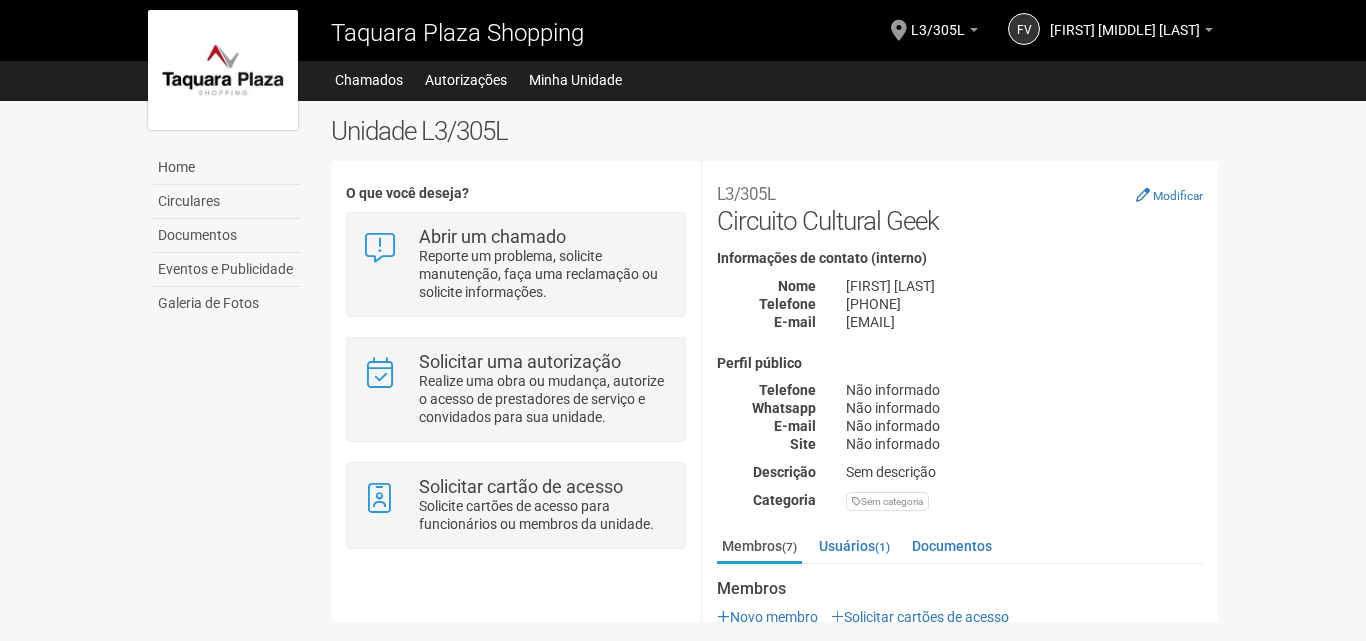 scroll, scrollTop: 0, scrollLeft: 0, axis: both 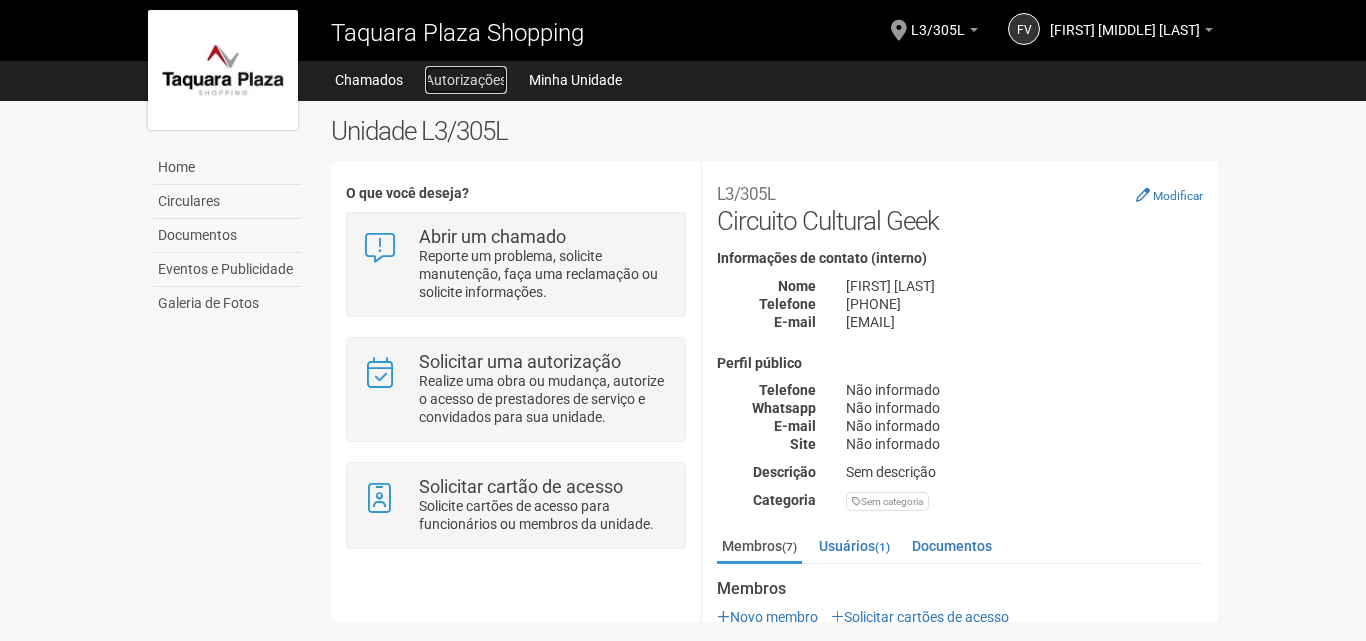 click on "Autorizações" at bounding box center (466, 80) 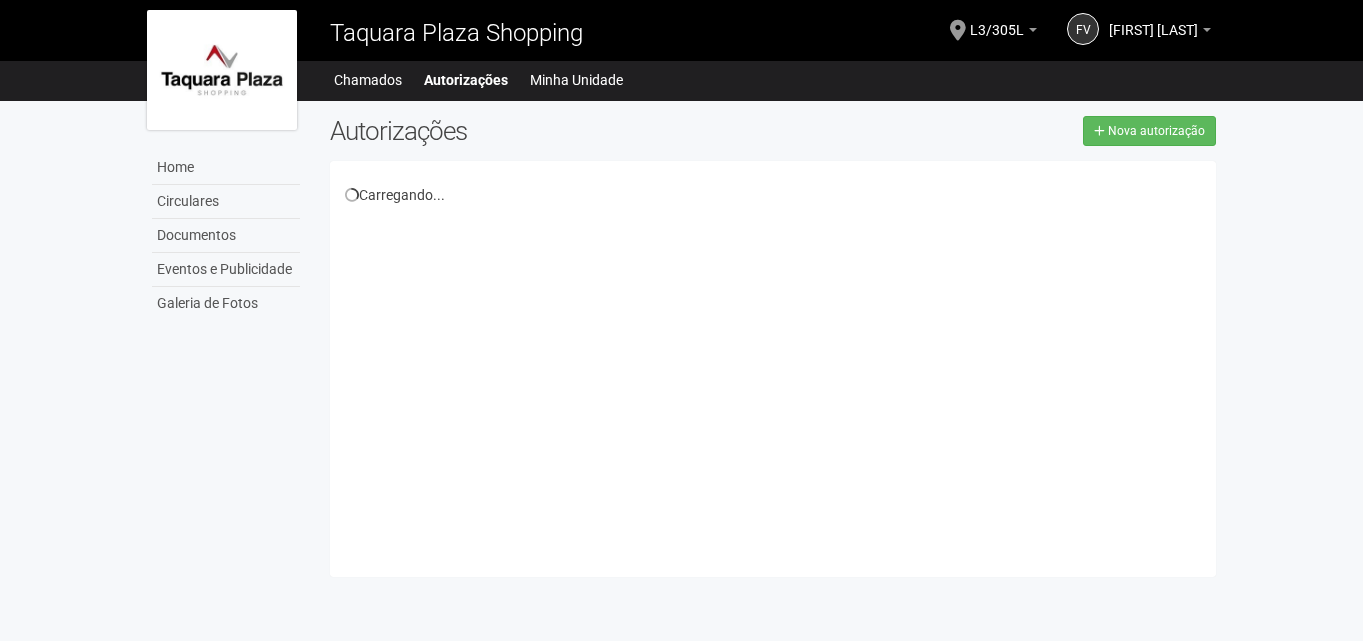 scroll, scrollTop: 0, scrollLeft: 0, axis: both 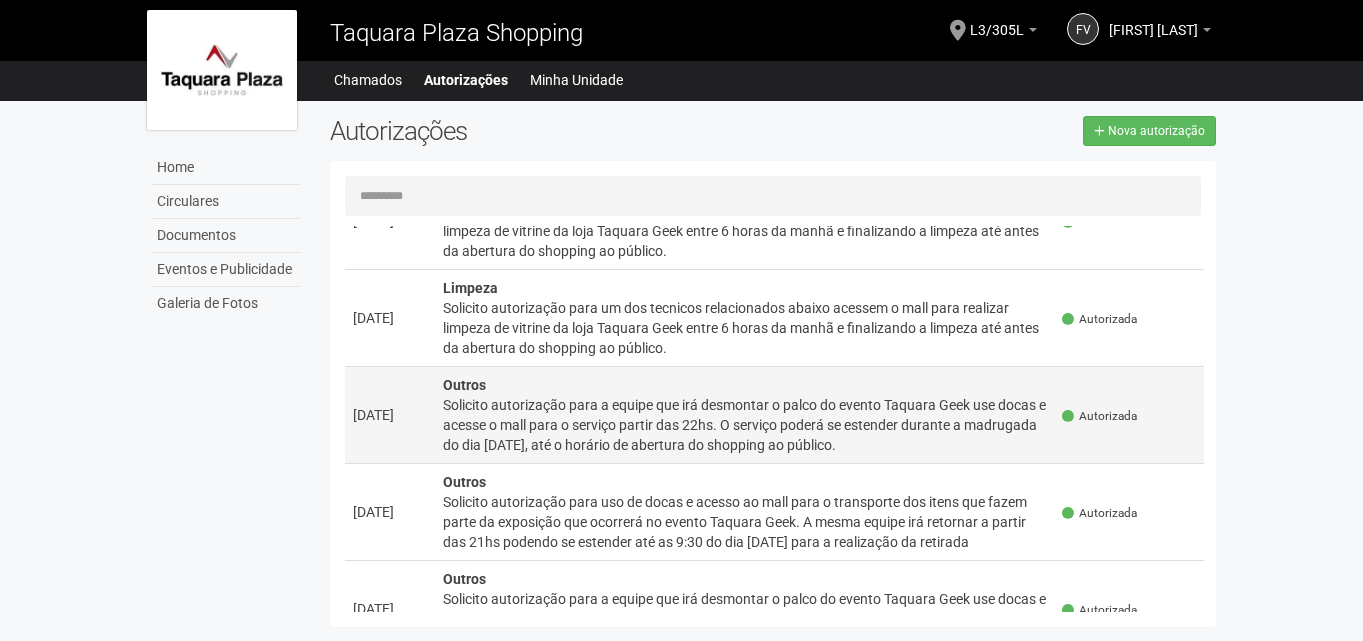click on "Solicito autorização para a equipe que irá desmontar o palco do evento Taquara Geek use docas e acesse o mall para o serviço partir das 22hs. O serviço poderá se estender durante a madrugada do dia [DATE], até o horário de abertura do shopping ao público." at bounding box center [745, 425] 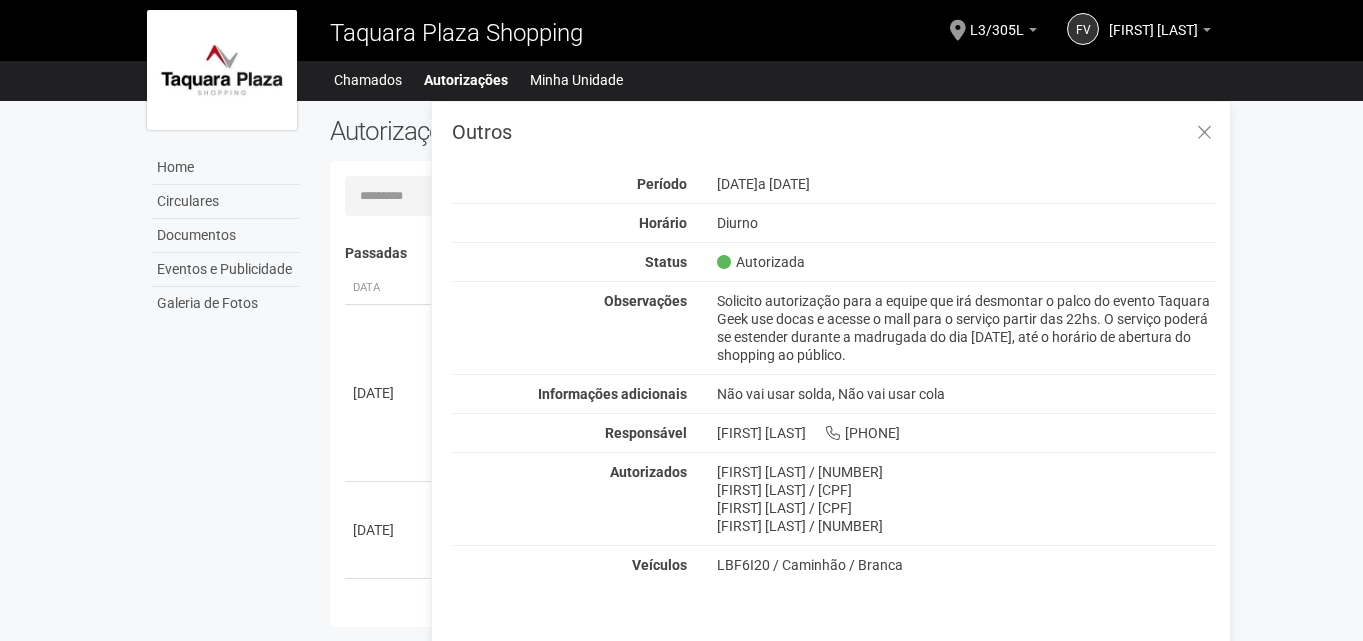drag, startPoint x: 720, startPoint y: 305, endPoint x: 930, endPoint y: 353, distance: 215.41588 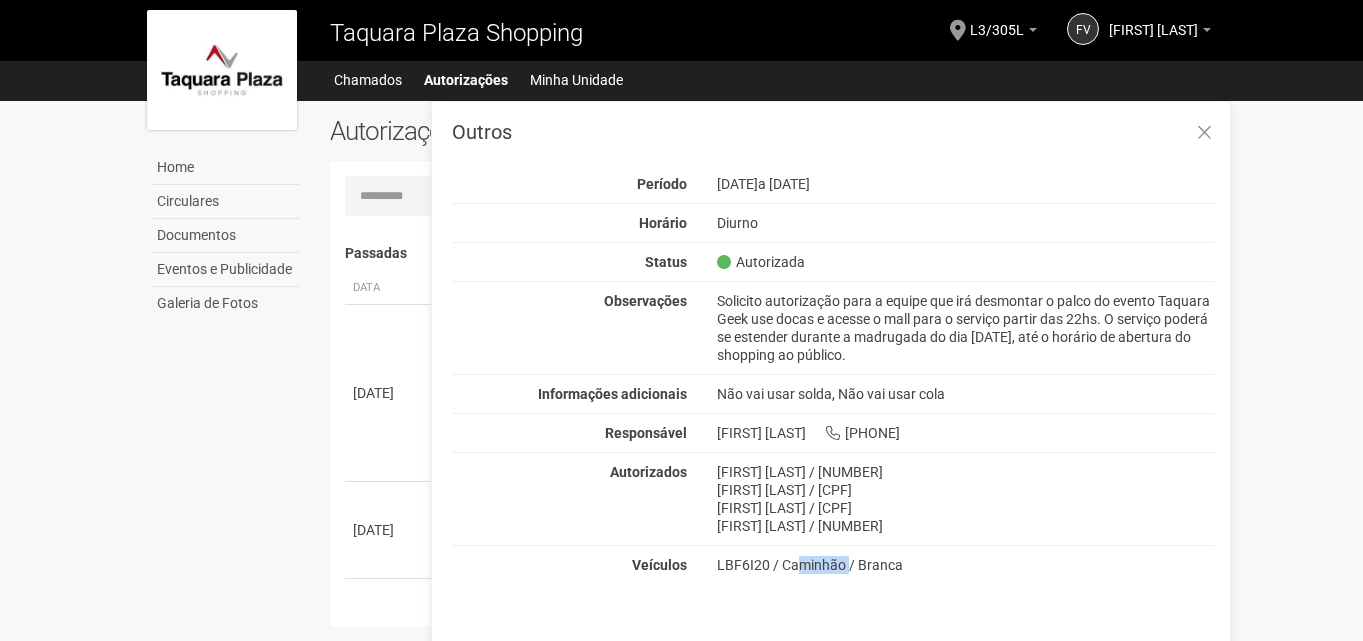 drag, startPoint x: 717, startPoint y: 564, endPoint x: 769, endPoint y: 564, distance: 52 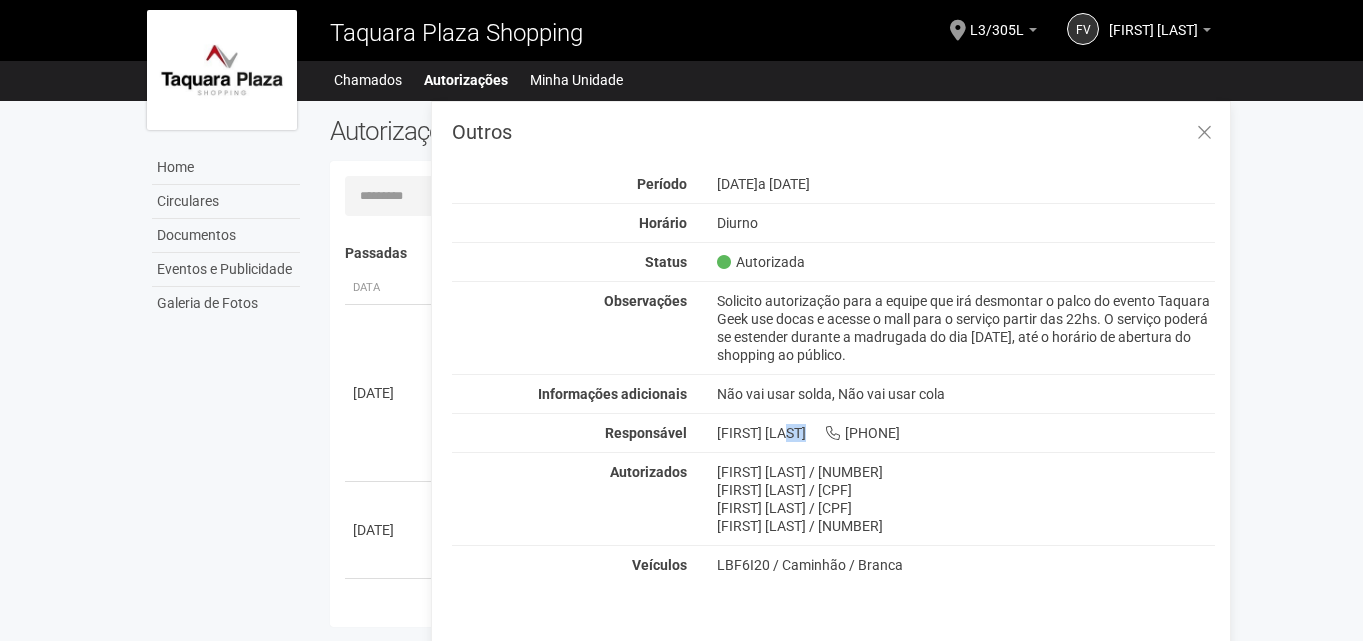 drag, startPoint x: 716, startPoint y: 433, endPoint x: 805, endPoint y: 436, distance: 89.050545 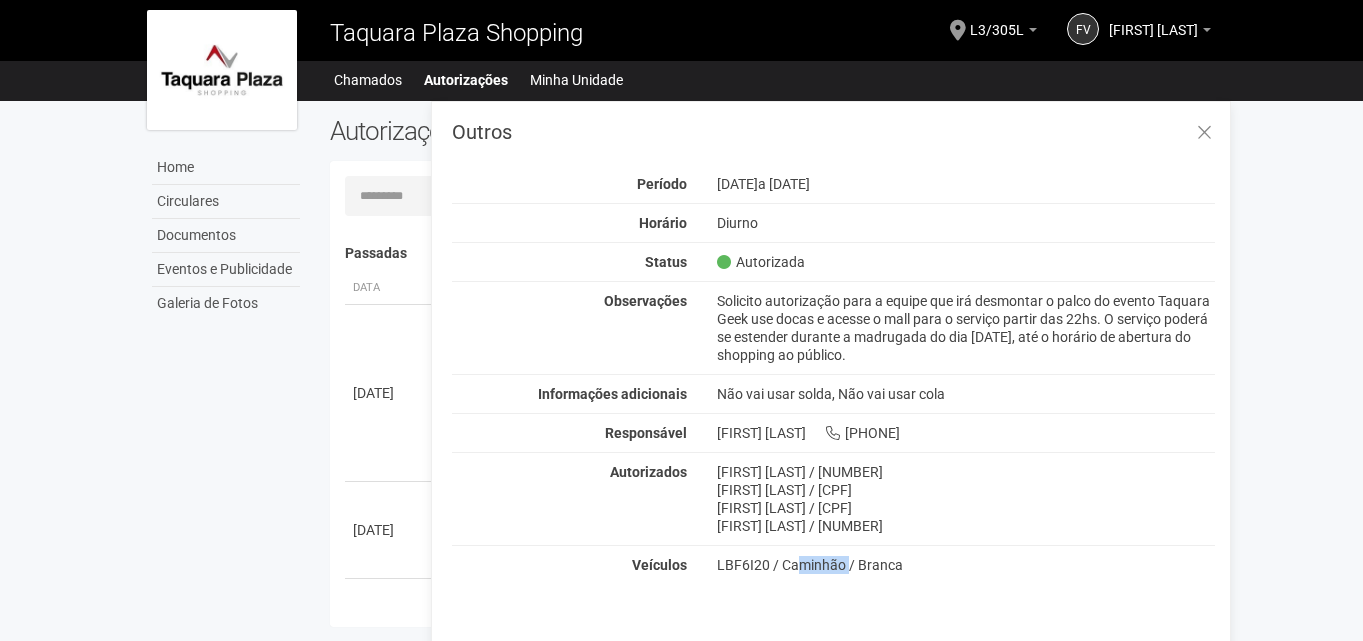 drag, startPoint x: 717, startPoint y: 564, endPoint x: 767, endPoint y: 564, distance: 50 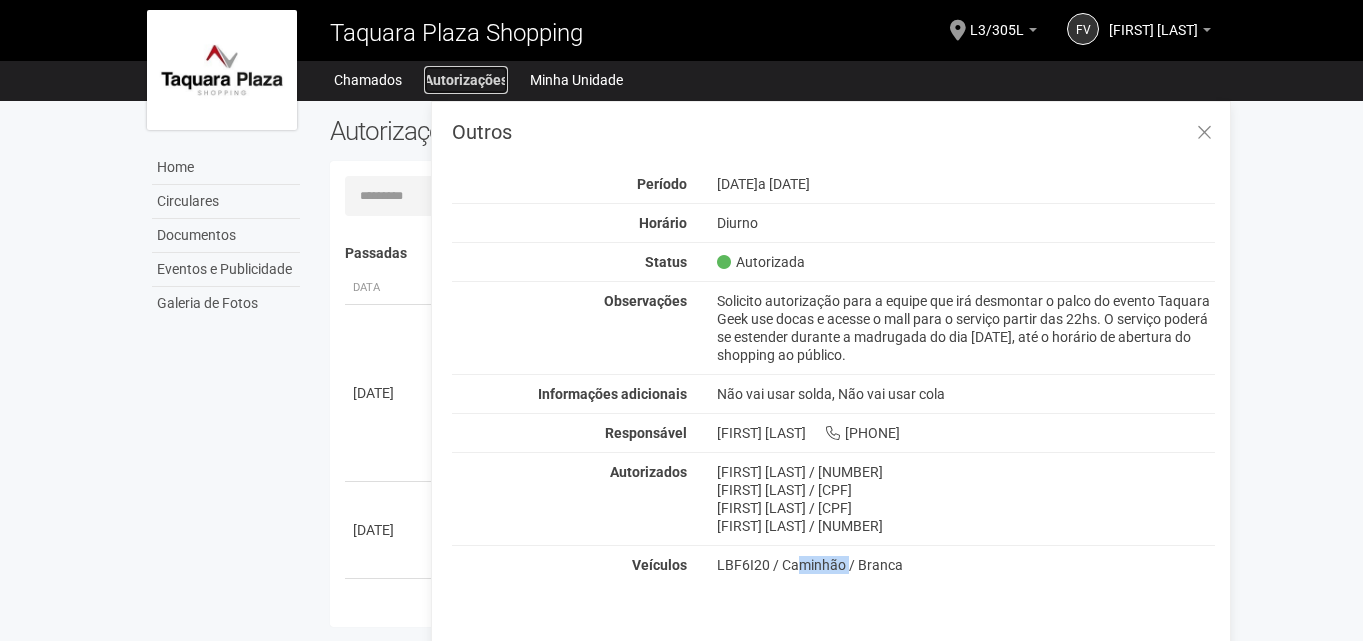 click on "Autorizações" at bounding box center (466, 80) 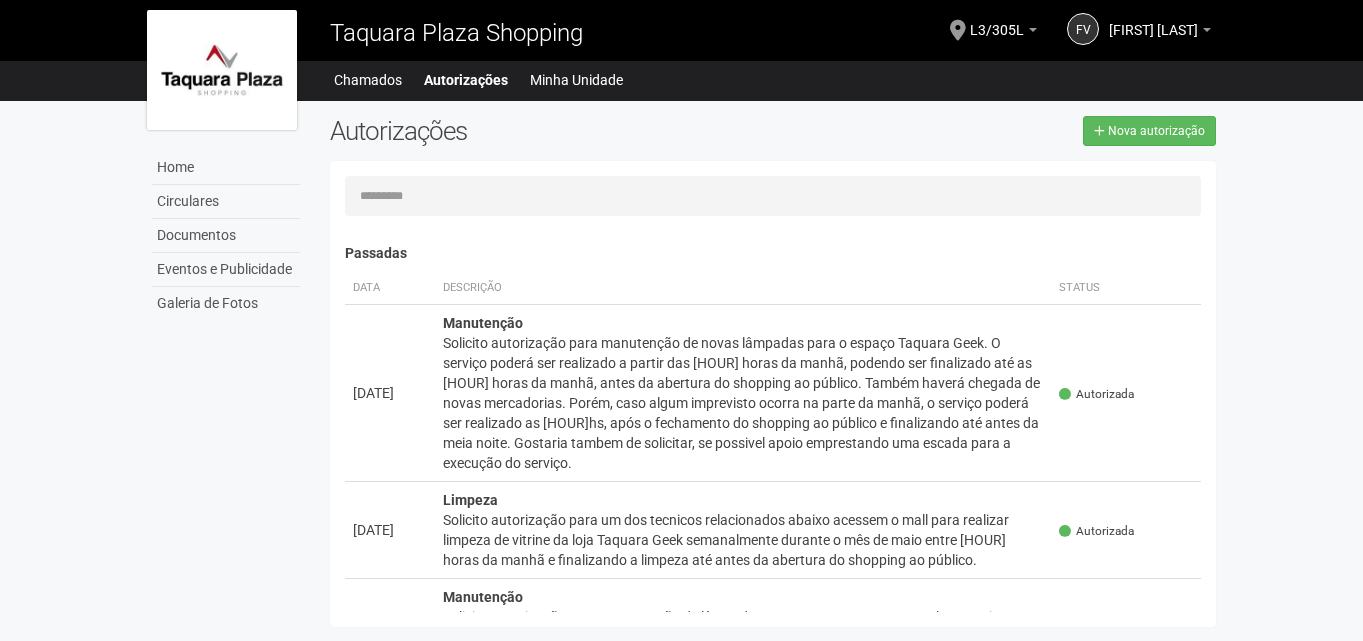 scroll, scrollTop: 0, scrollLeft: 0, axis: both 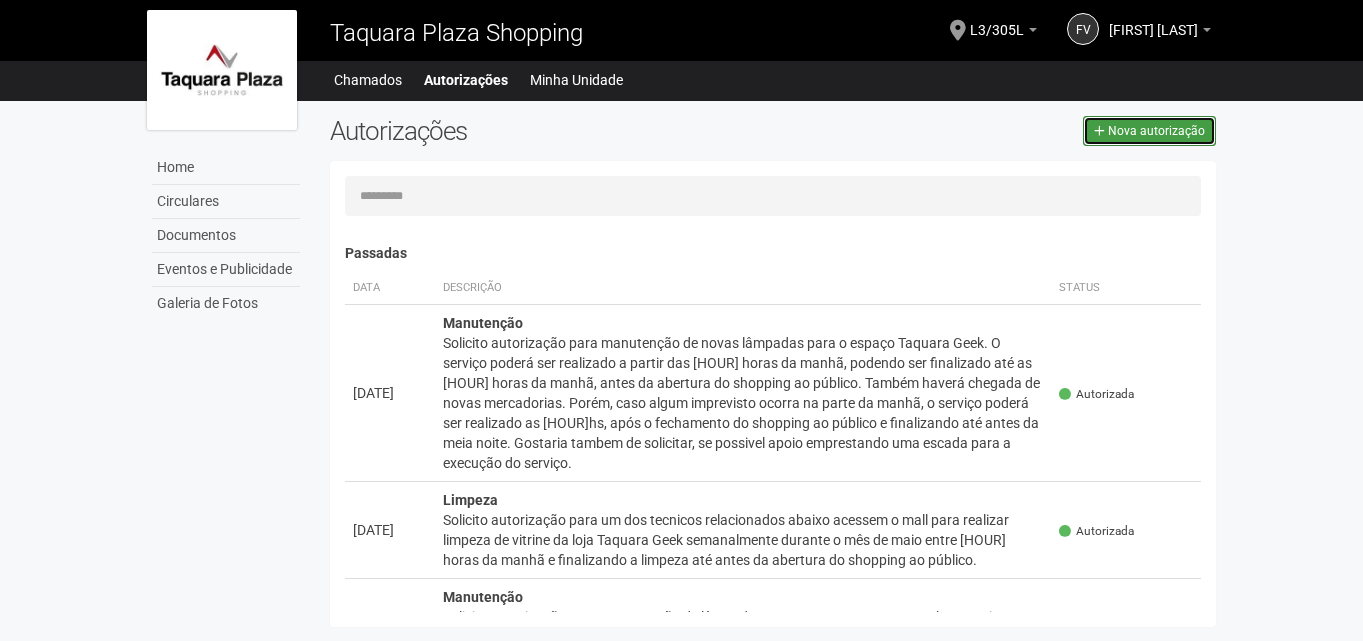click on "Nova autorização" at bounding box center (1156, 131) 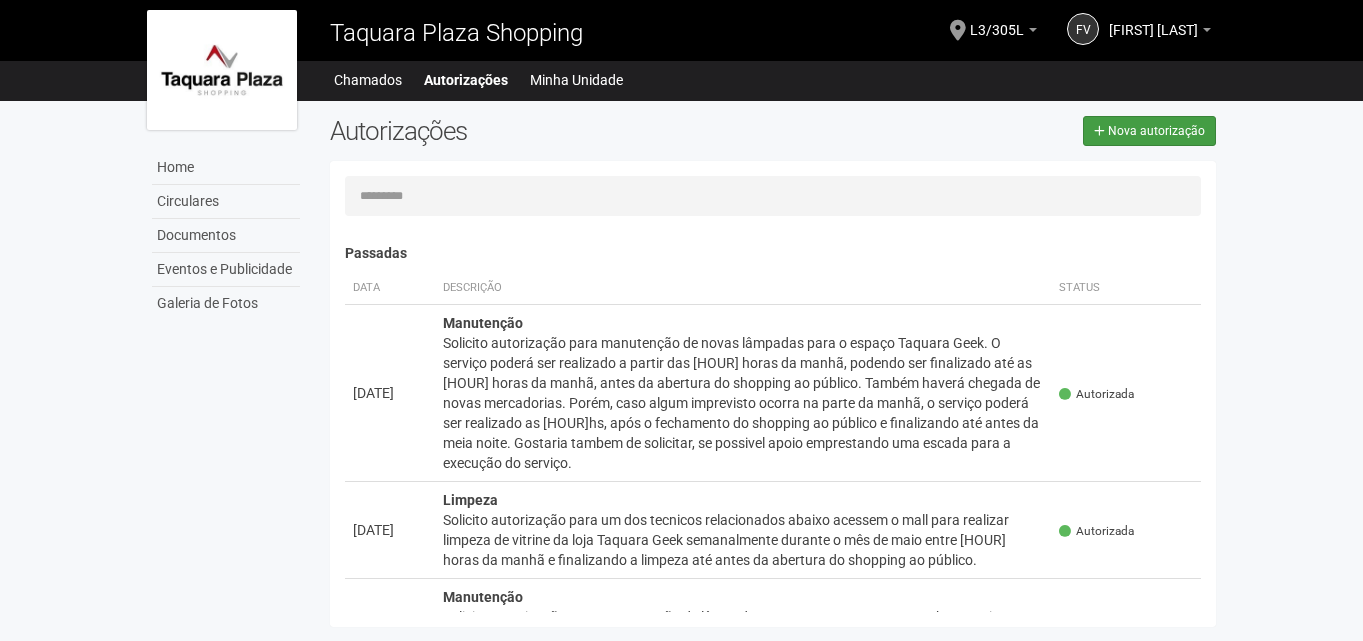 select on "**" 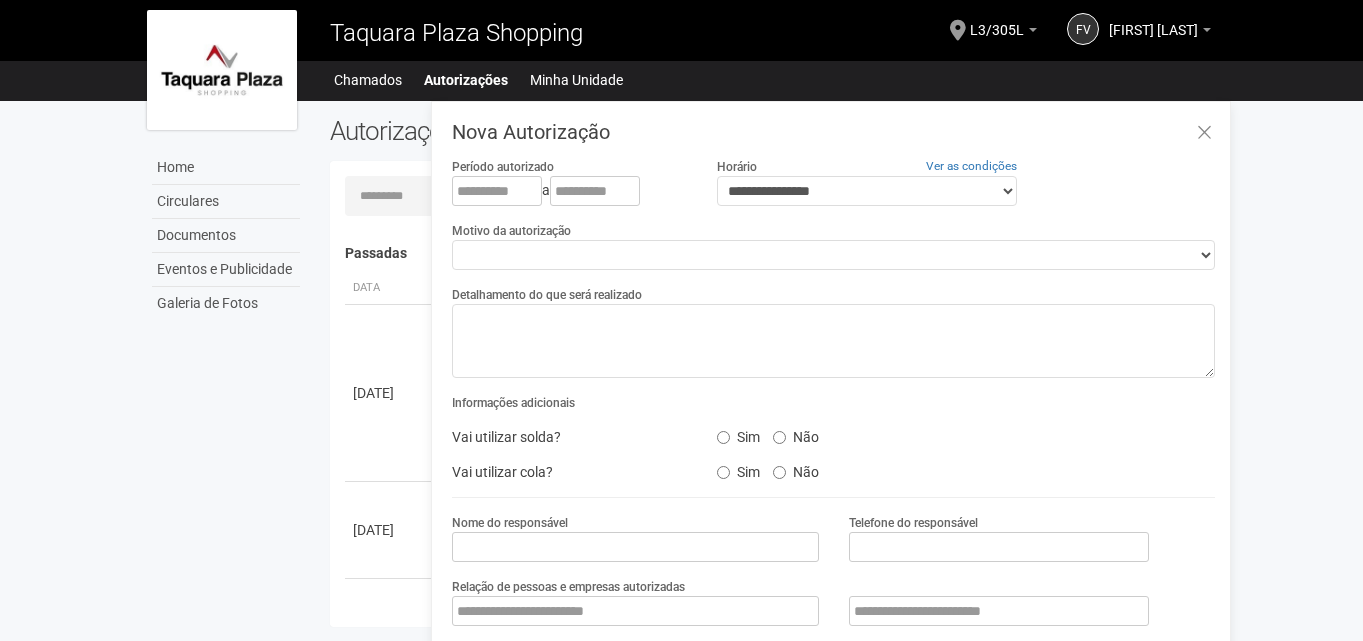scroll, scrollTop: 31, scrollLeft: 0, axis: vertical 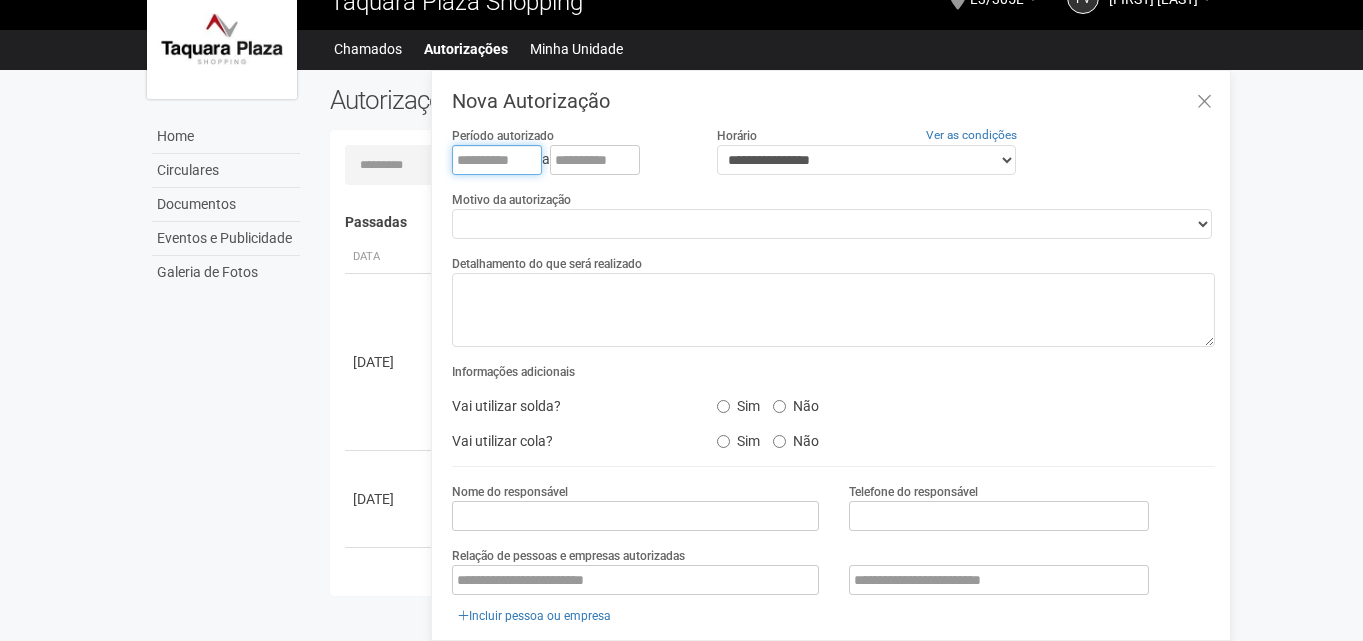 click at bounding box center [497, 160] 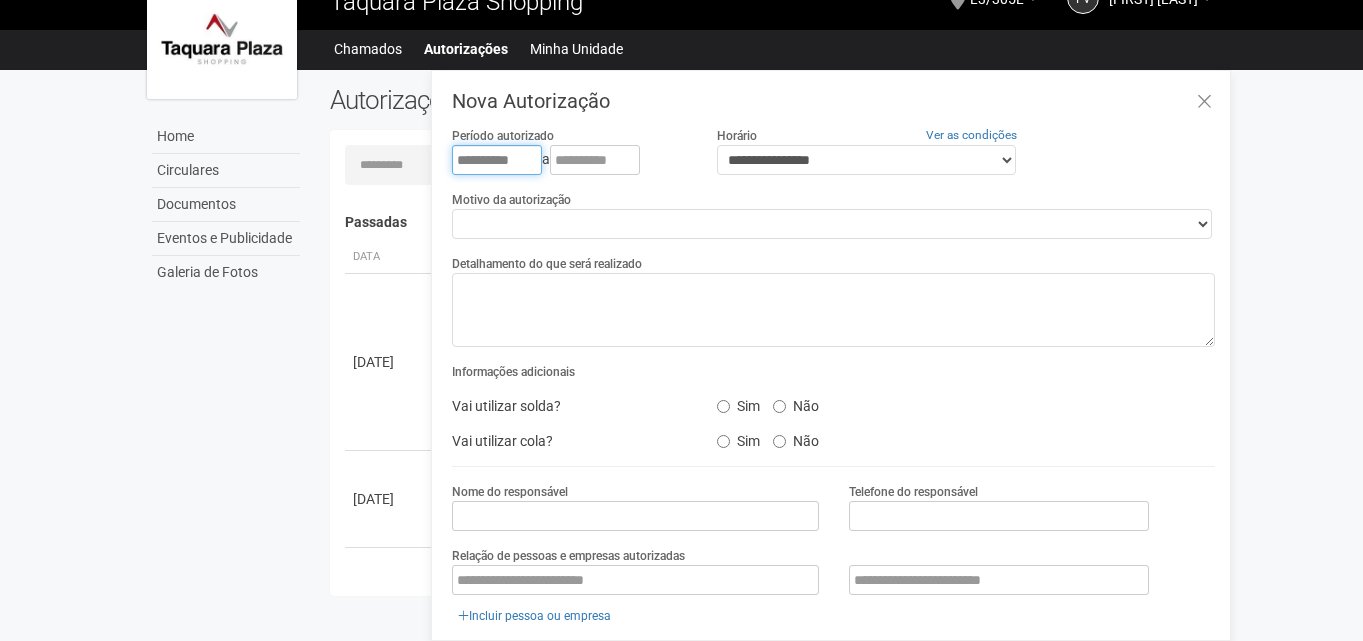 type on "**********" 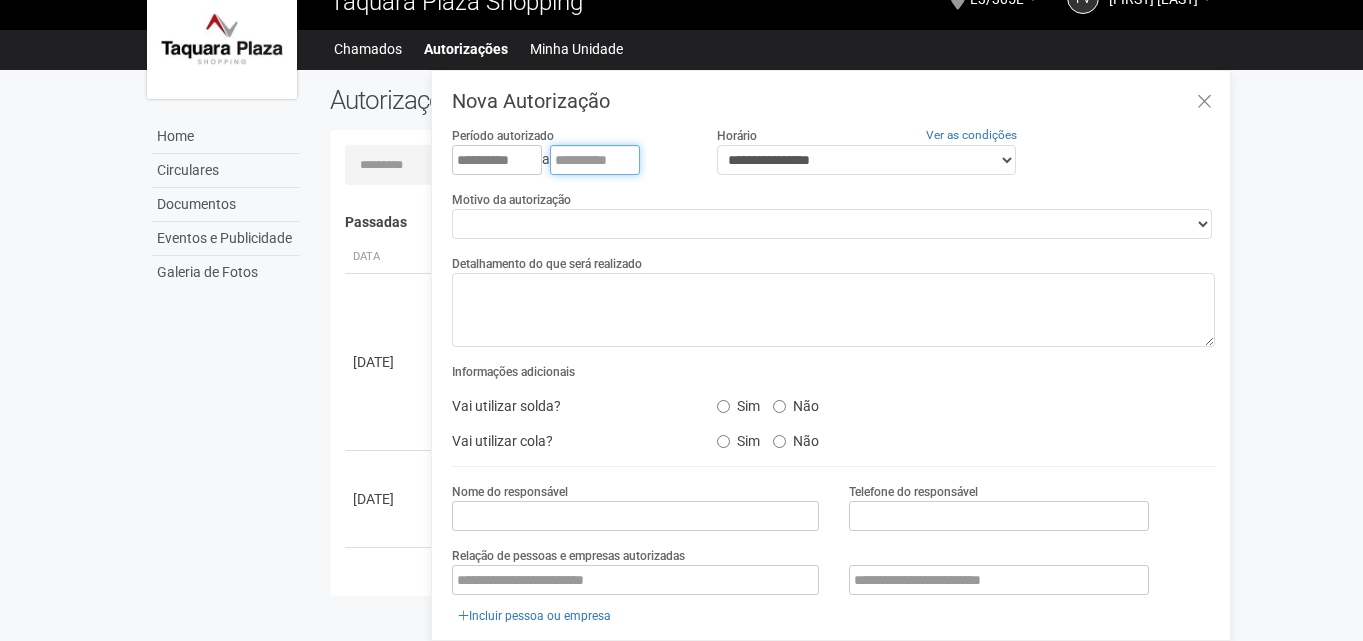 click at bounding box center [595, 160] 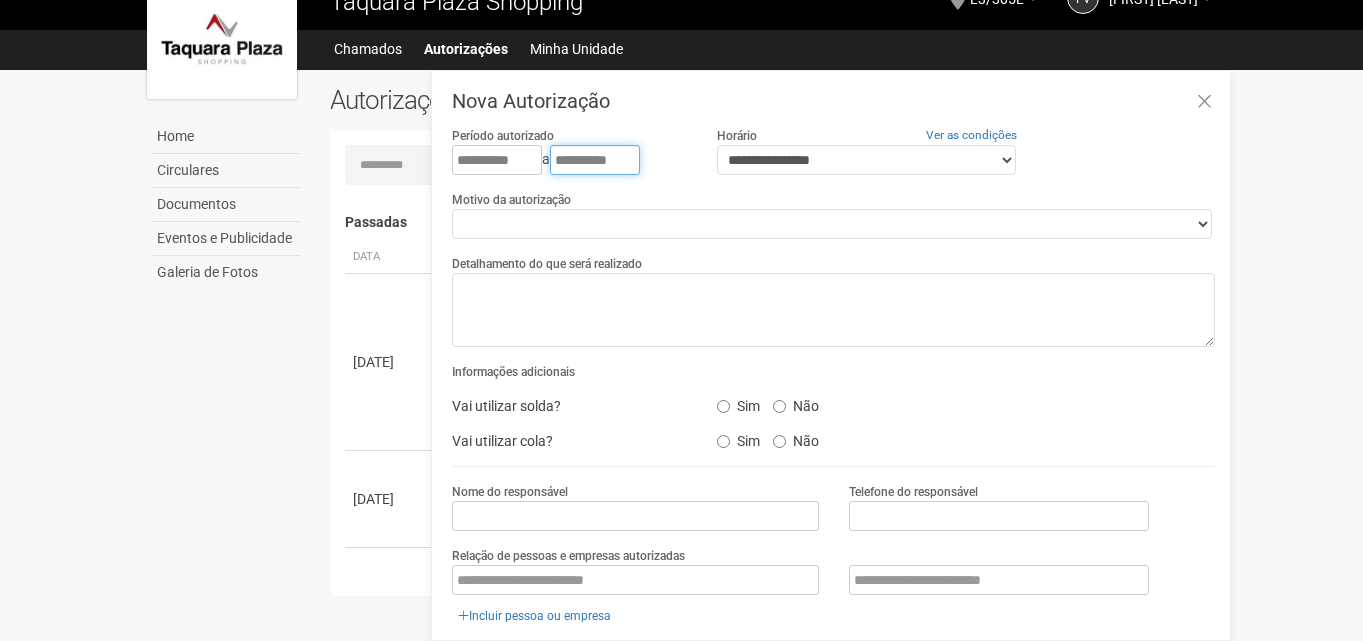 type on "**********" 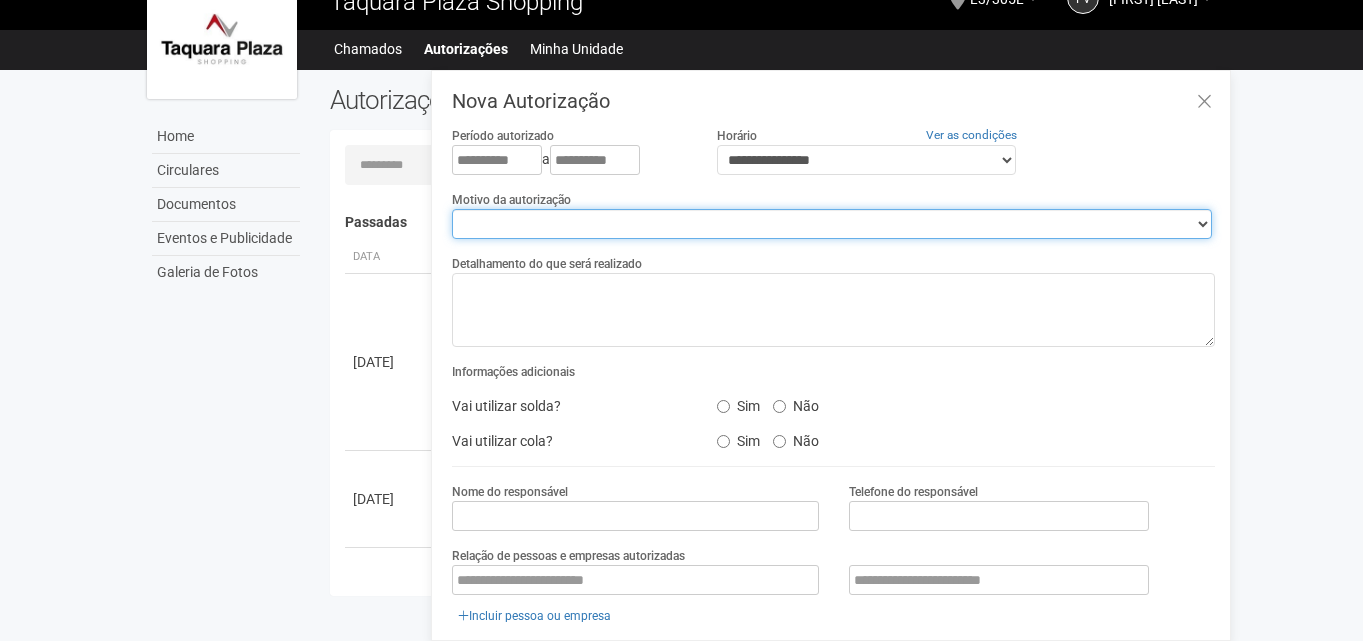 click on "**********" at bounding box center [832, 224] 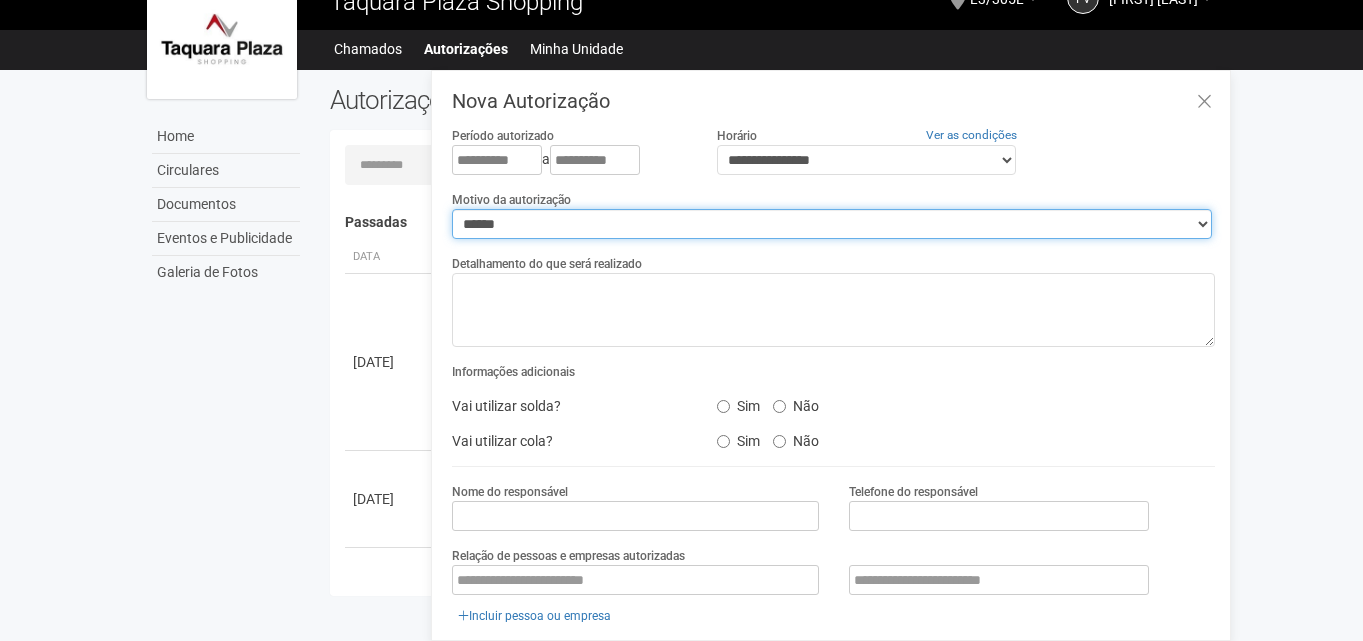 click on "**********" at bounding box center [832, 224] 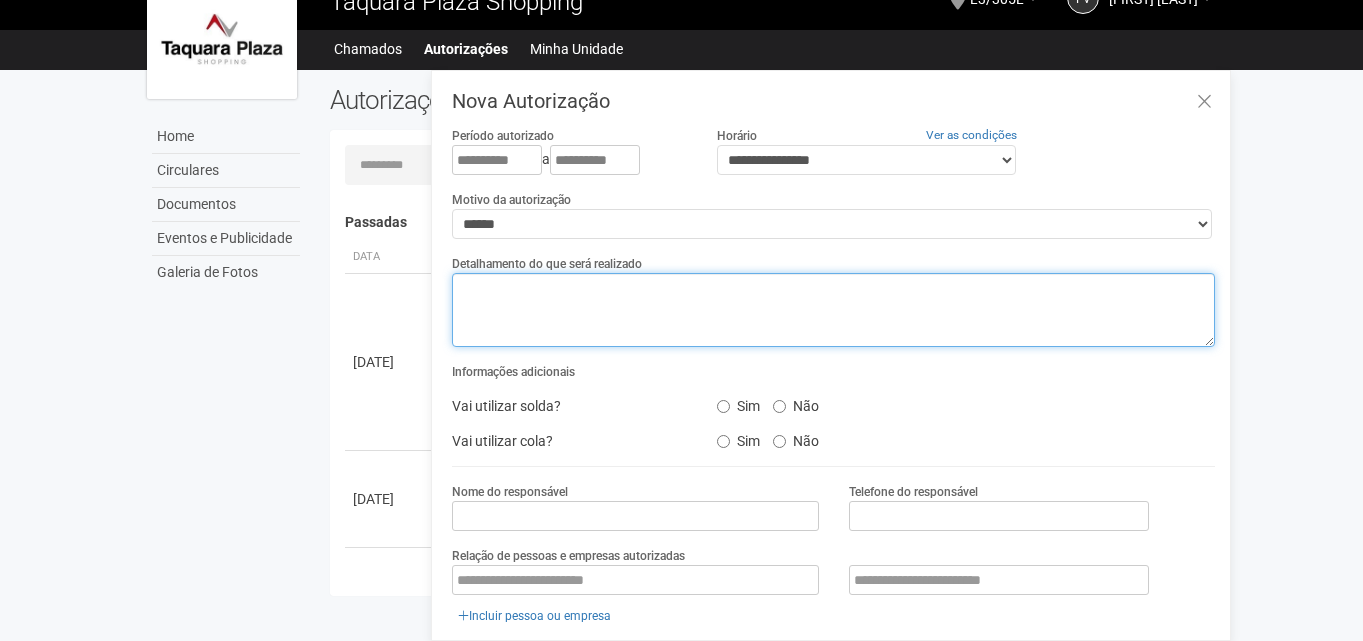 click at bounding box center [833, 310] 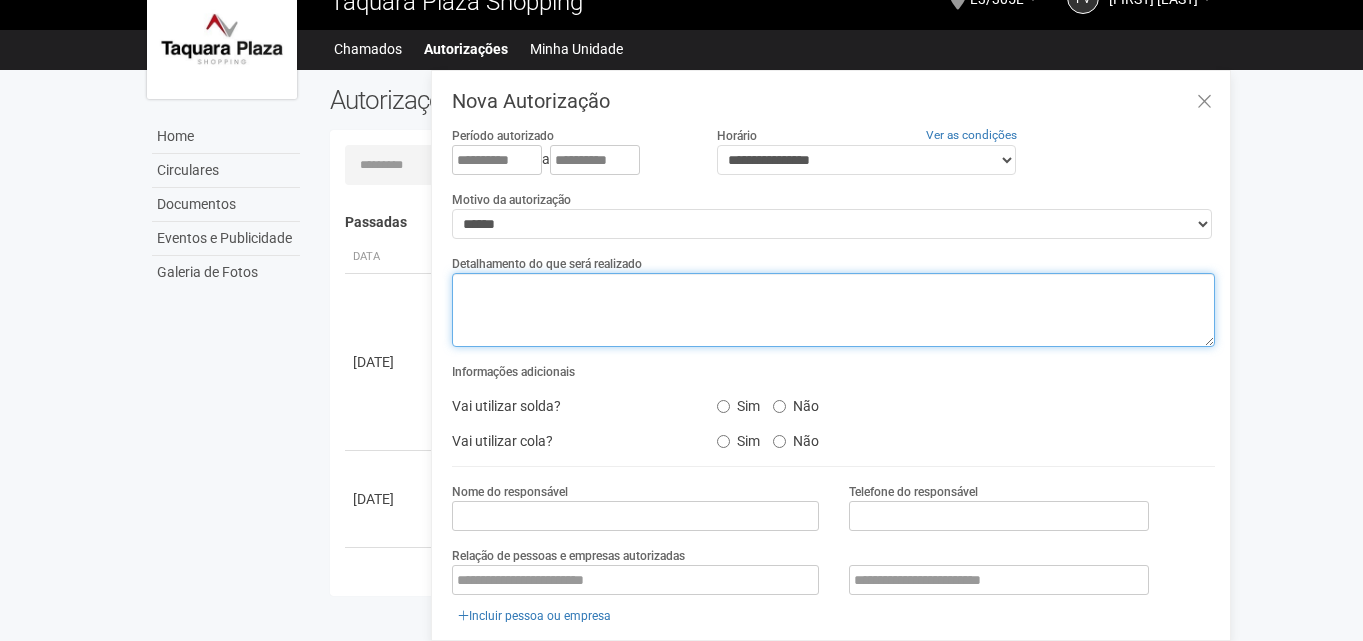 paste on "**********" 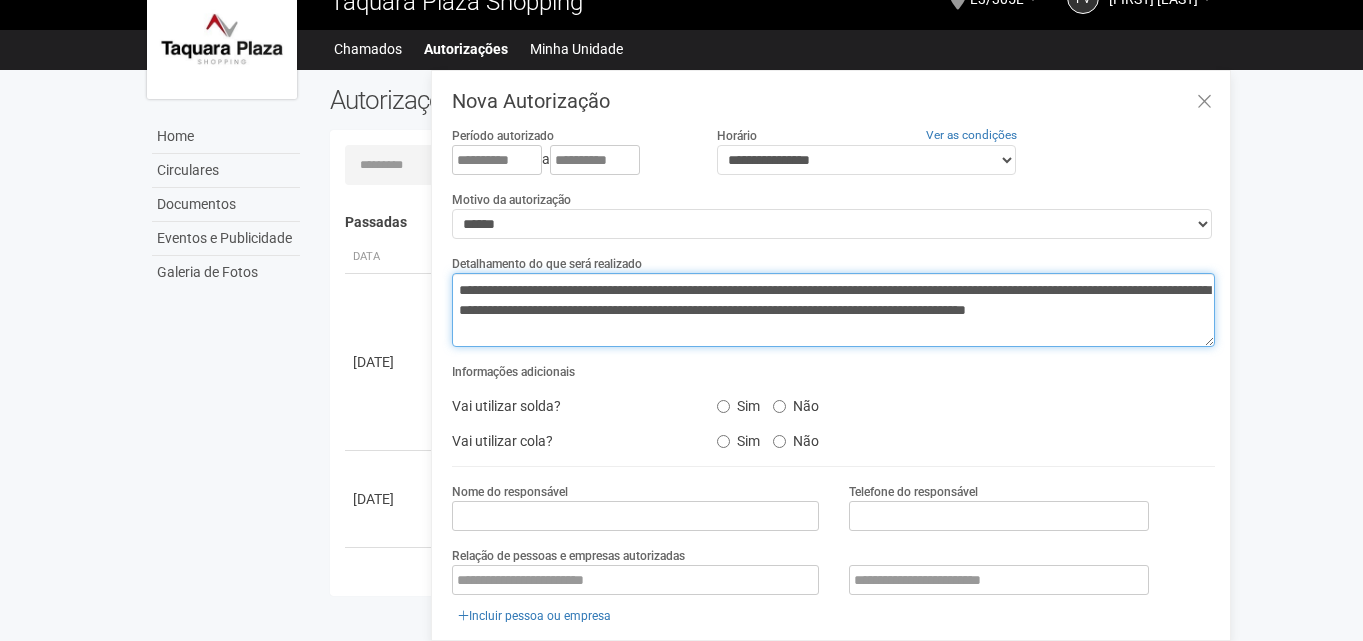drag, startPoint x: 717, startPoint y: 289, endPoint x: 788, endPoint y: 286, distance: 71.063354 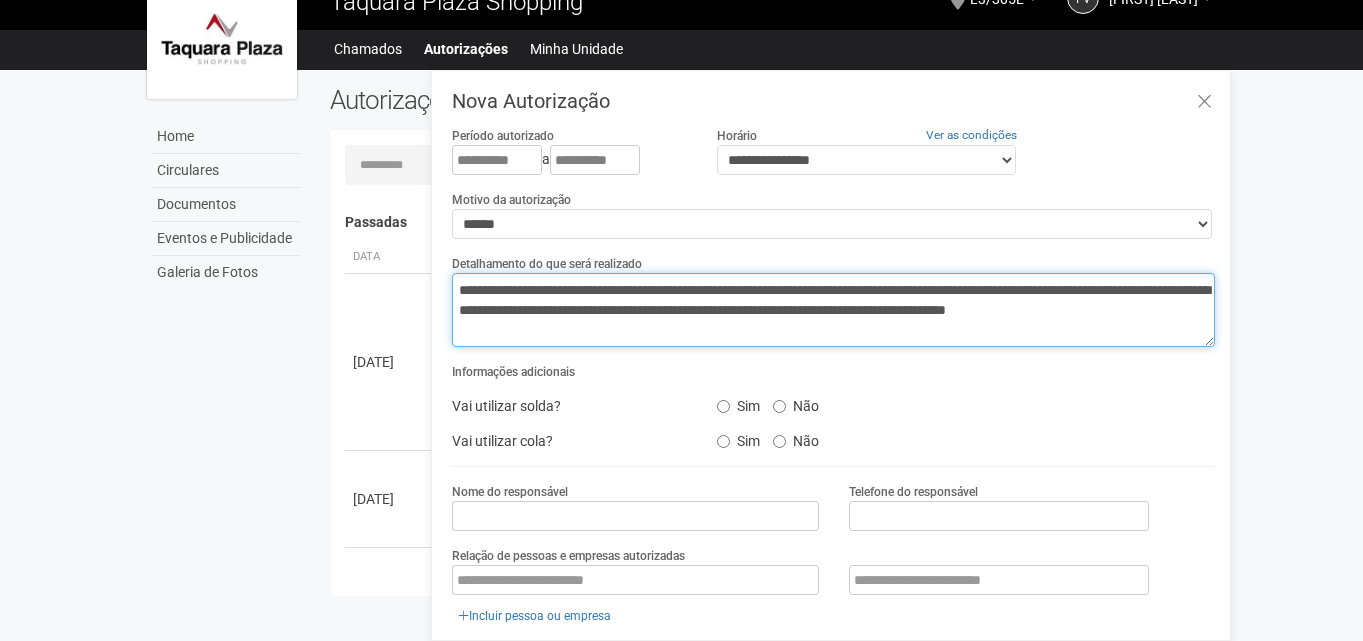click on "**********" at bounding box center [833, 310] 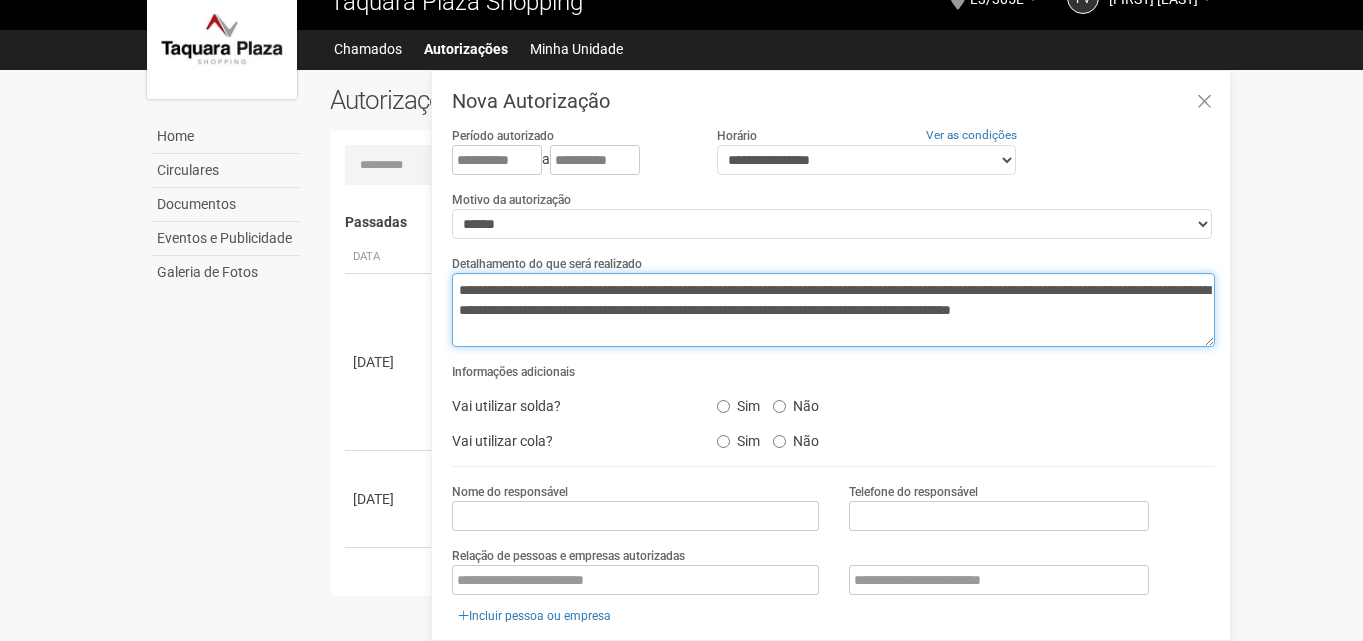 type on "**********" 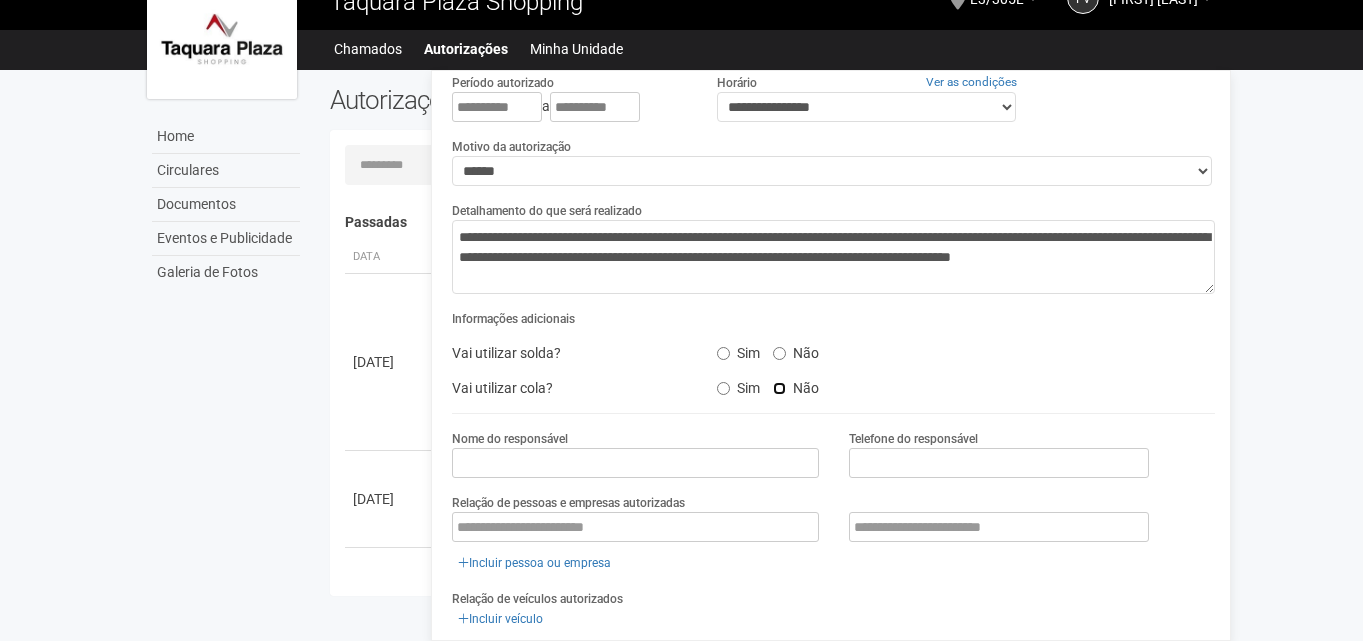 scroll, scrollTop: 200, scrollLeft: 0, axis: vertical 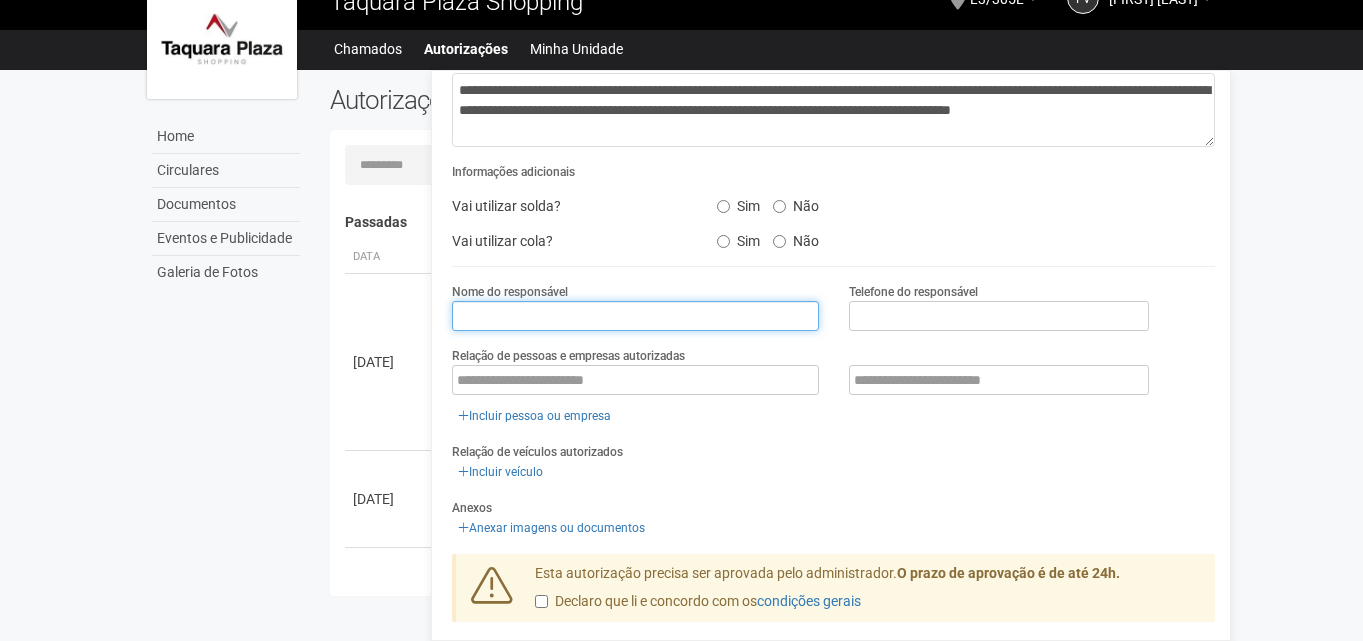 click at bounding box center (635, 316) 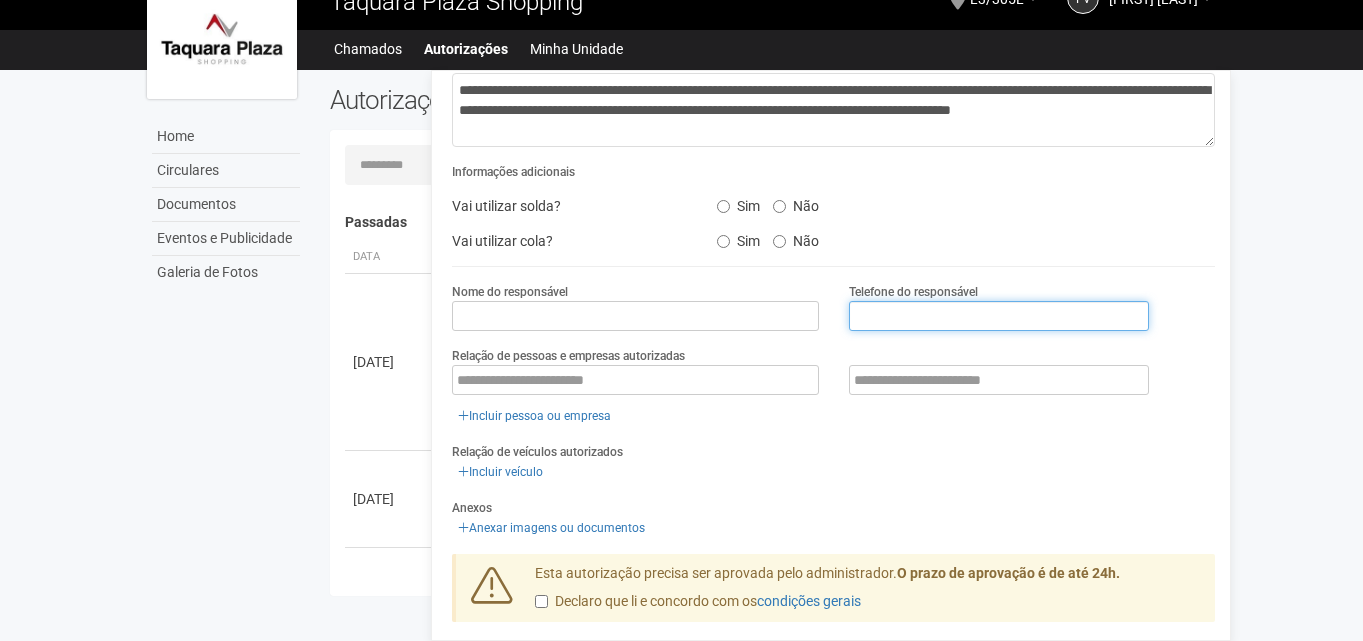 click at bounding box center (999, 316) 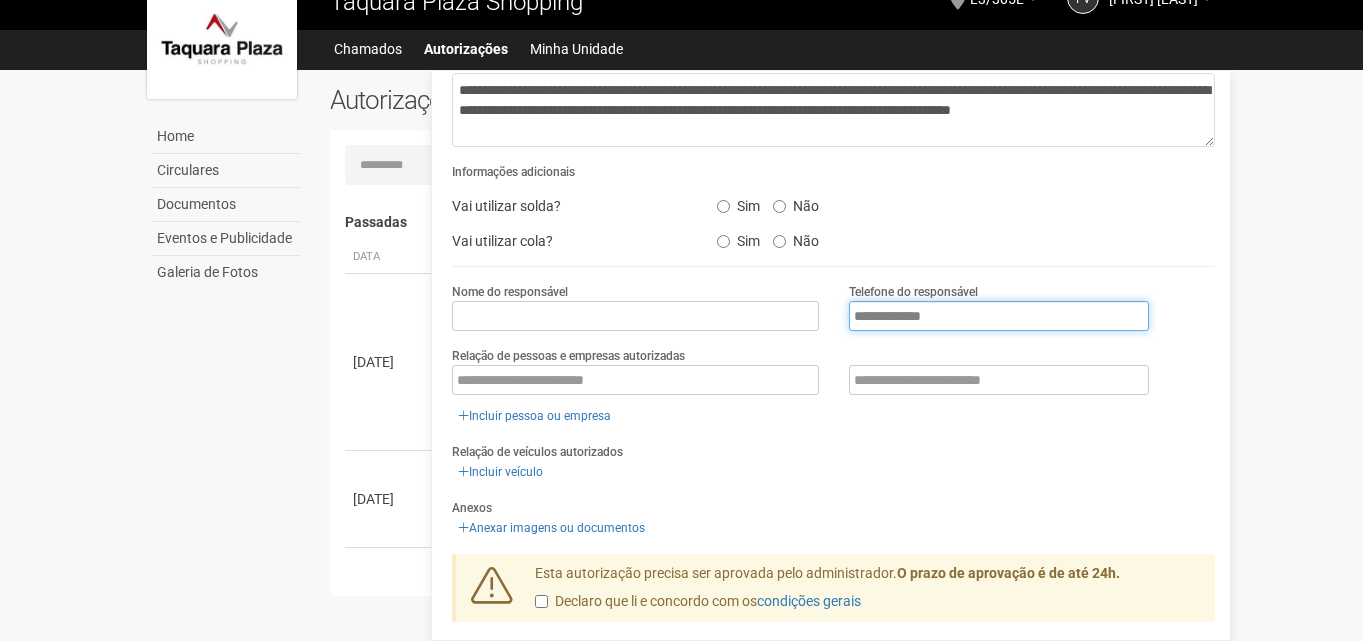 type on "**********" 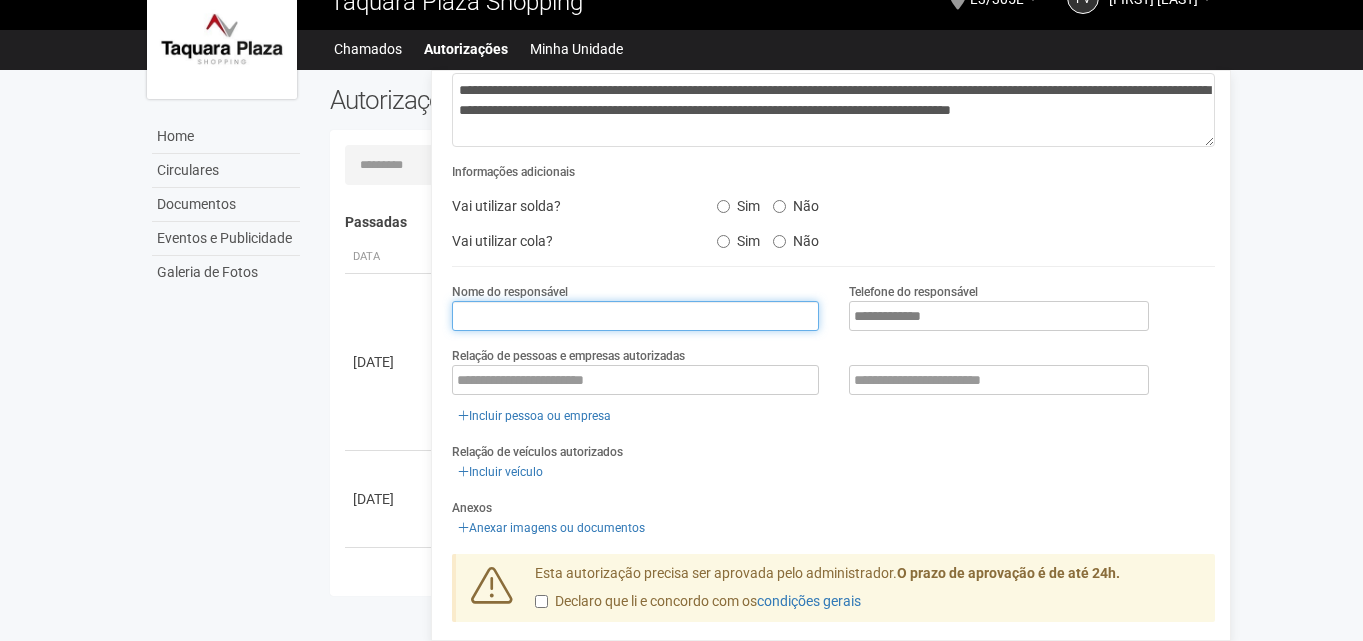 click at bounding box center (635, 316) 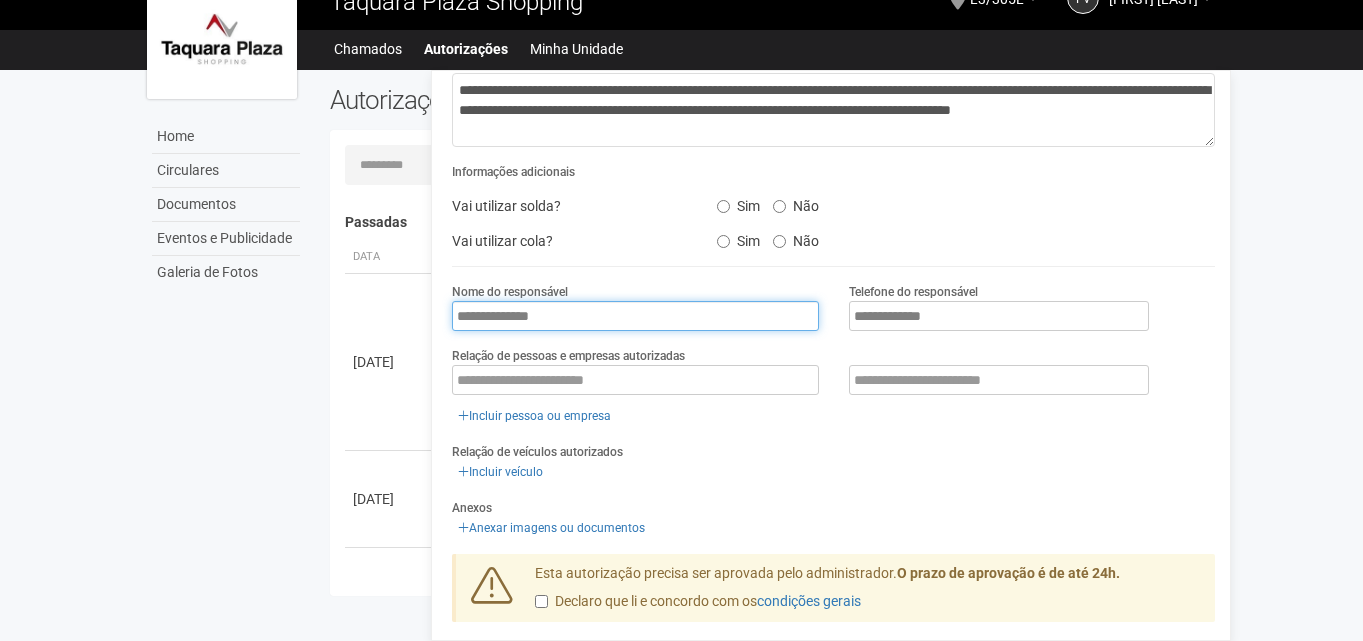 type on "**********" 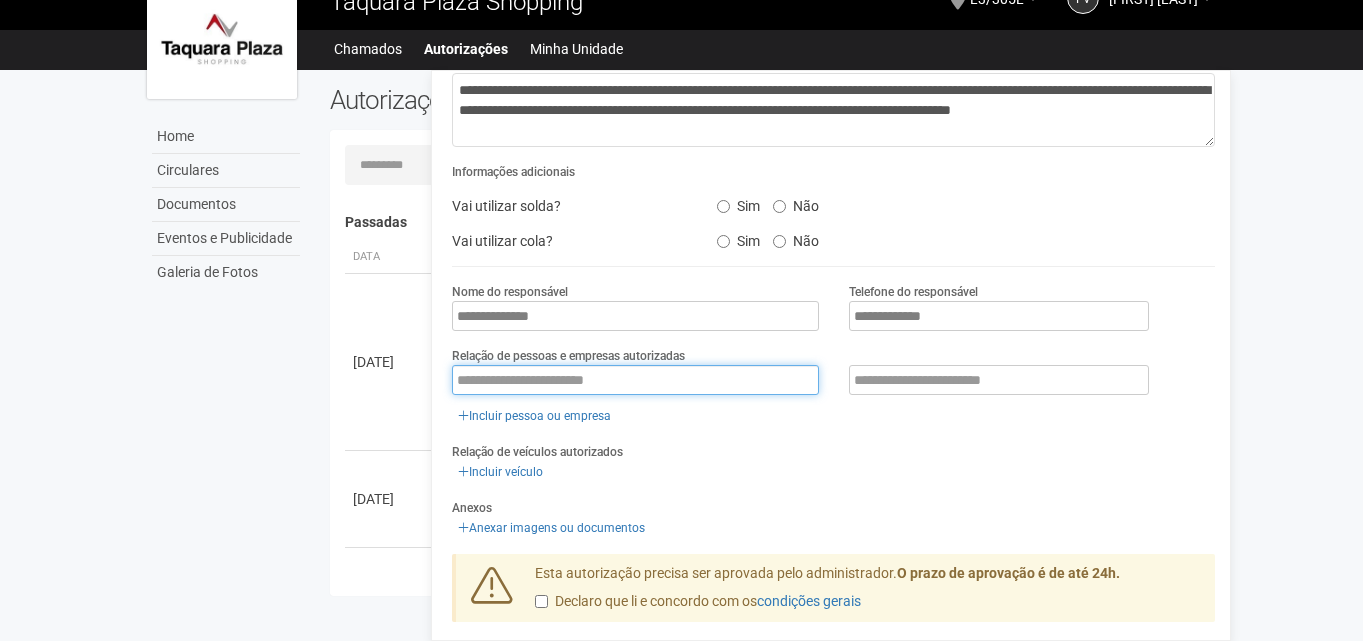 click at bounding box center [635, 380] 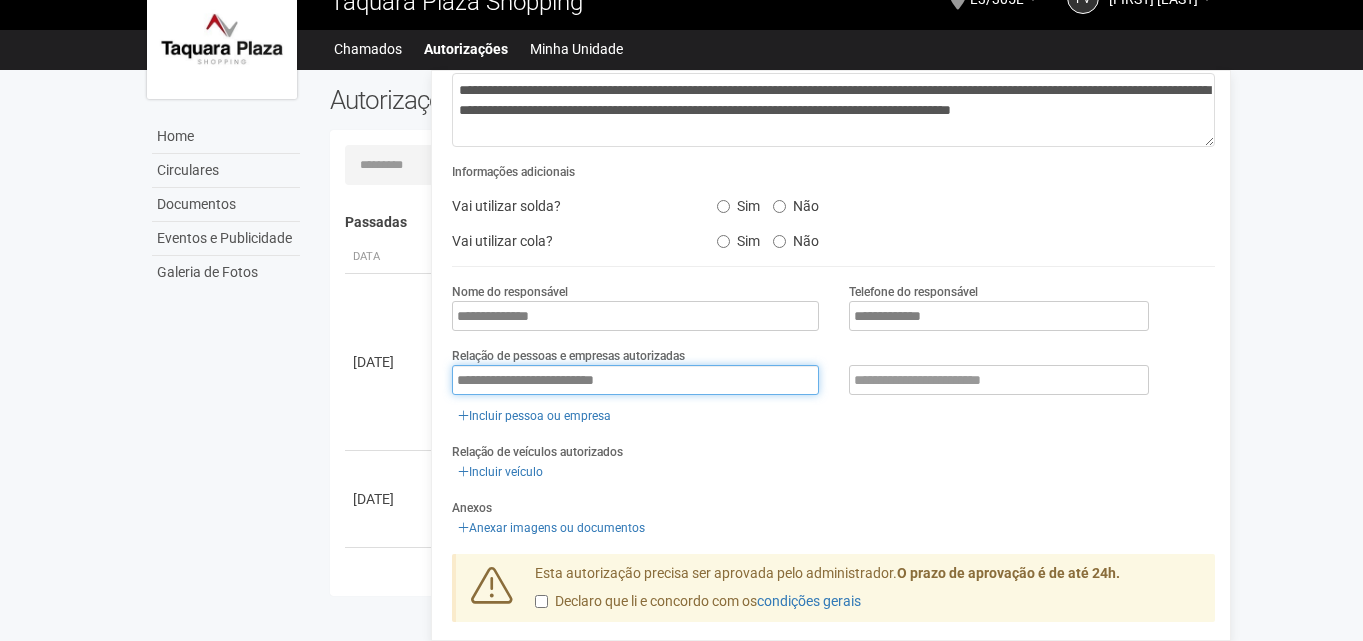 type on "**********" 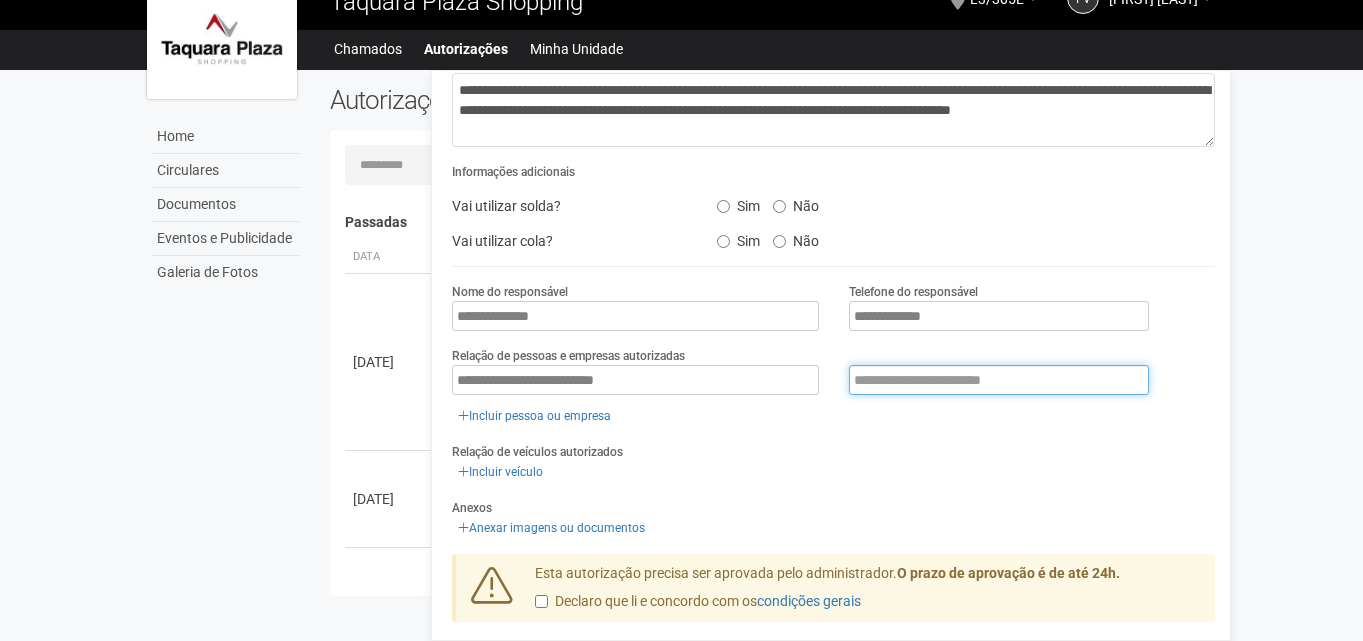 click at bounding box center [999, 380] 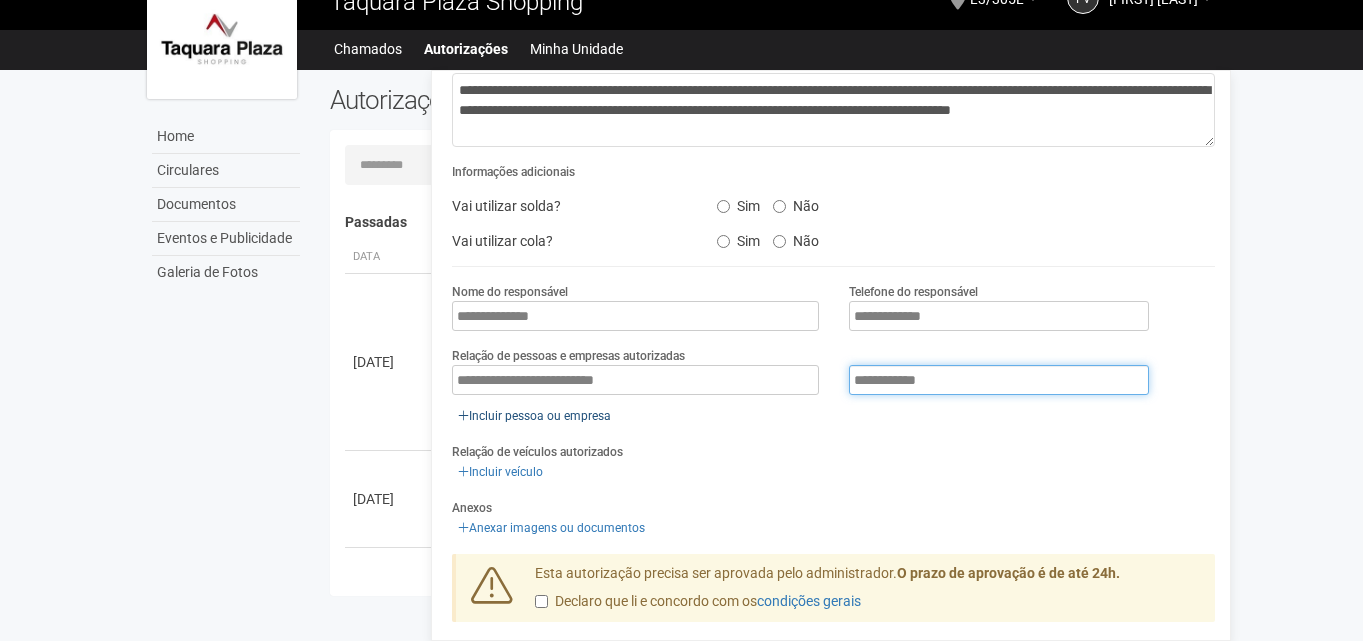 type on "**********" 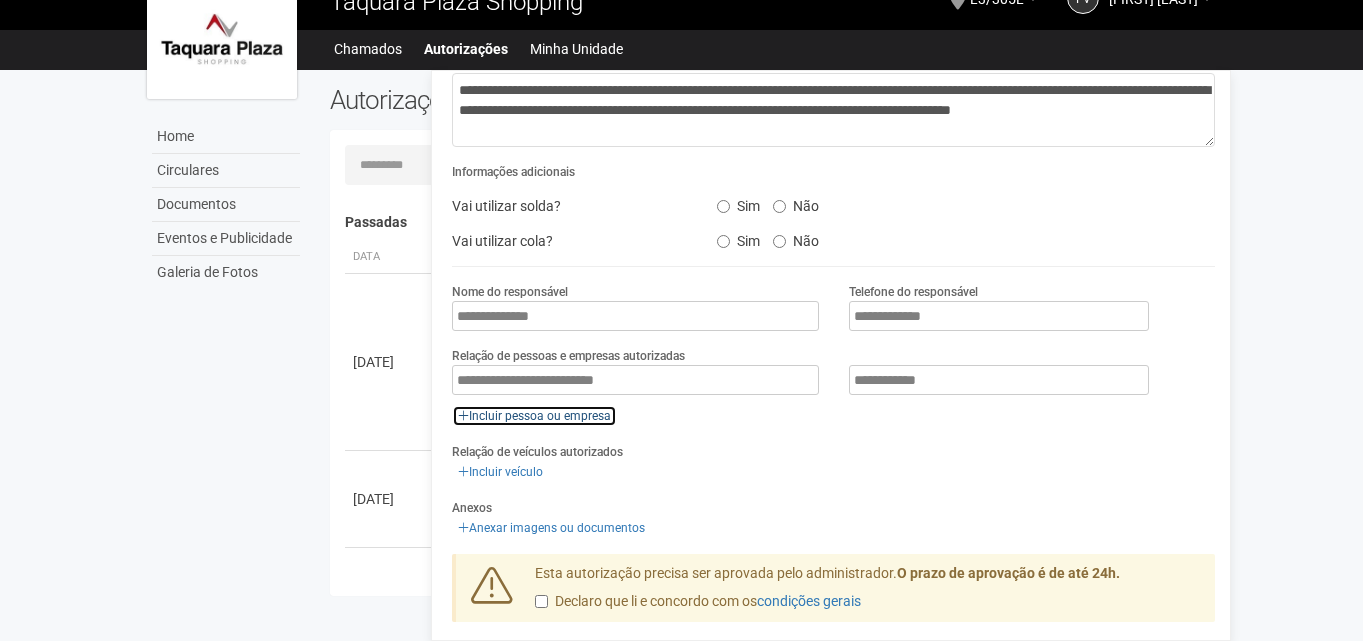 click on "Incluir pessoa ou empresa" at bounding box center (534, 416) 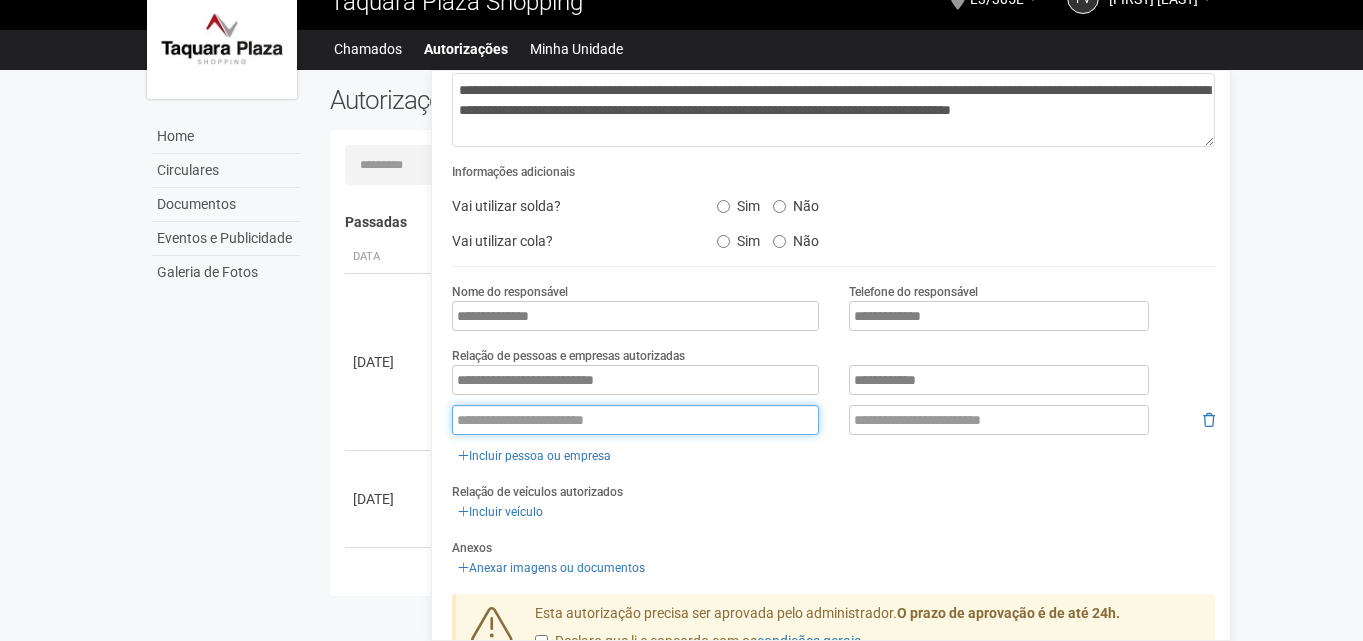 paste on "**********" 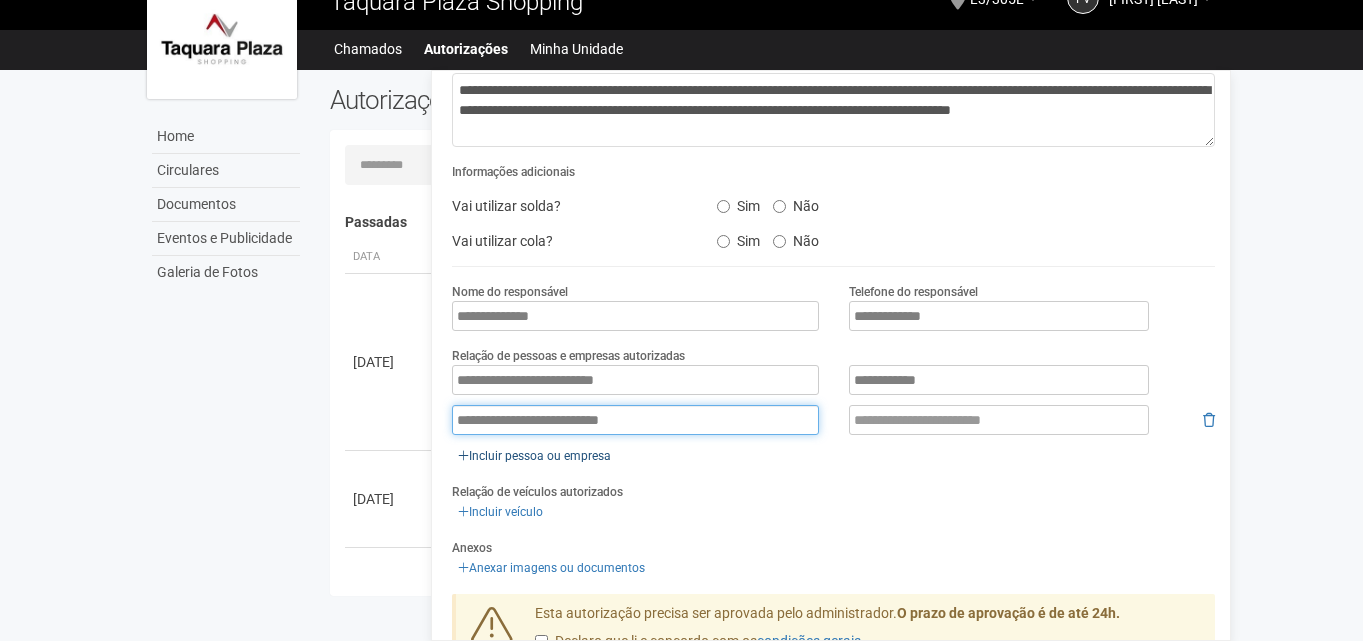 type on "**********" 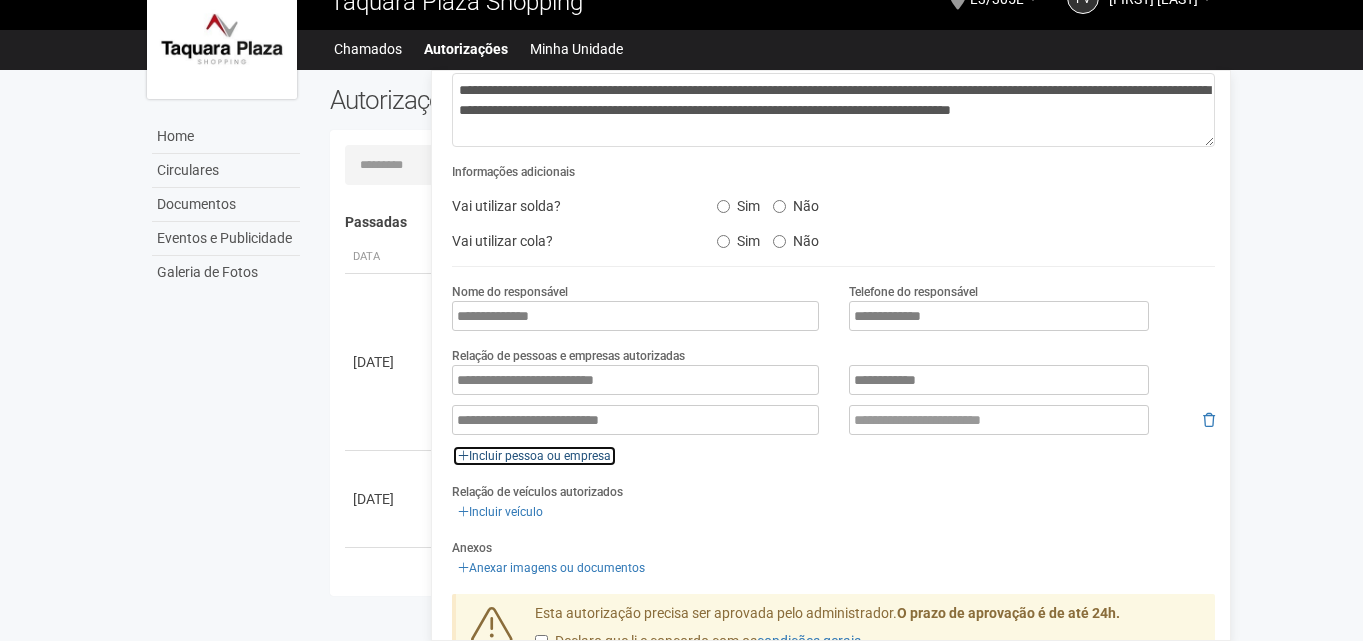 click on "Incluir pessoa ou empresa" at bounding box center [534, 456] 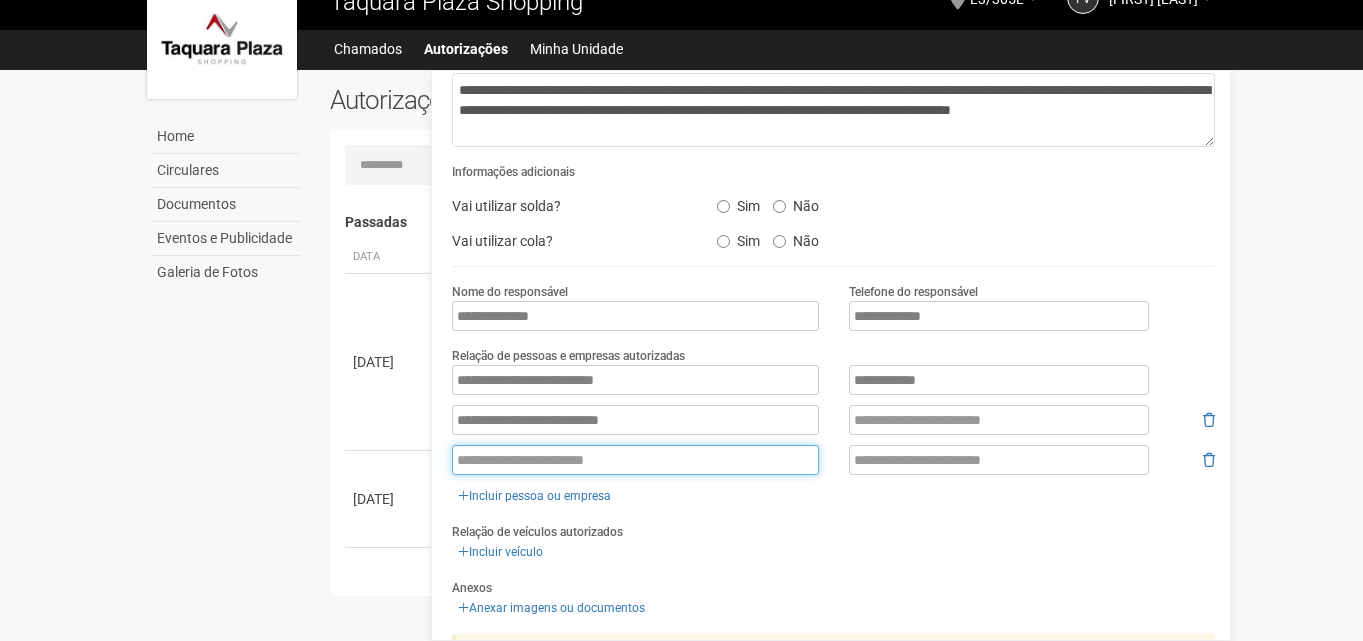 click at bounding box center [635, 460] 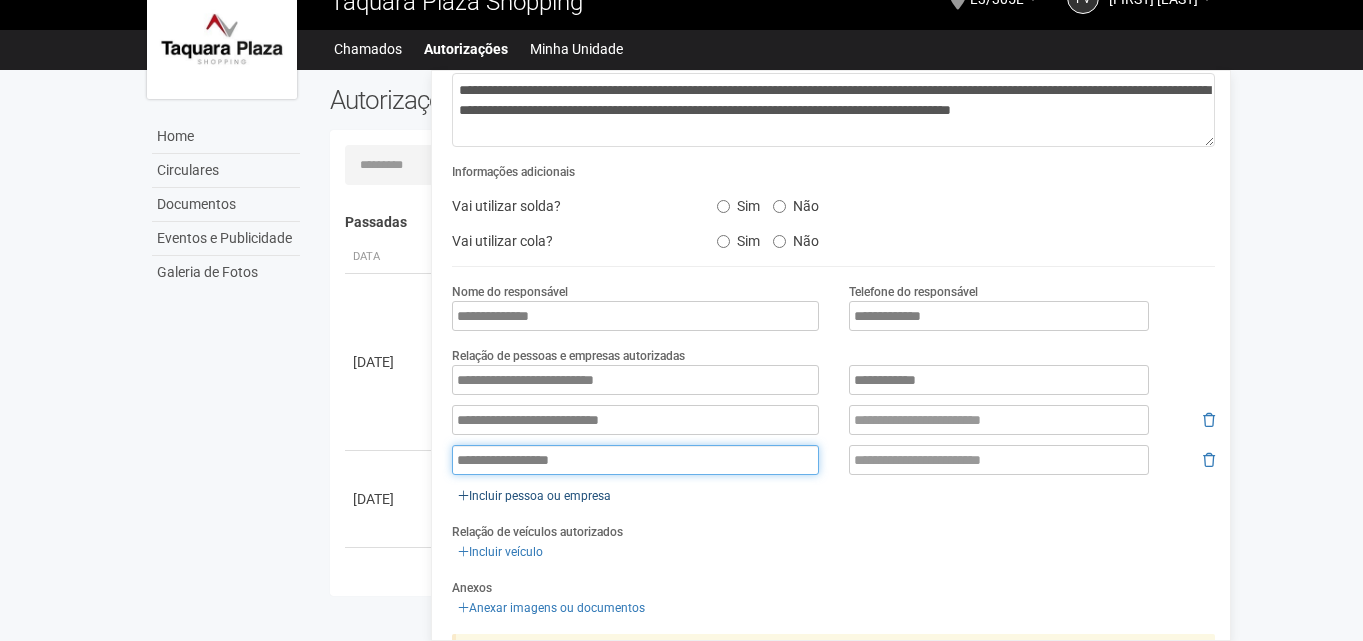 type on "**********" 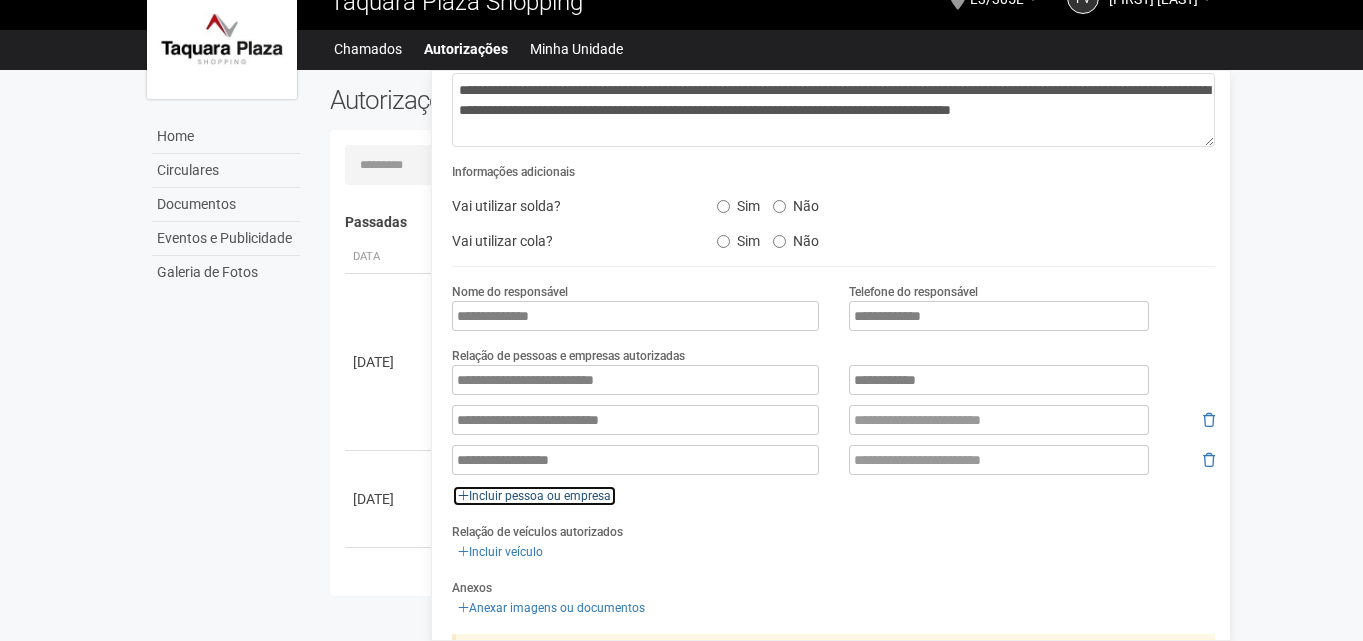 click on "Incluir pessoa ou empresa" at bounding box center (534, 496) 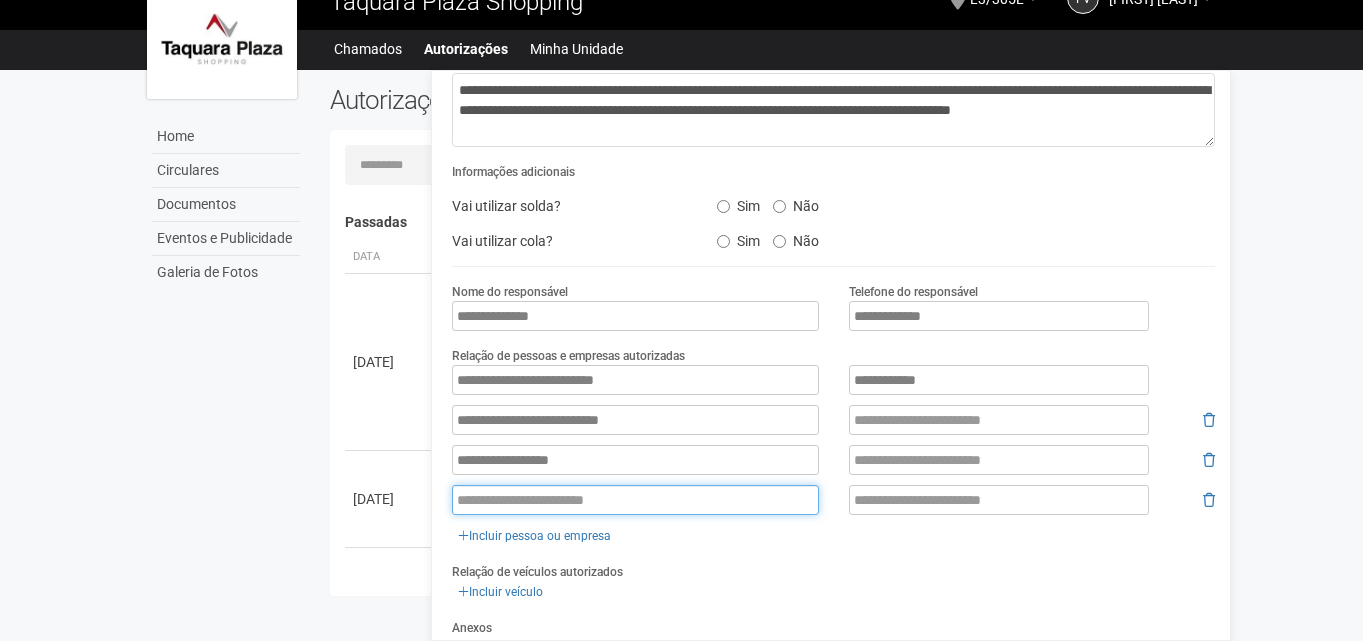 paste on "**********" 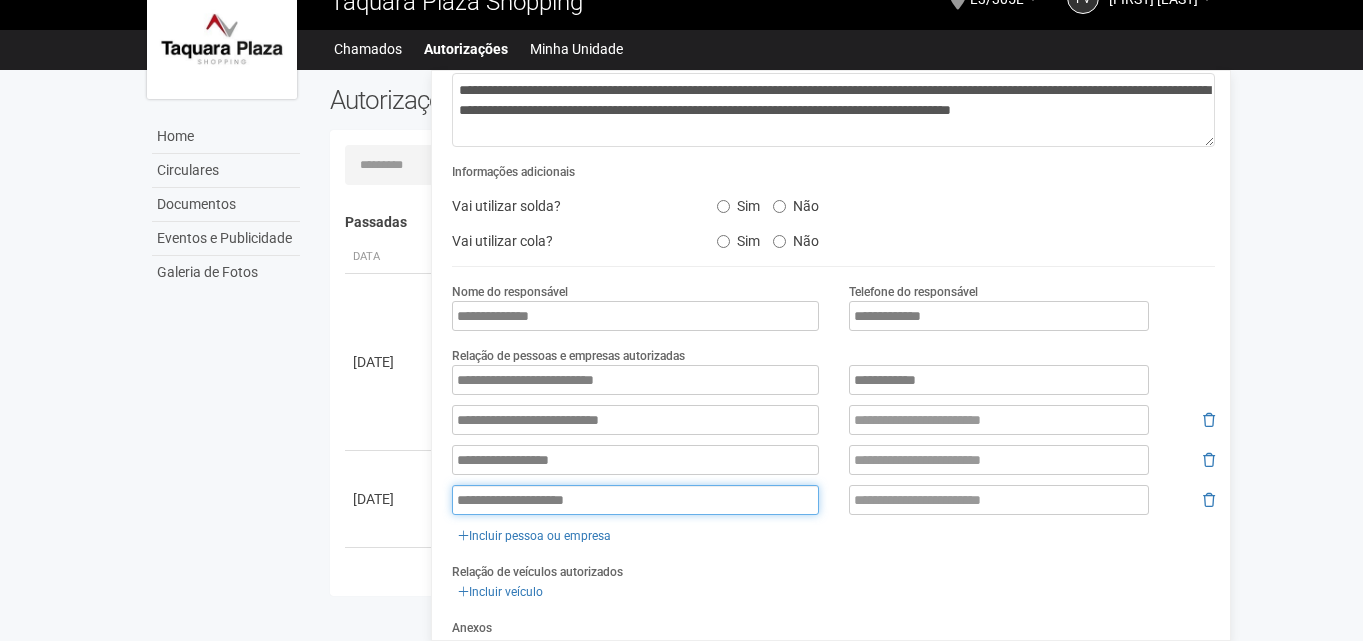 type on "**********" 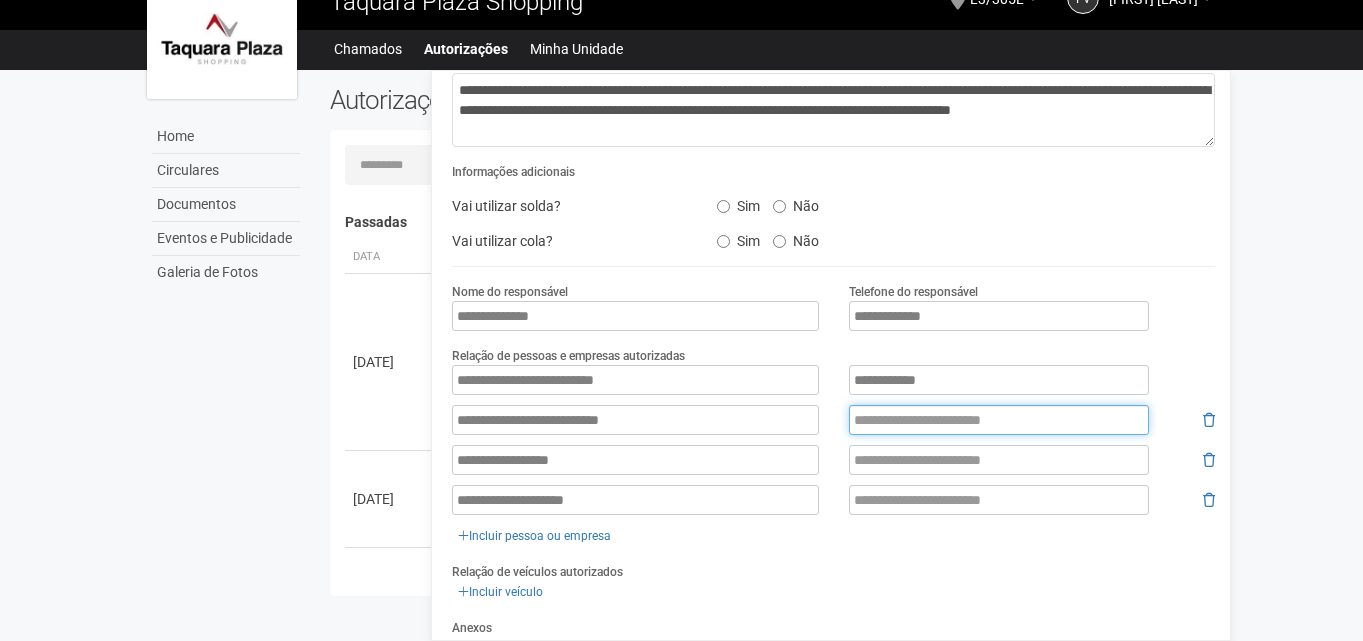 click at bounding box center (999, 420) 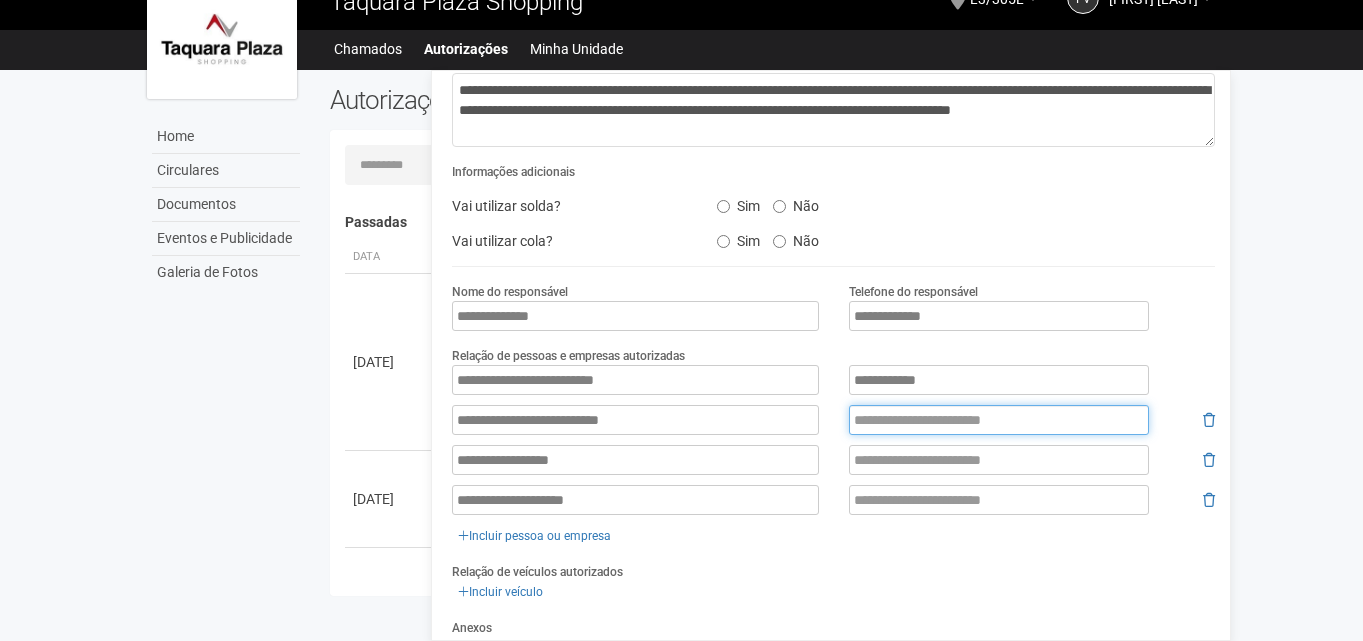 paste on "**********" 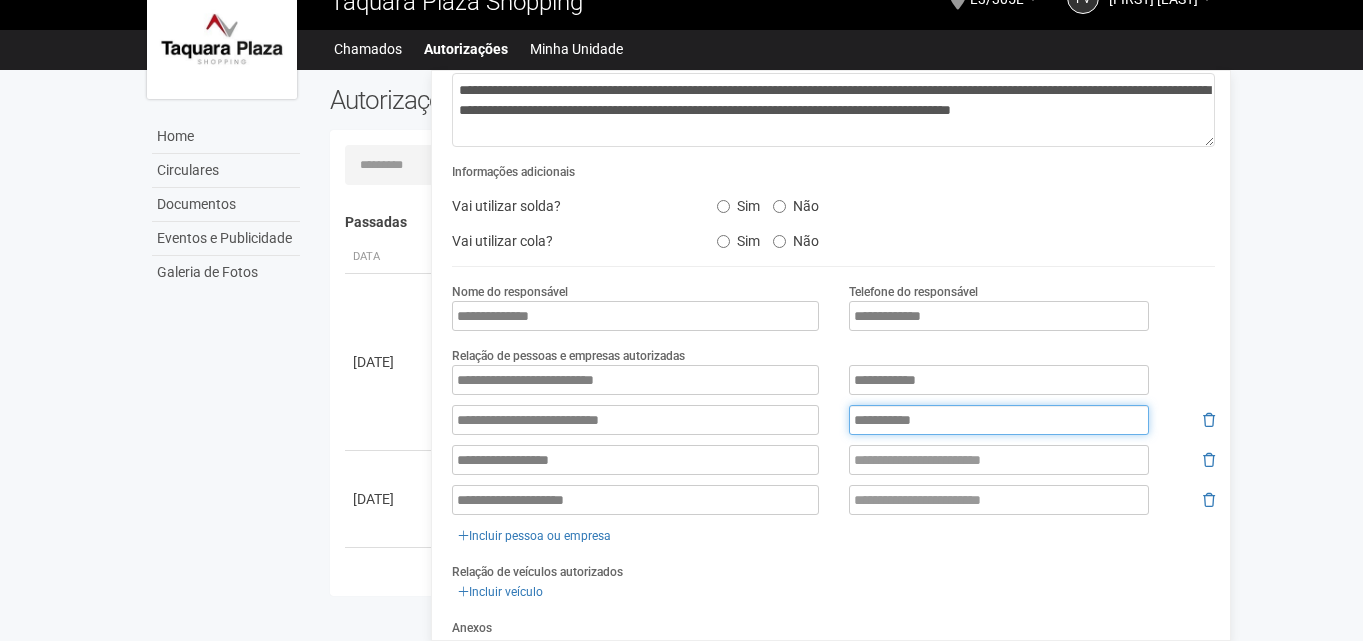 type on "**********" 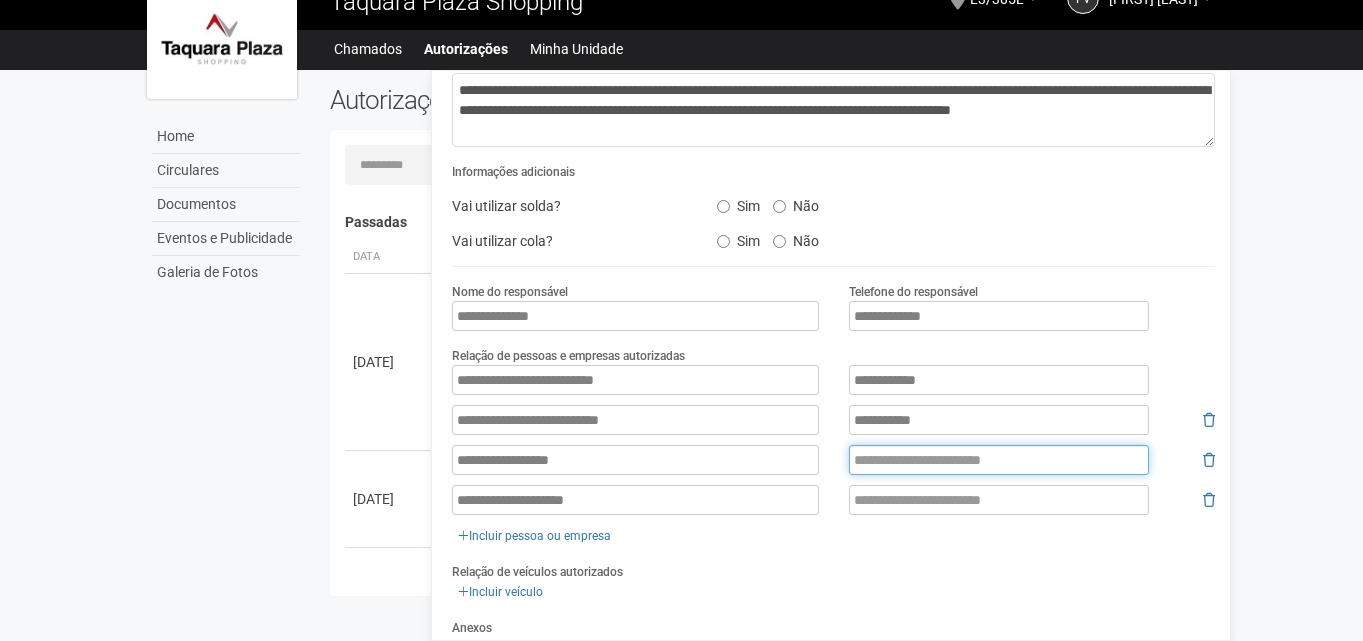 click at bounding box center (999, 460) 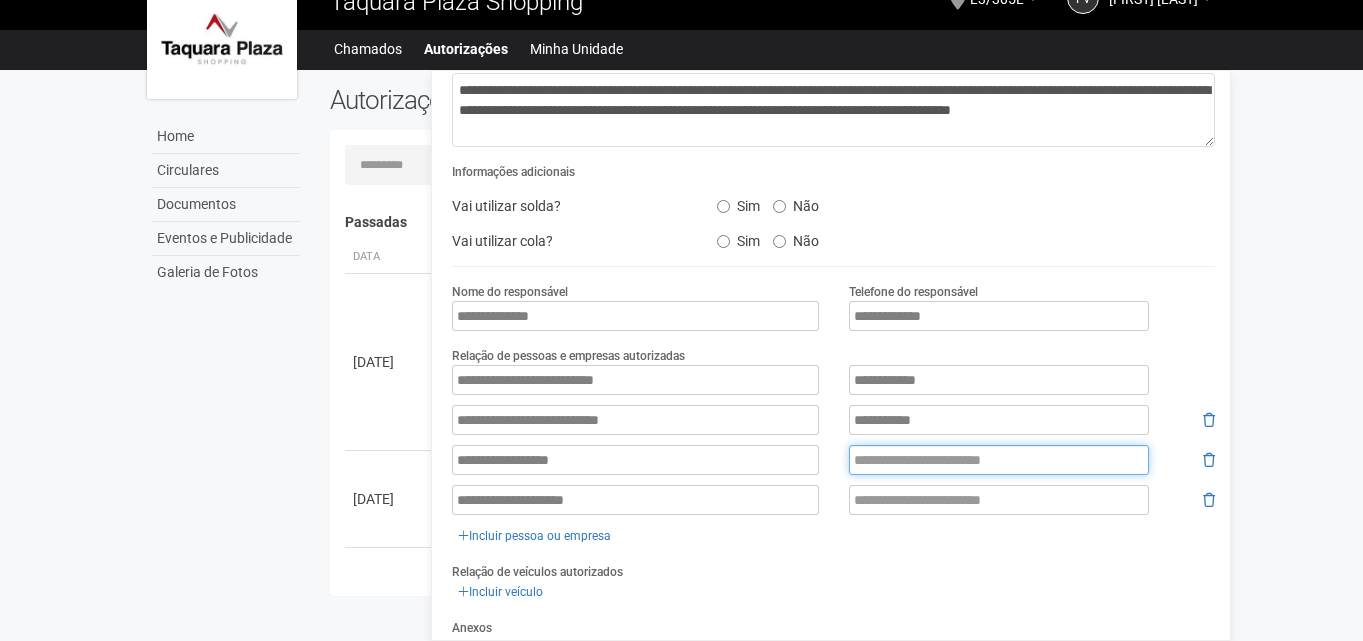 paste on "**********" 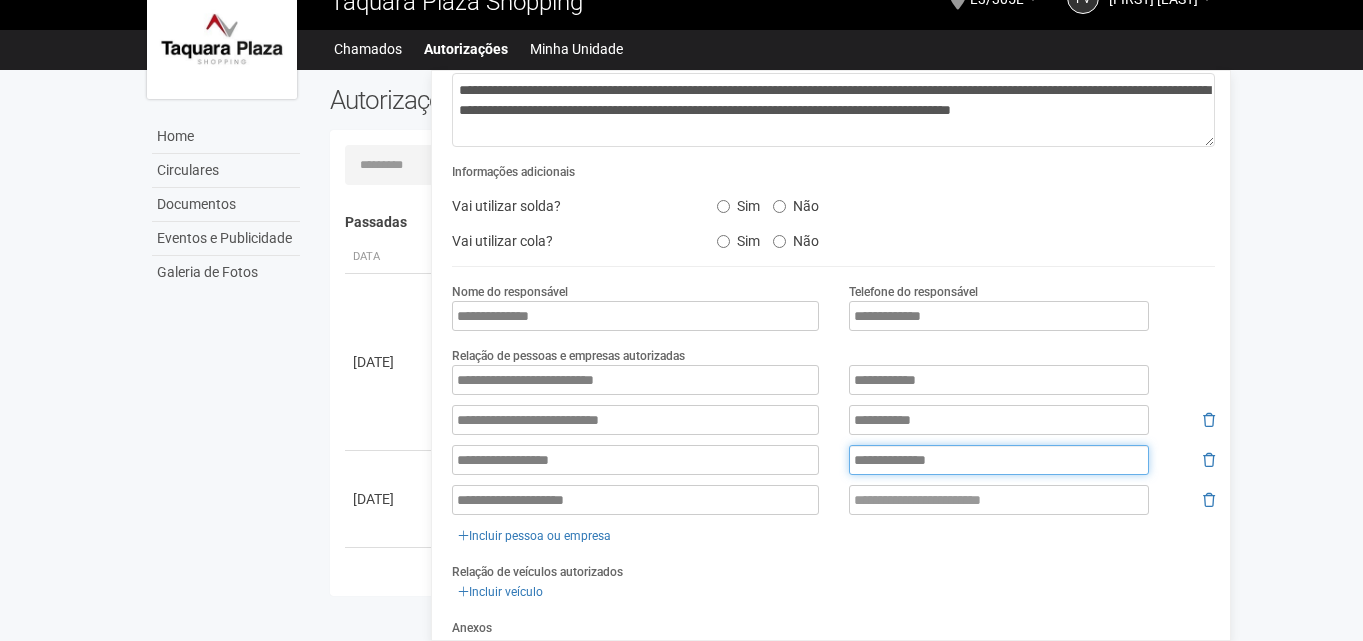 type on "**********" 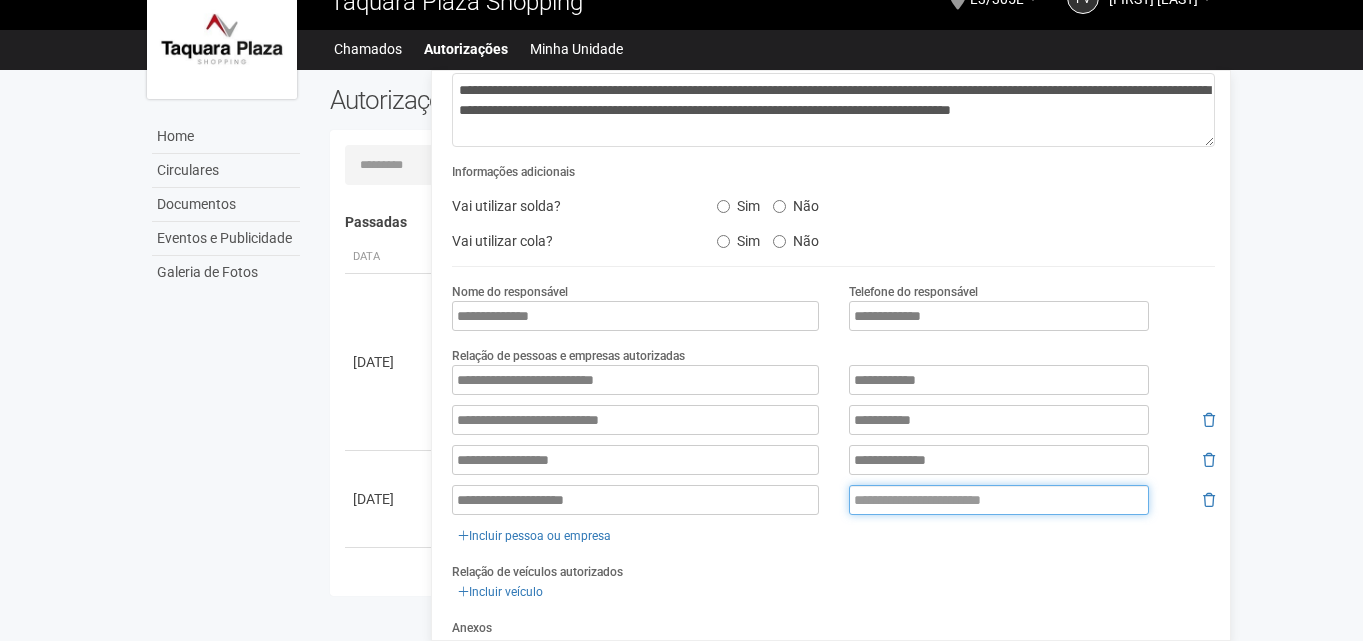 click at bounding box center [999, 500] 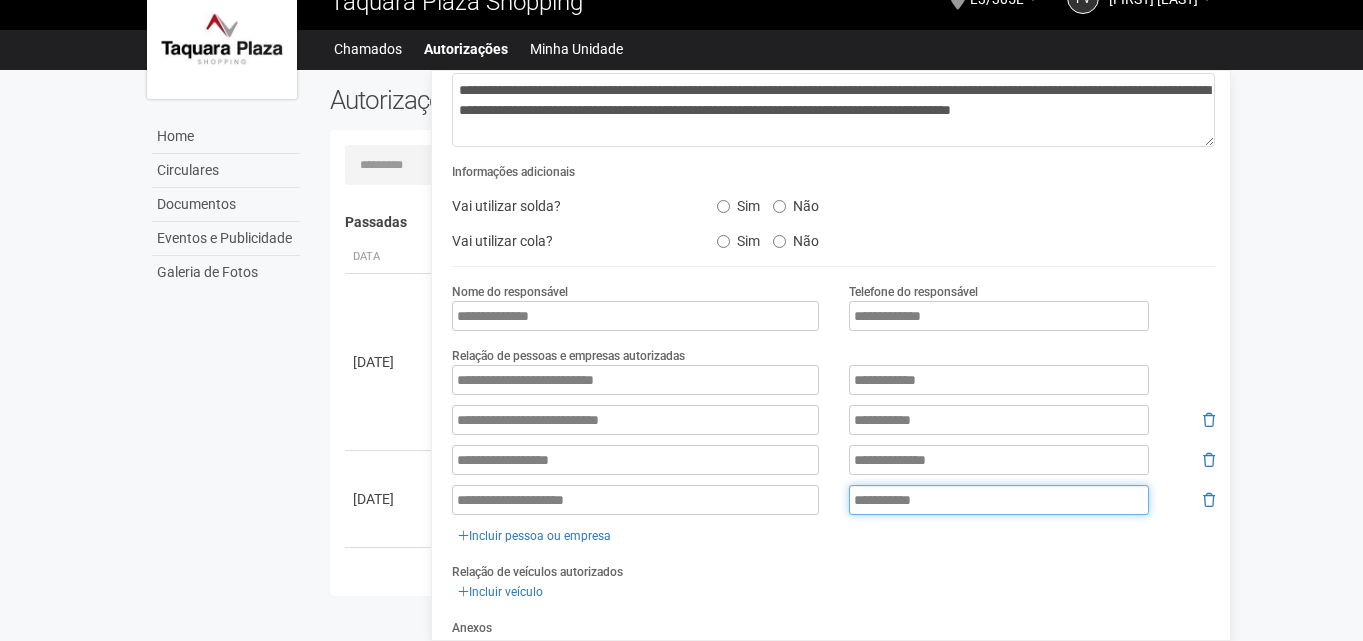 type on "**********" 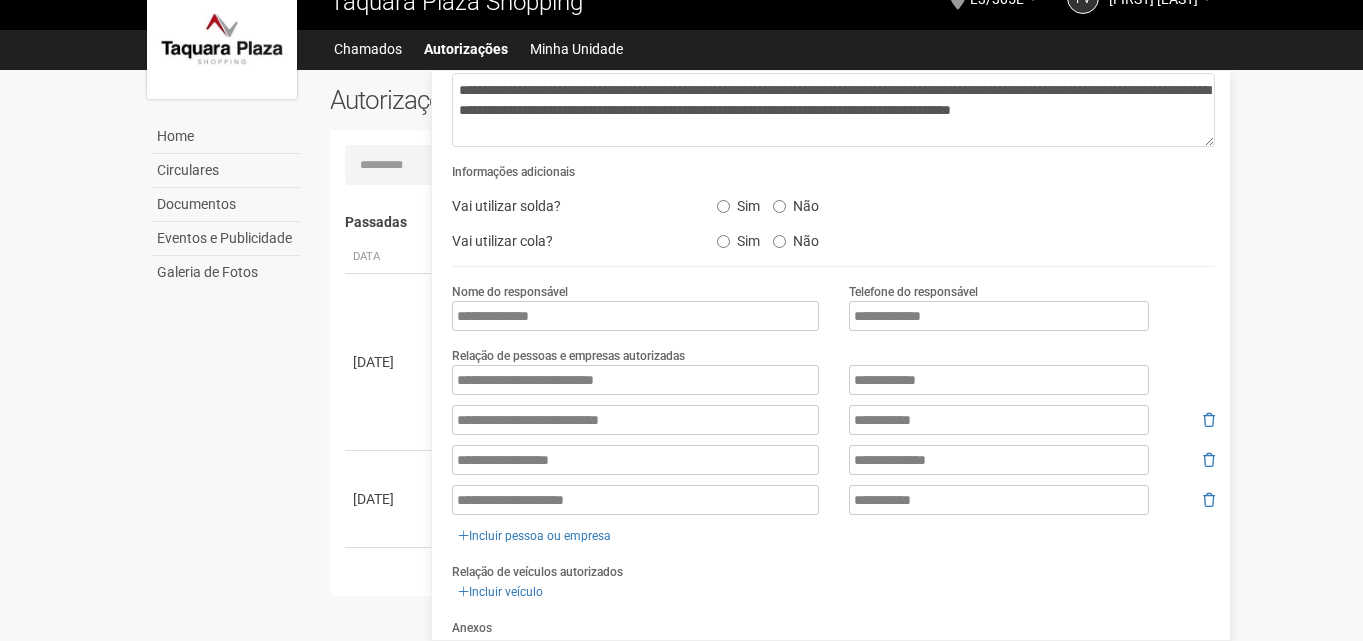 click on "**********" at bounding box center (833, 456) 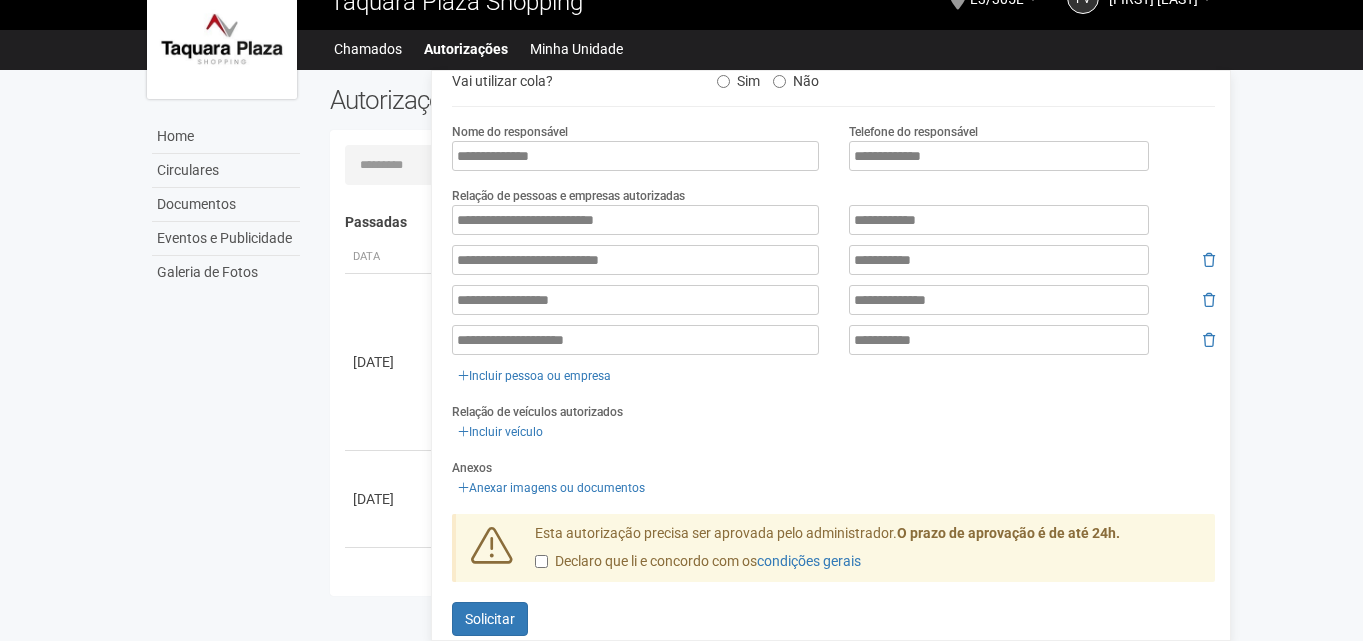 scroll, scrollTop: 381, scrollLeft: 0, axis: vertical 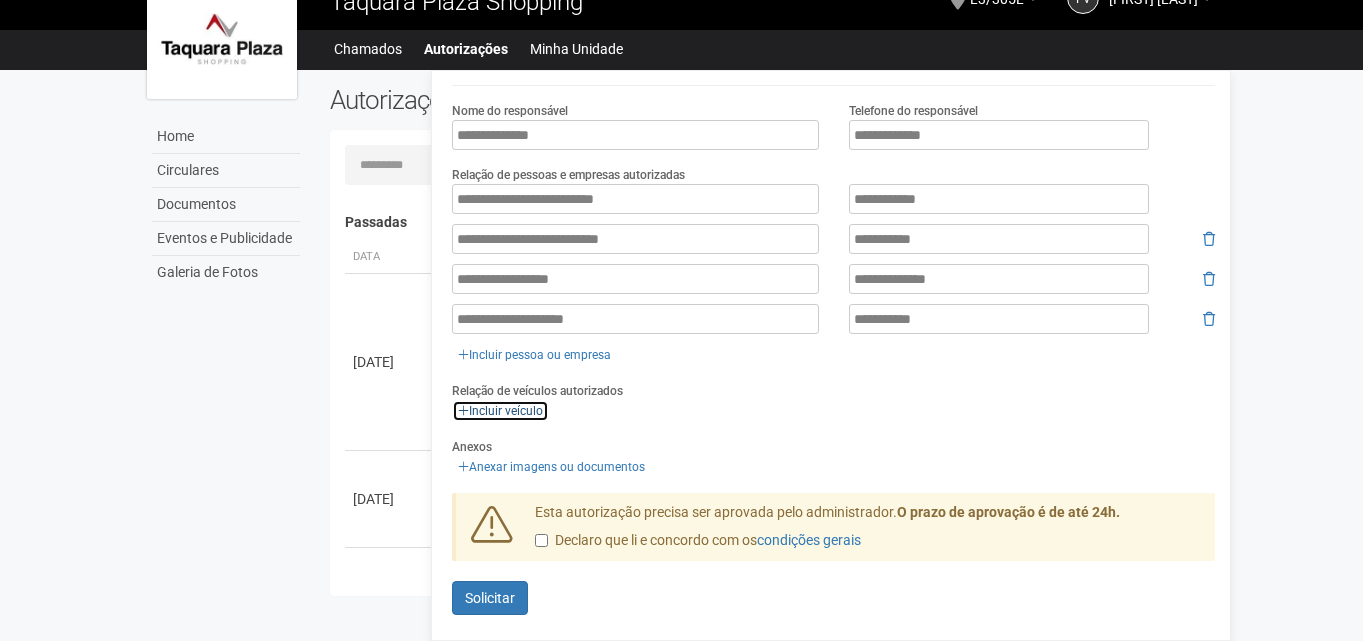 click on "Incluir veículo" at bounding box center [500, 411] 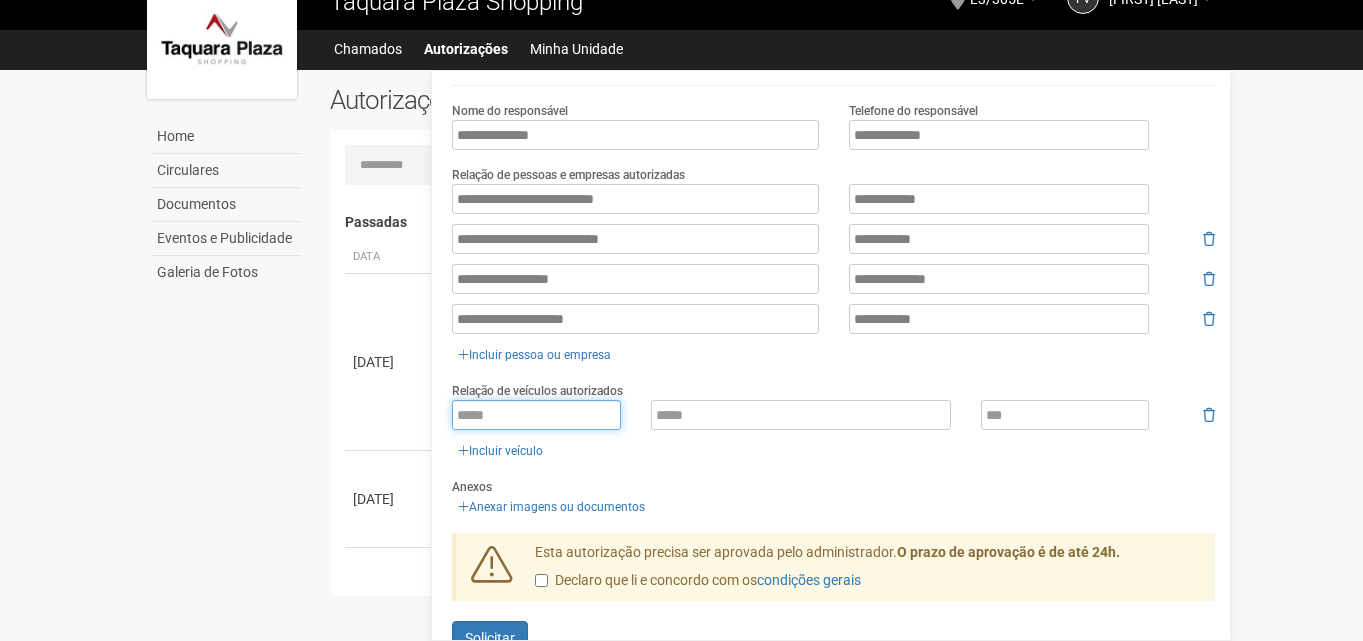 click at bounding box center (536, 415) 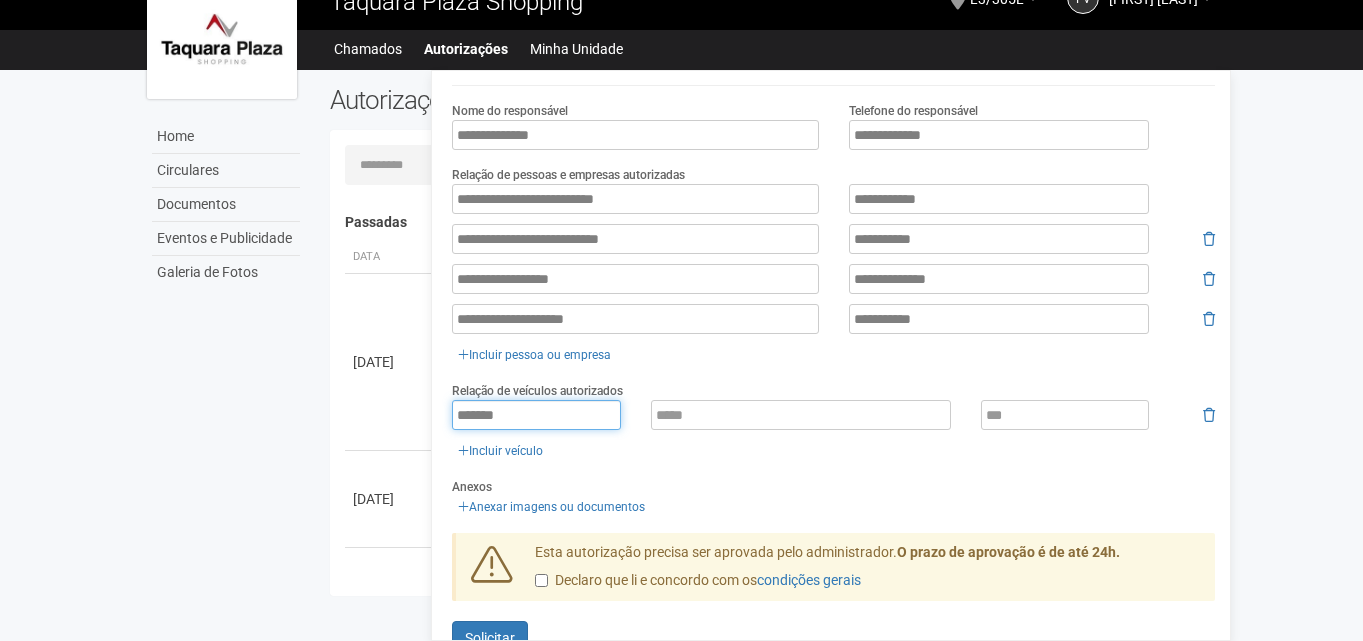 type on "*******" 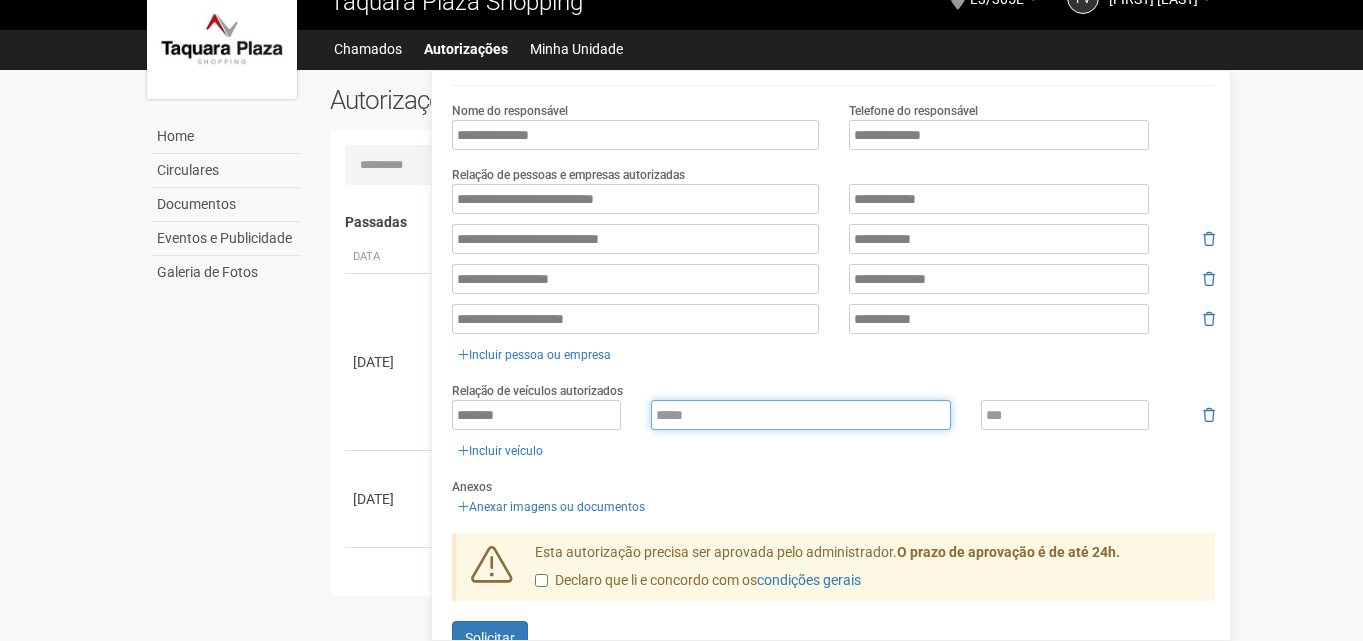 click at bounding box center [801, 415] 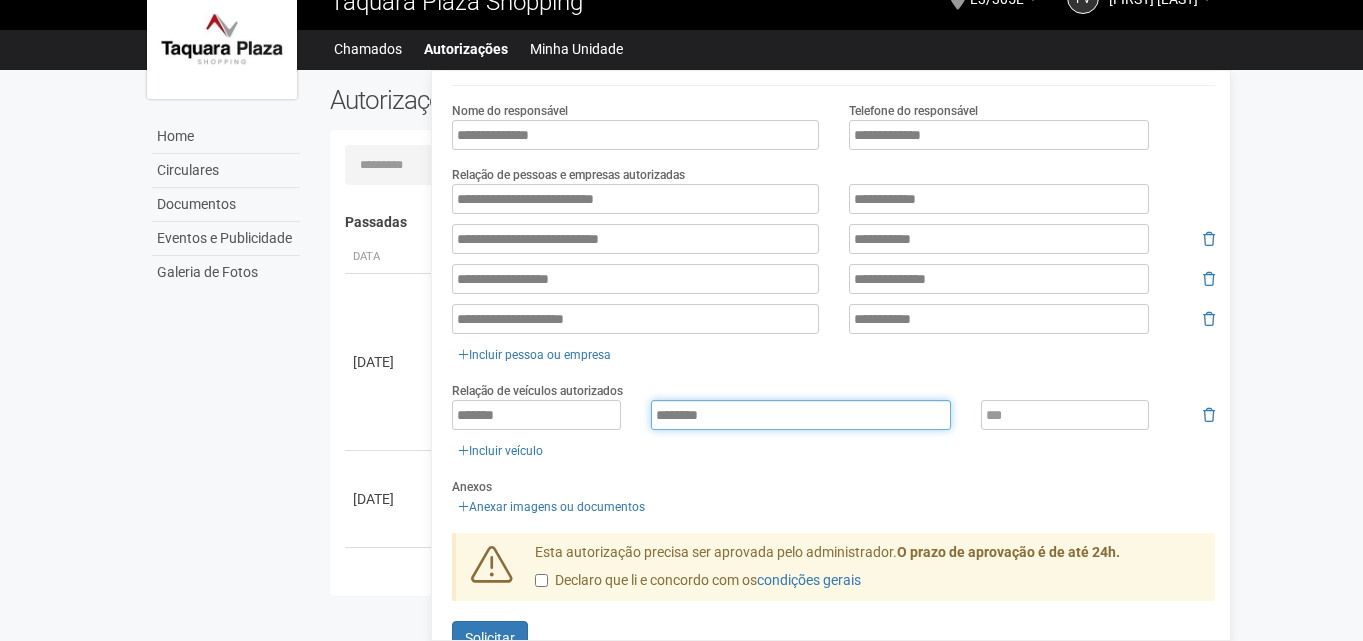type on "********" 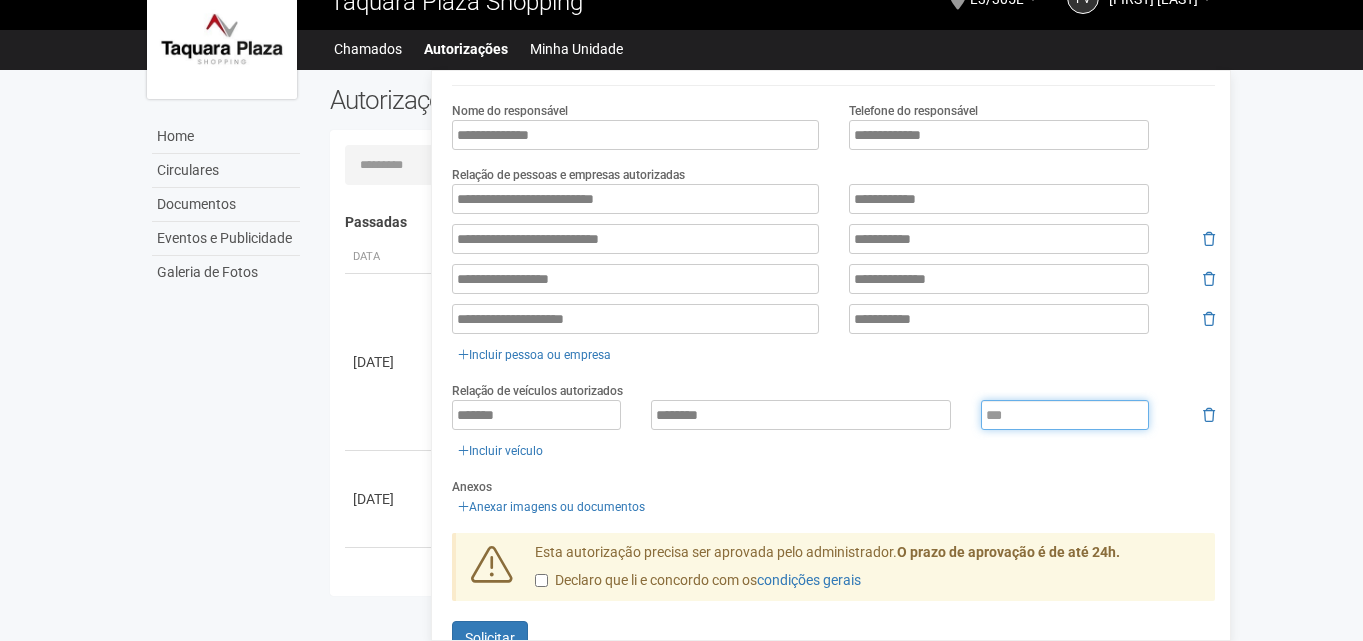 click at bounding box center [1065, 415] 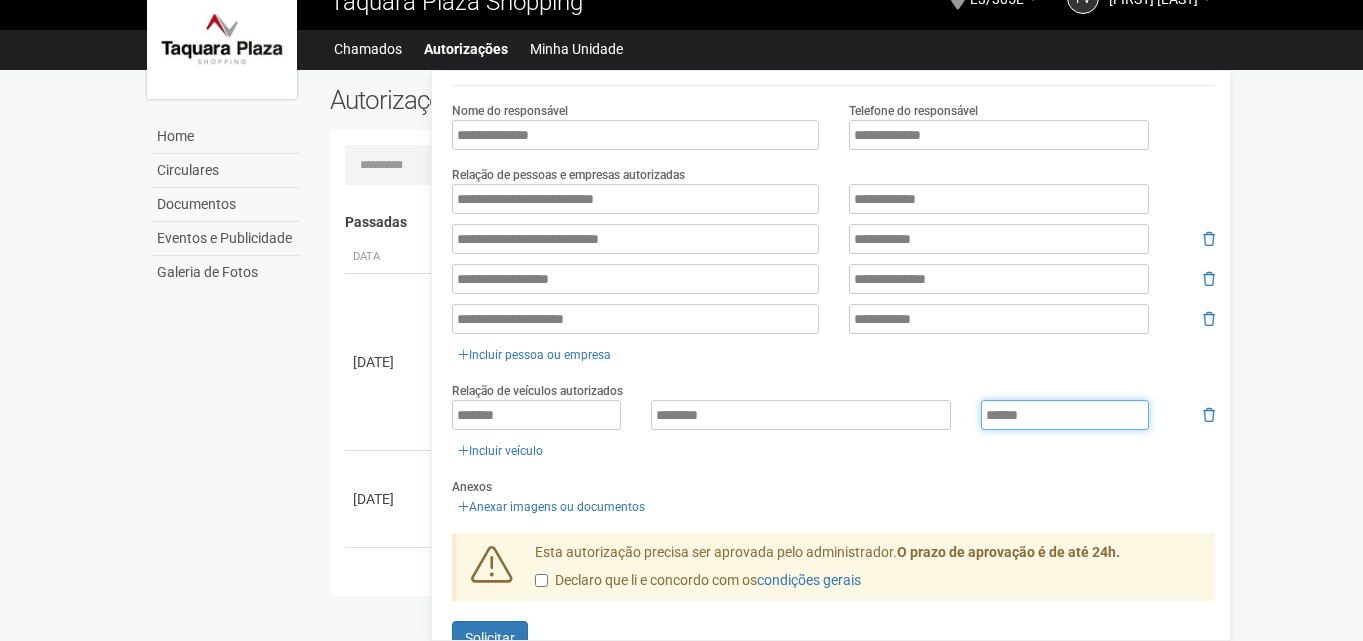 type on "******" 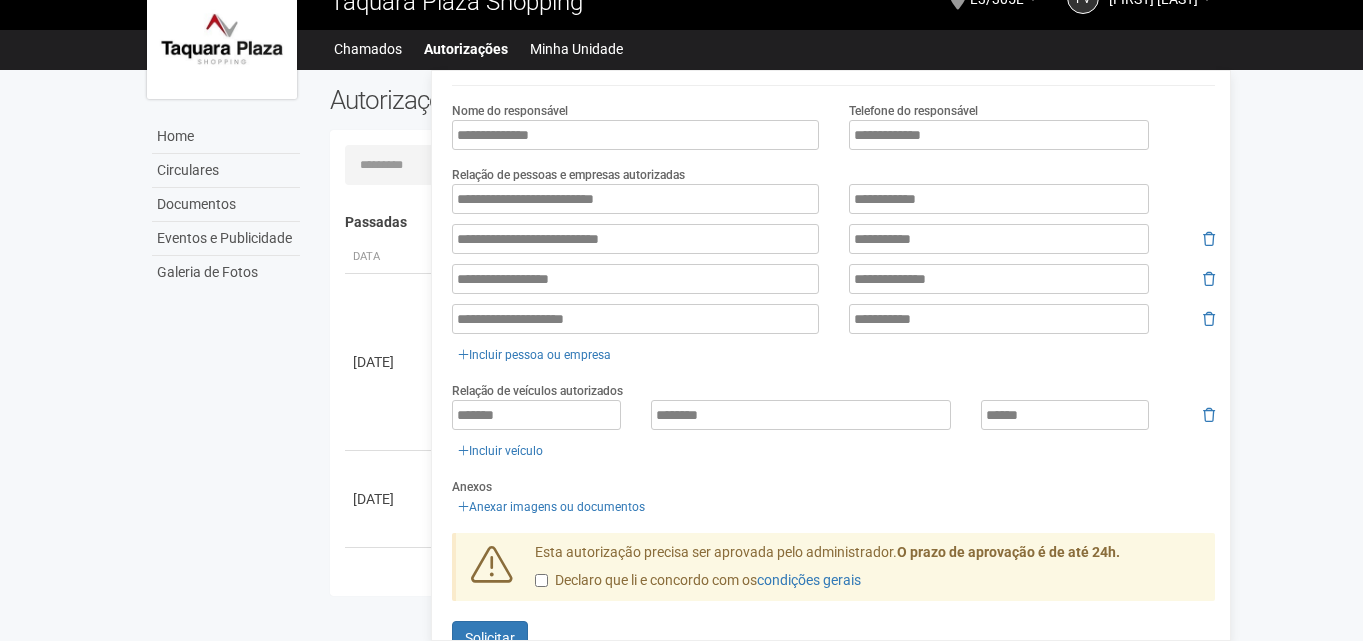 click on "**********" at bounding box center [833, 199] 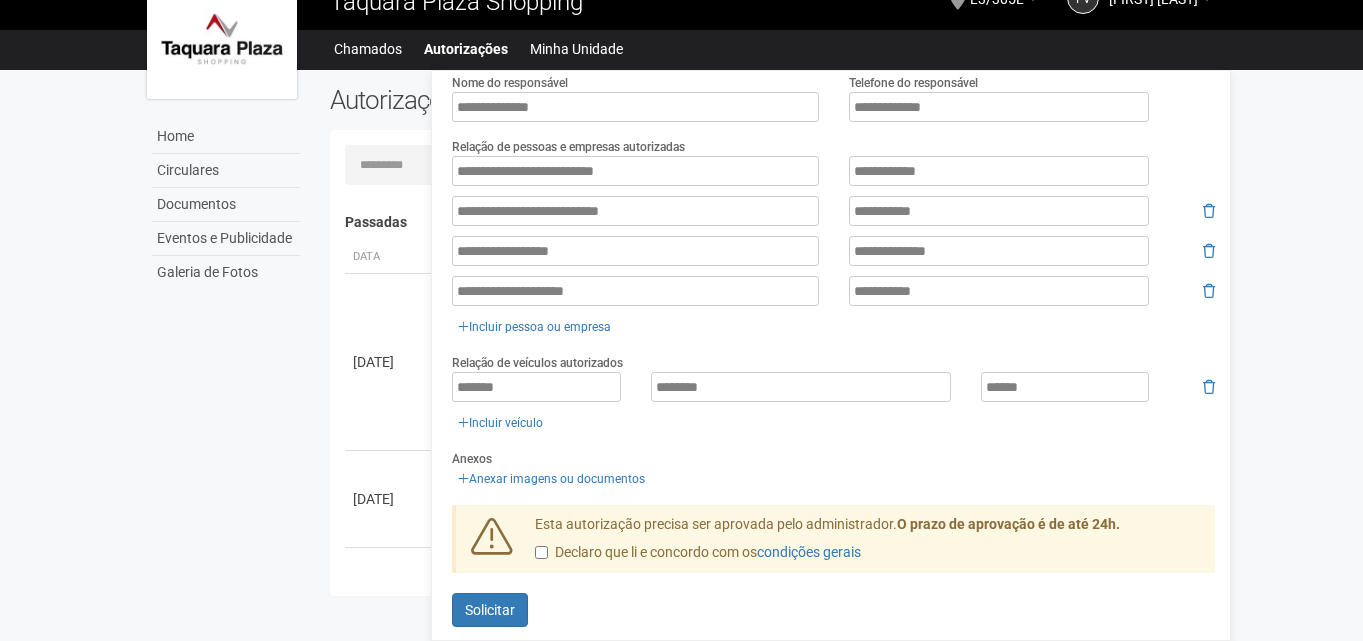 scroll, scrollTop: 421, scrollLeft: 0, axis: vertical 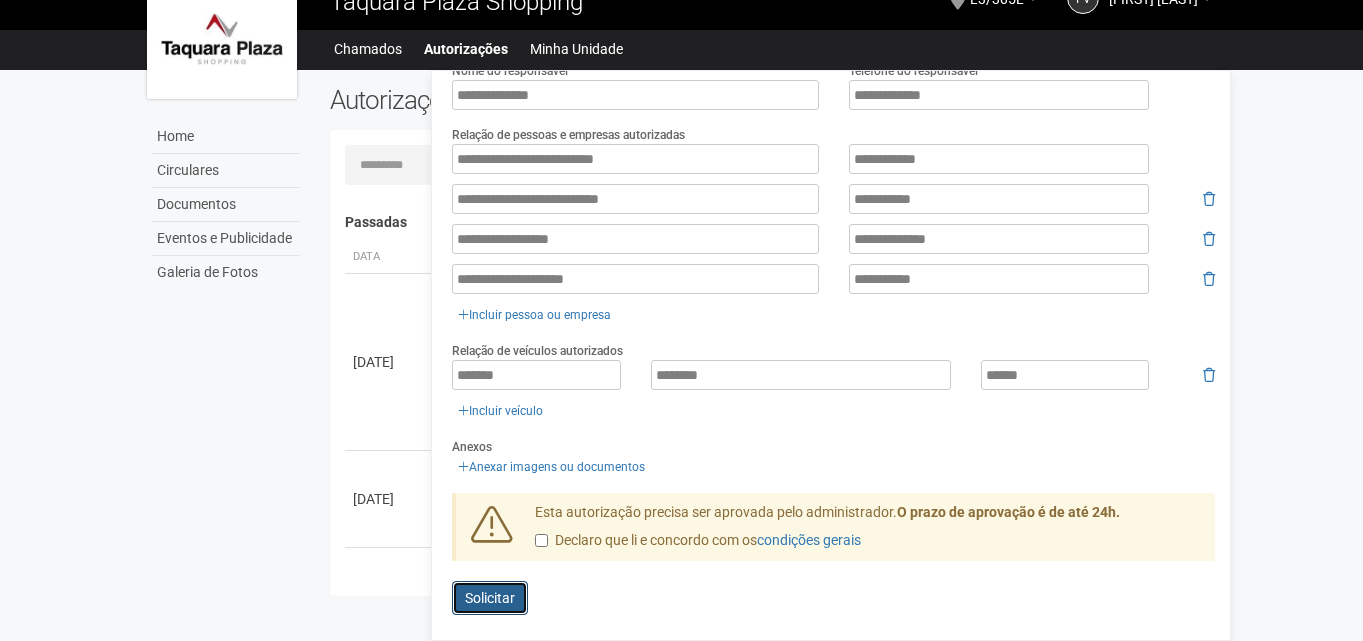 click on "Solicitar" at bounding box center [490, 598] 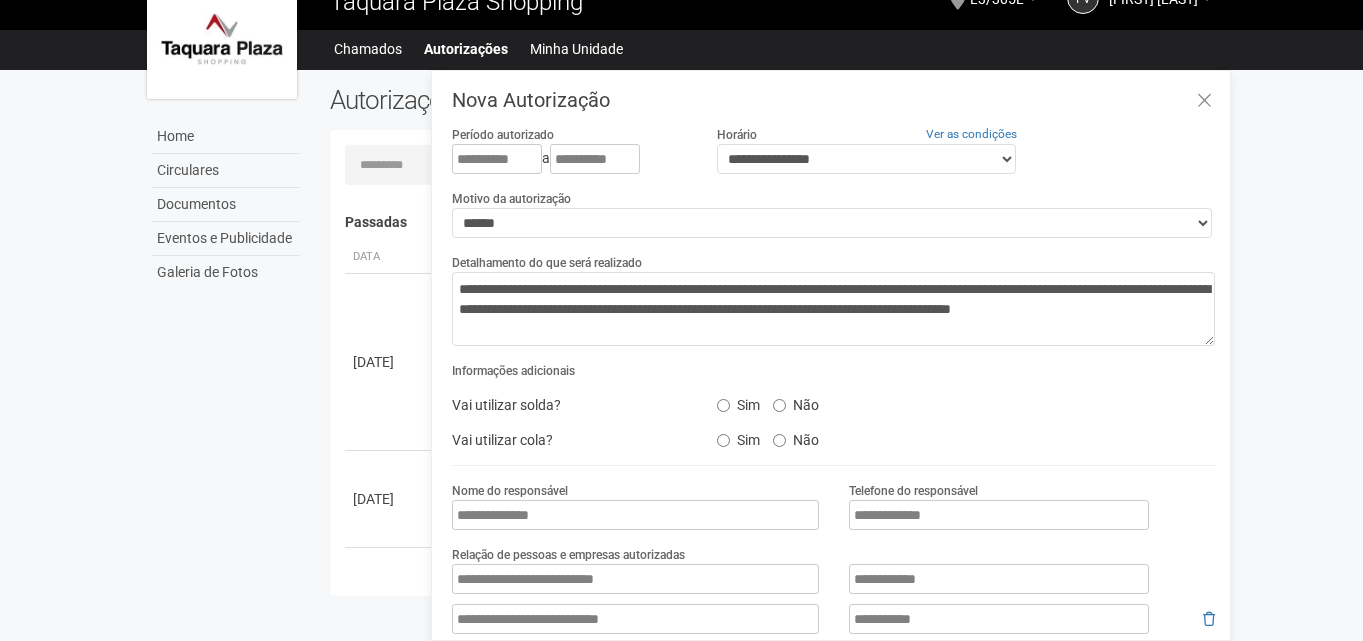 scroll, scrollTop: 0, scrollLeft: 0, axis: both 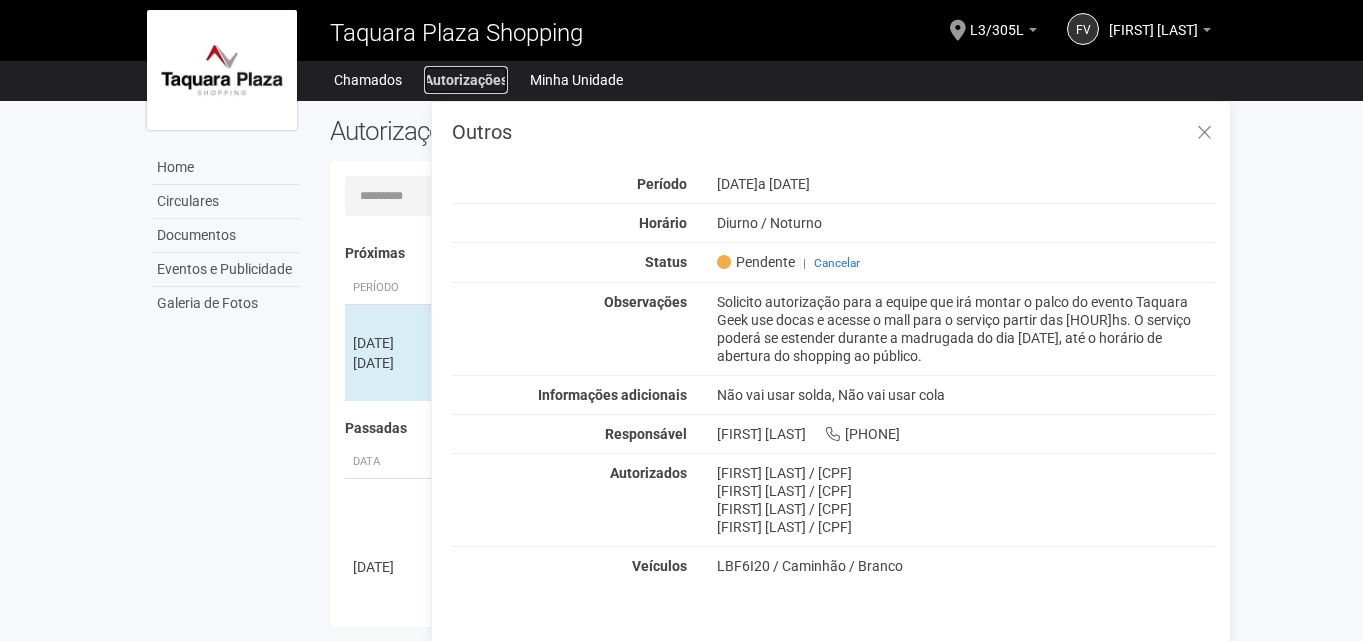 click on "Autorizações" at bounding box center (466, 80) 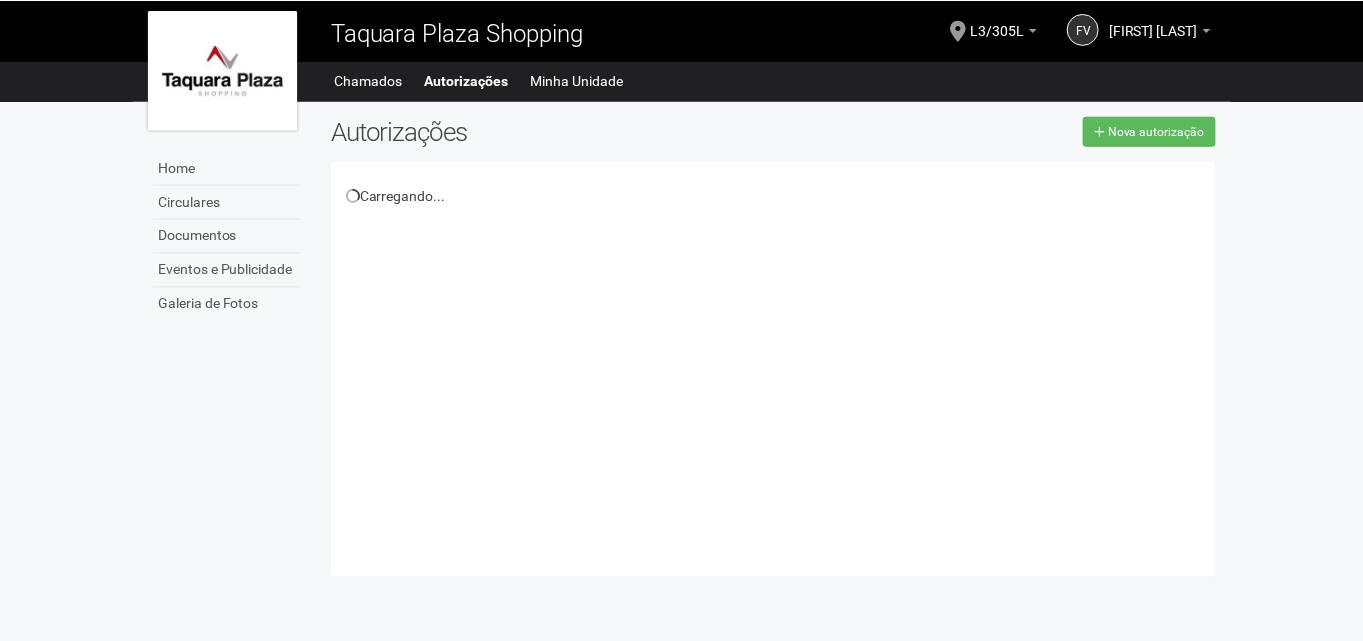 scroll, scrollTop: 0, scrollLeft: 0, axis: both 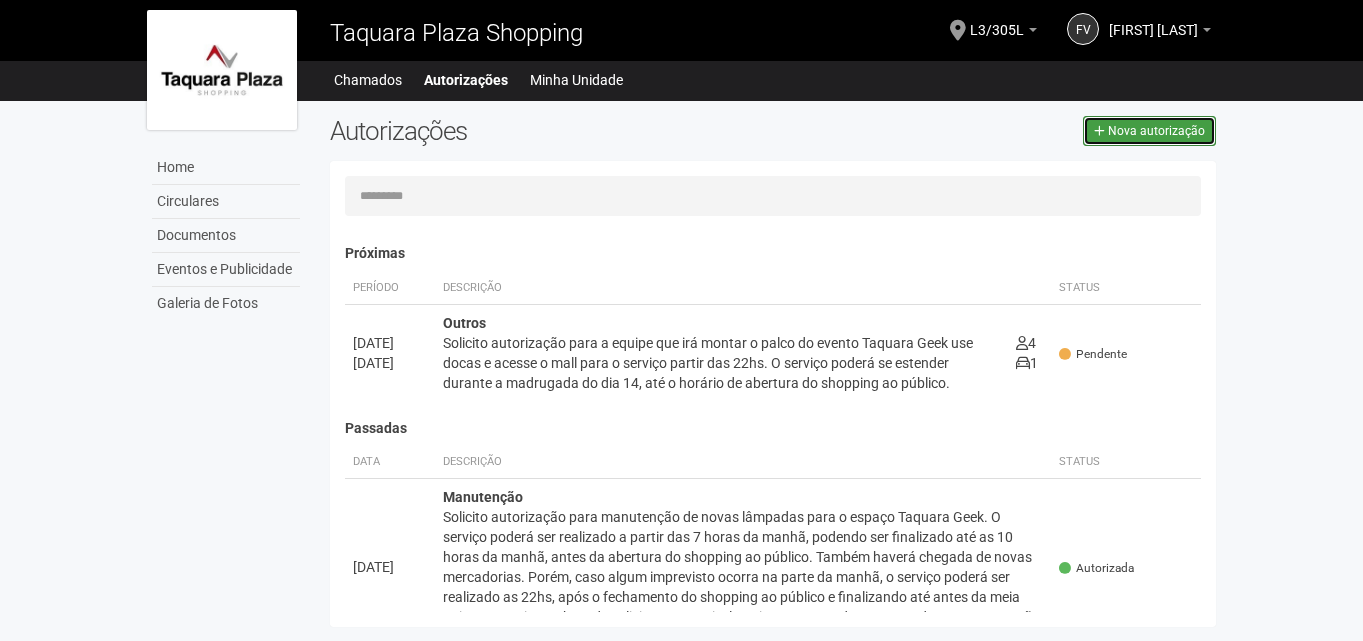 click on "Nova autorização" at bounding box center (1156, 131) 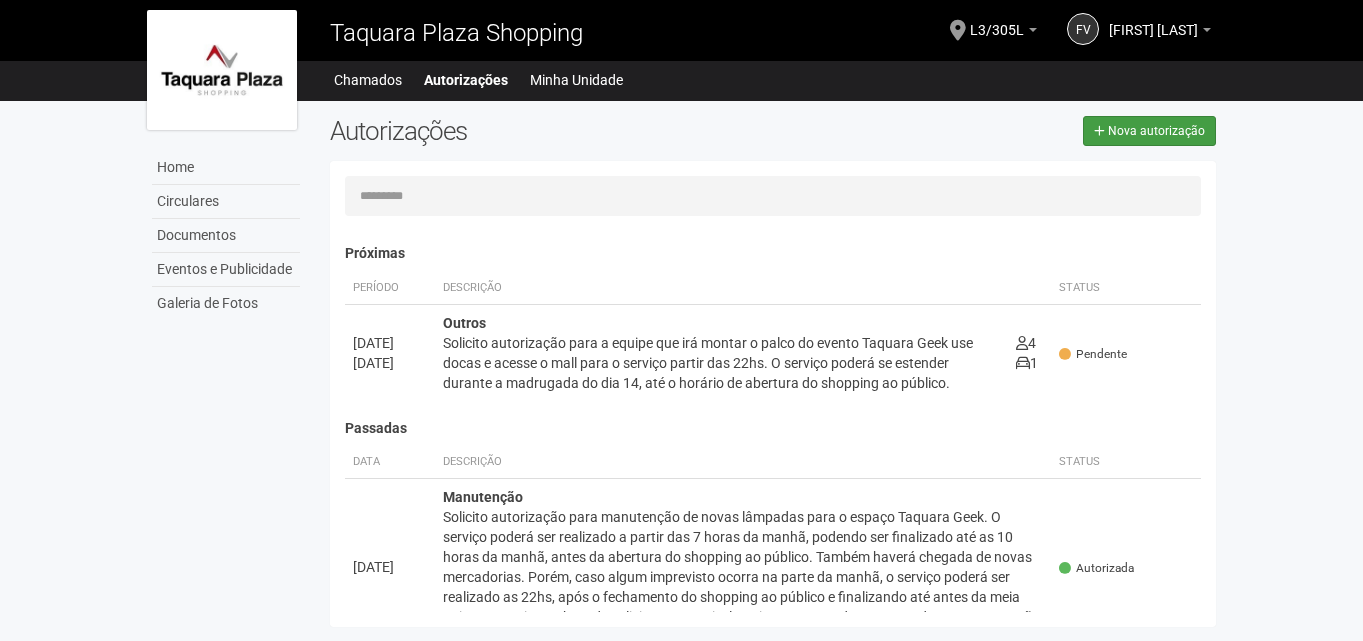 select on "**" 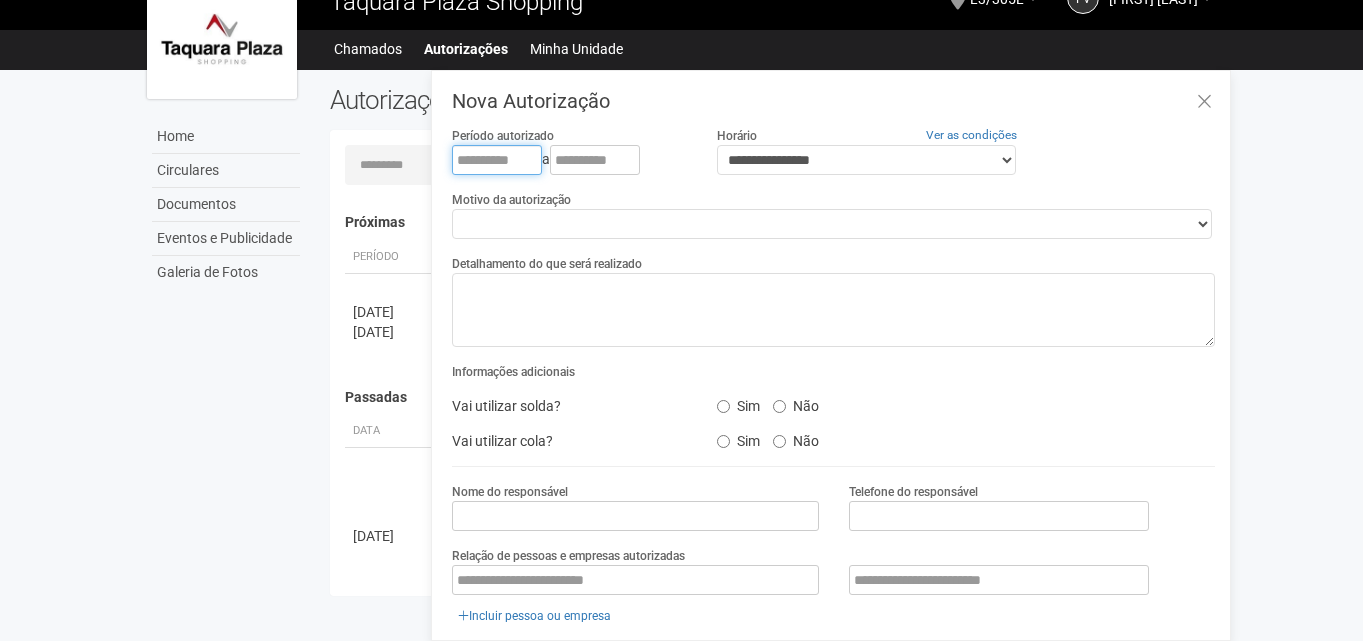 click at bounding box center [497, 160] 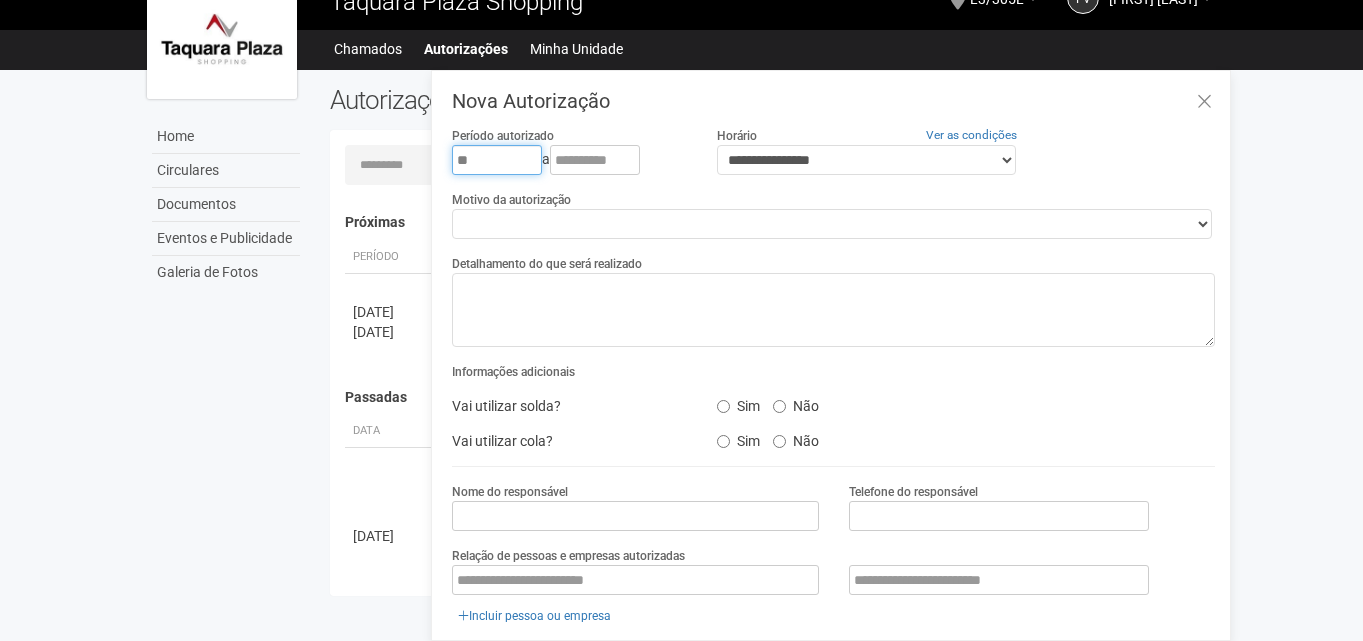 click on "**" at bounding box center (497, 160) 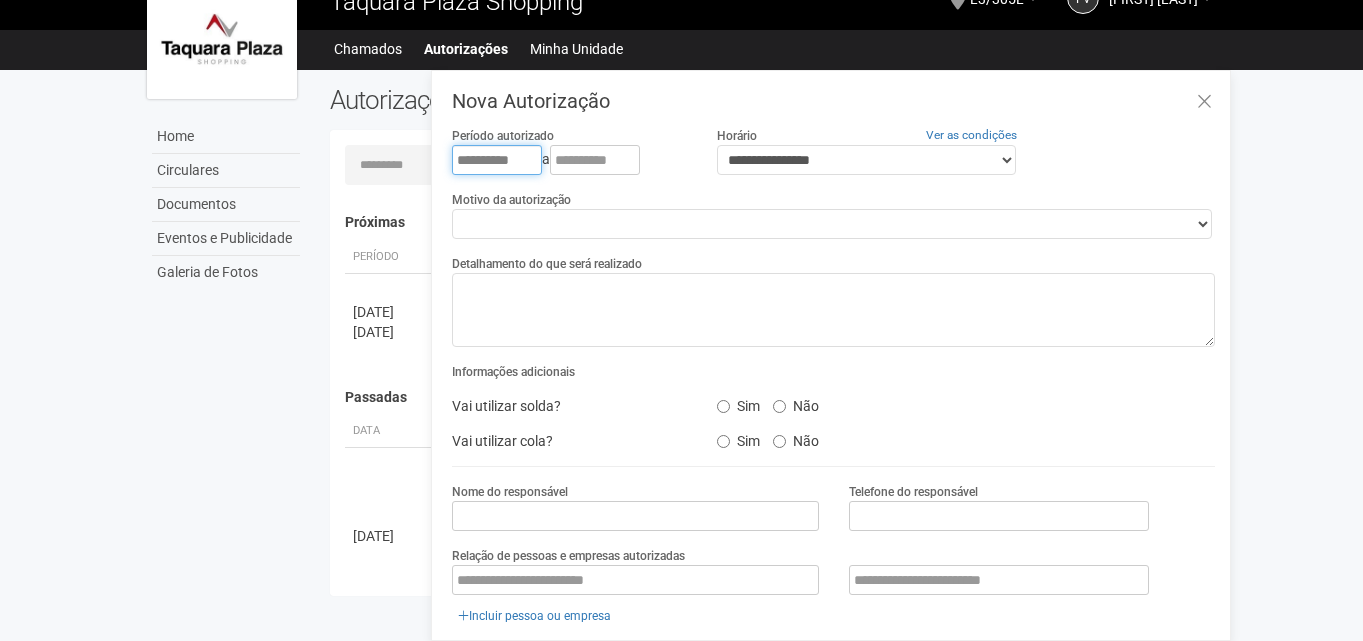 type on "**********" 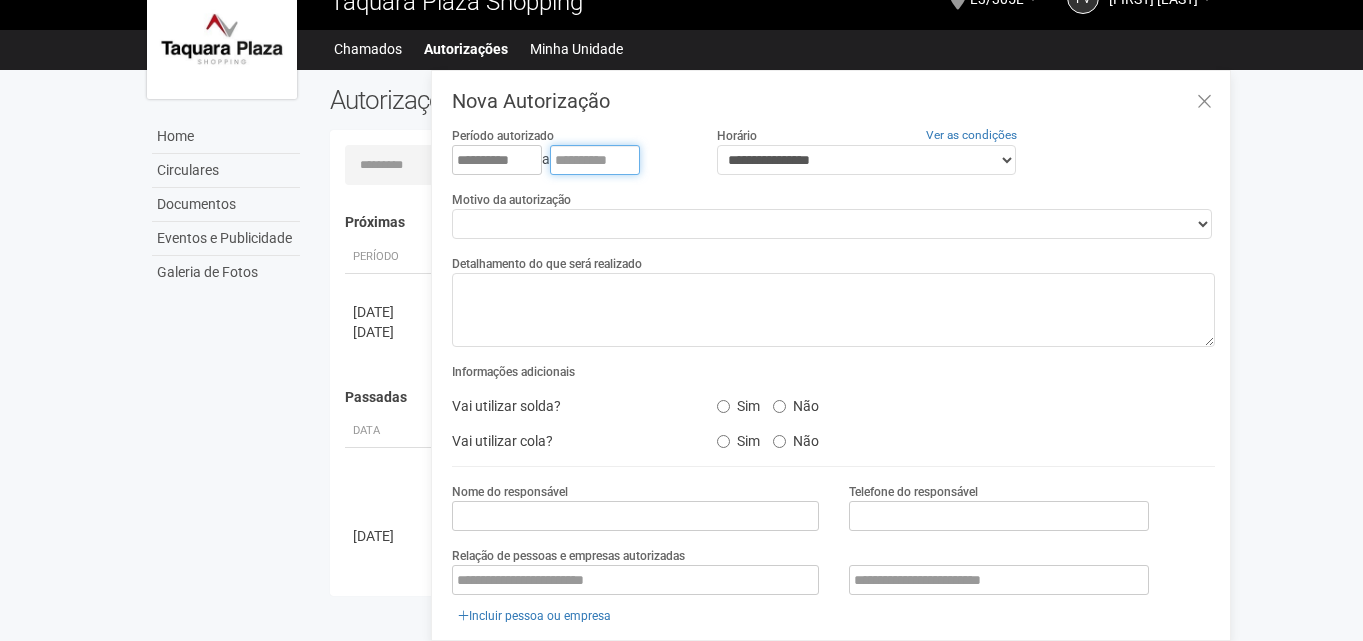 click at bounding box center [595, 160] 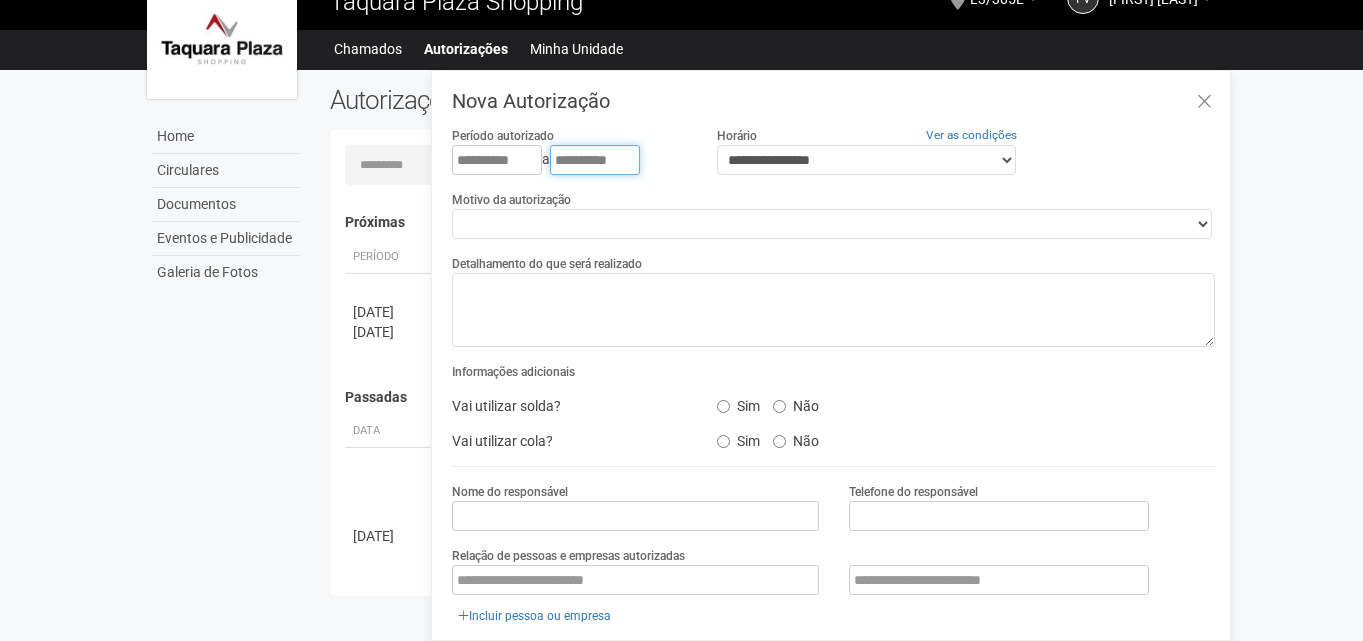 type on "**********" 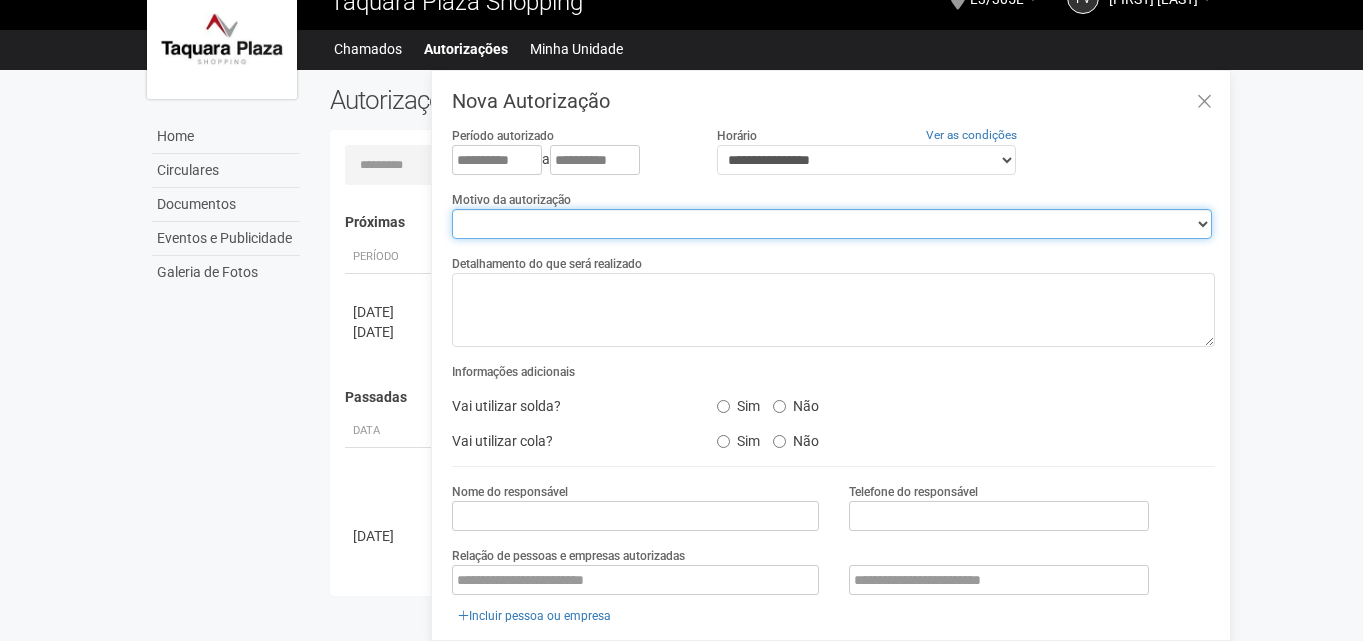 click on "**********" at bounding box center [832, 224] 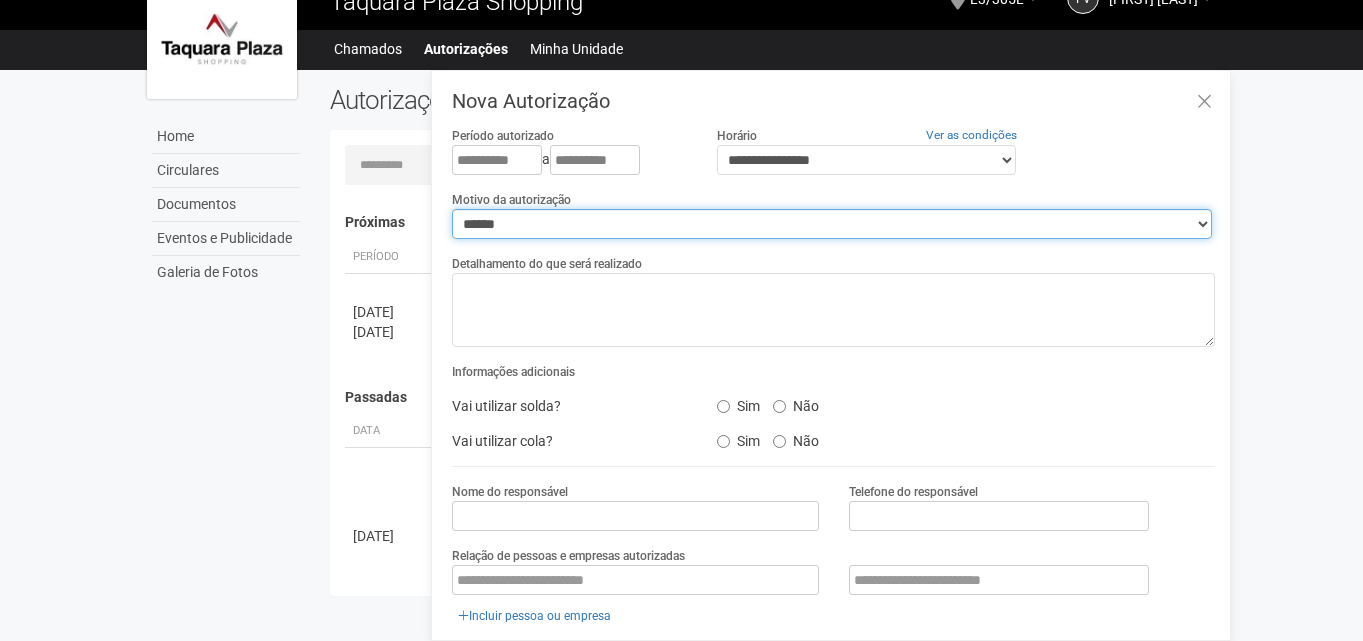 click on "**********" at bounding box center [832, 224] 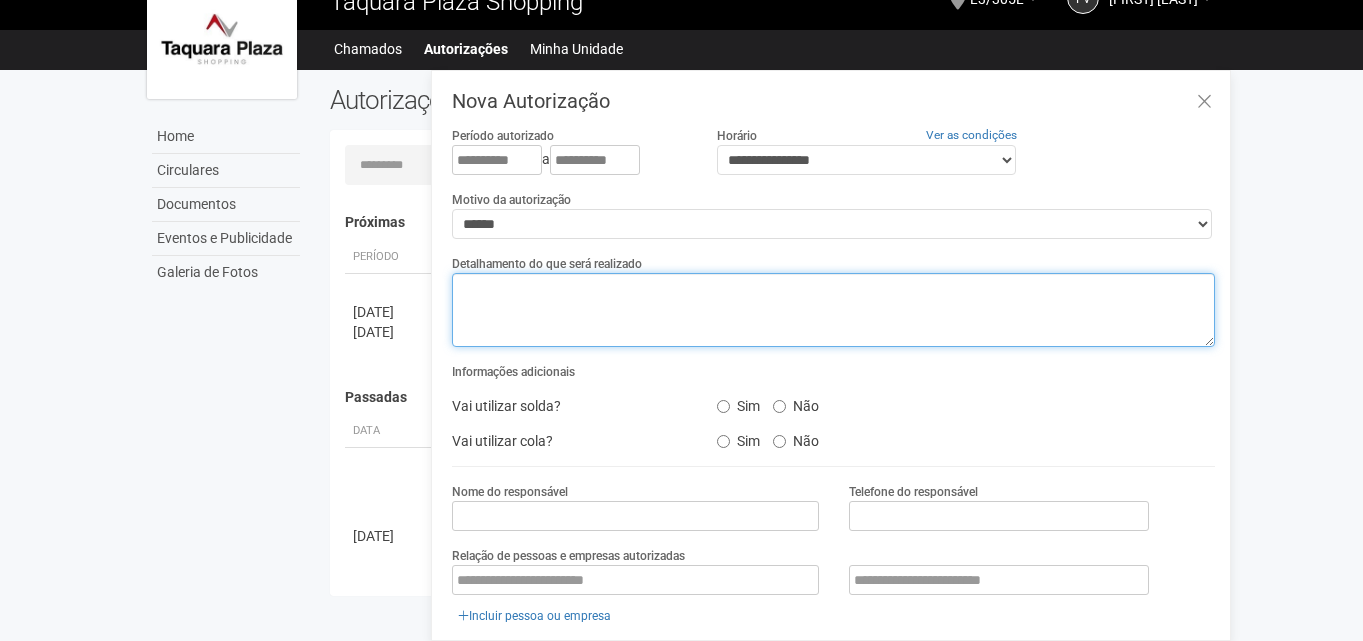 click at bounding box center [833, 310] 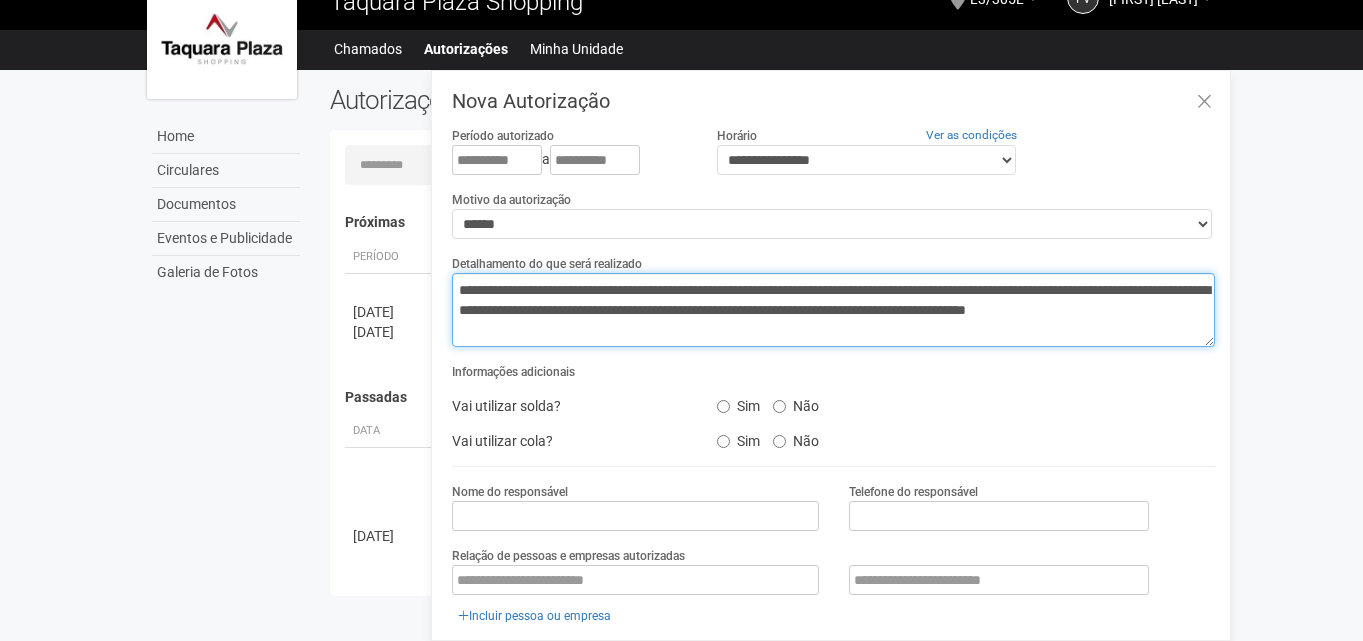 drag, startPoint x: 973, startPoint y: 299, endPoint x: 985, endPoint y: 301, distance: 12.165525 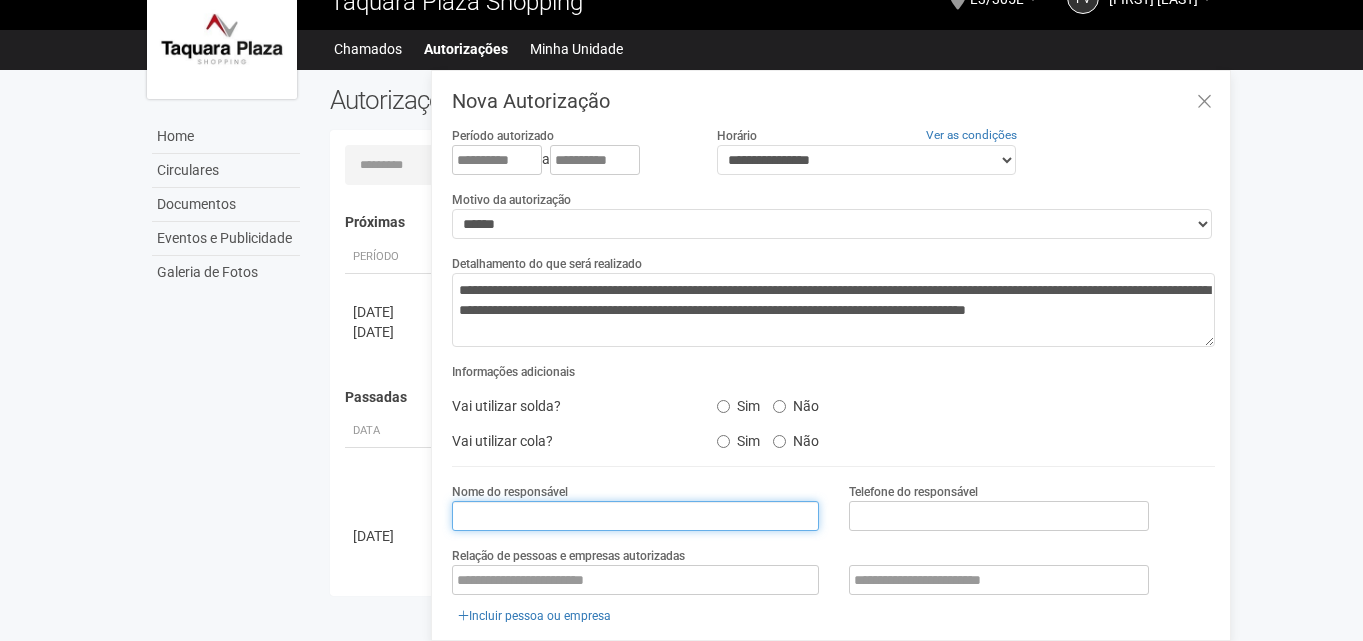 click at bounding box center [635, 516] 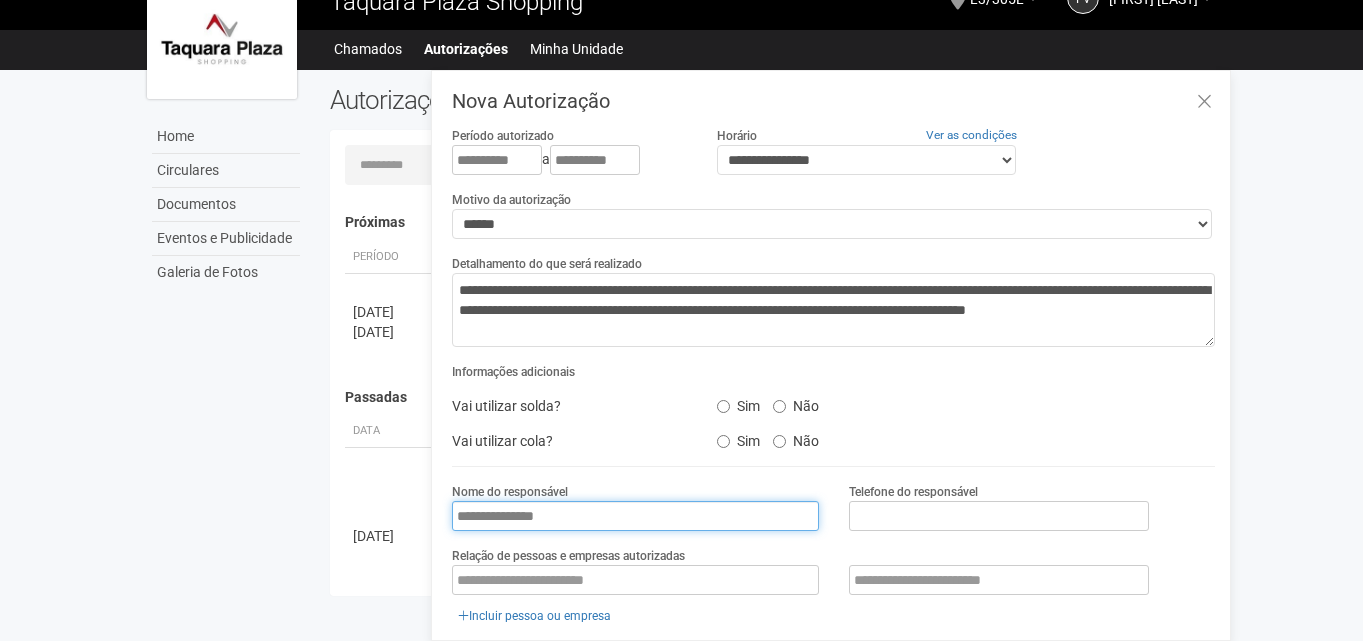 type on "**********" 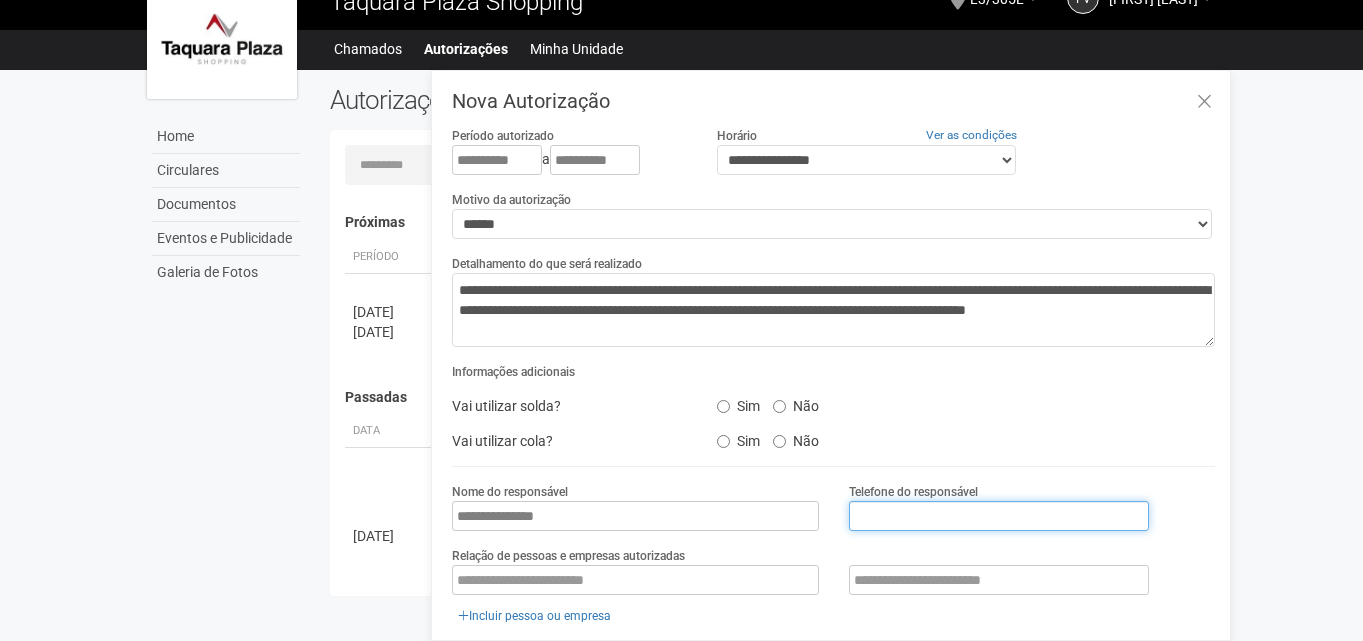 click at bounding box center (999, 516) 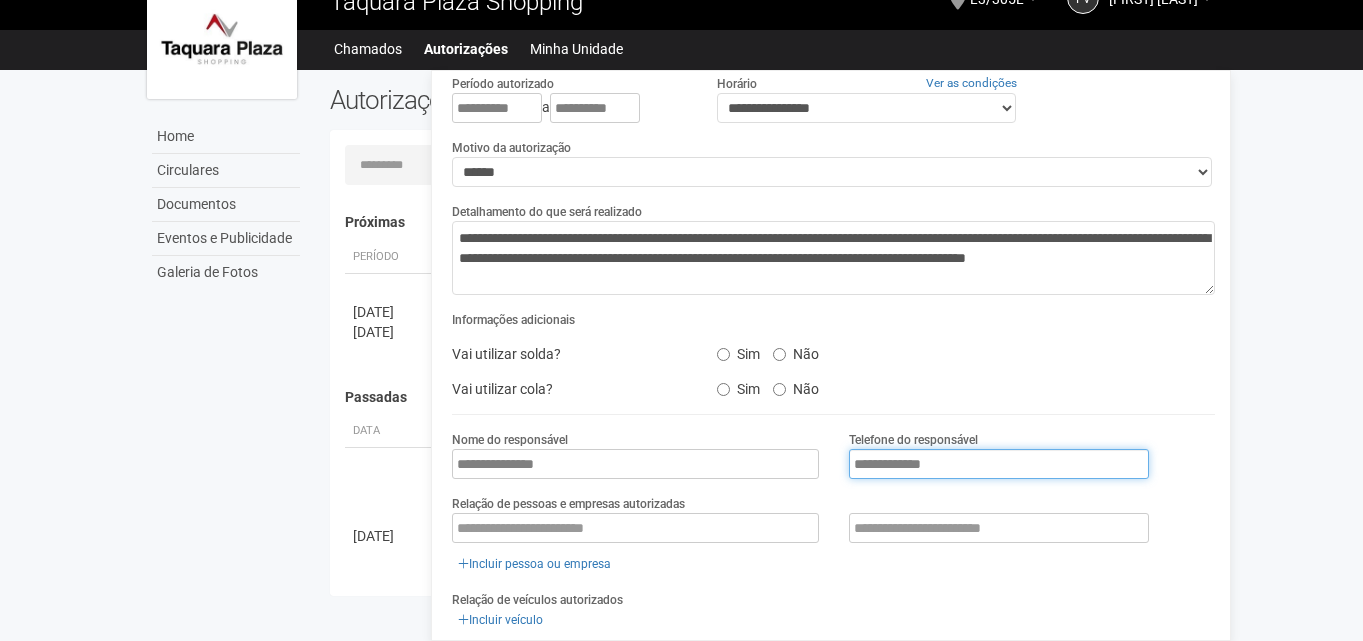 scroll, scrollTop: 100, scrollLeft: 0, axis: vertical 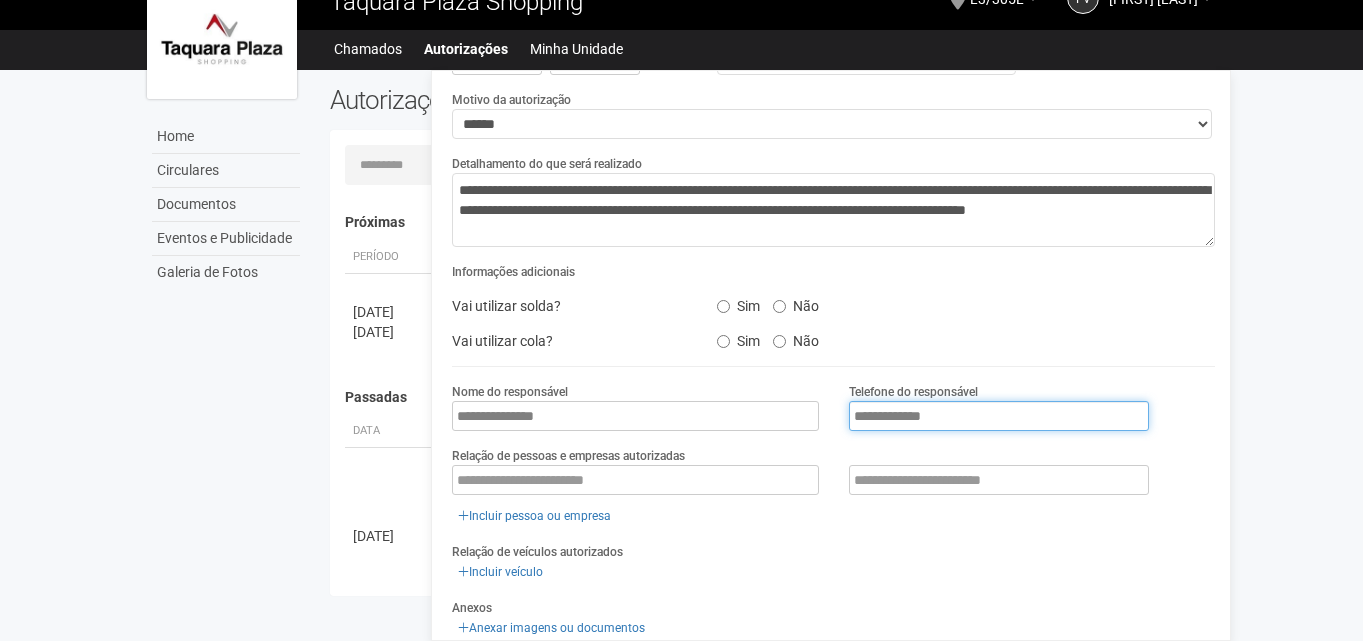 type on "**********" 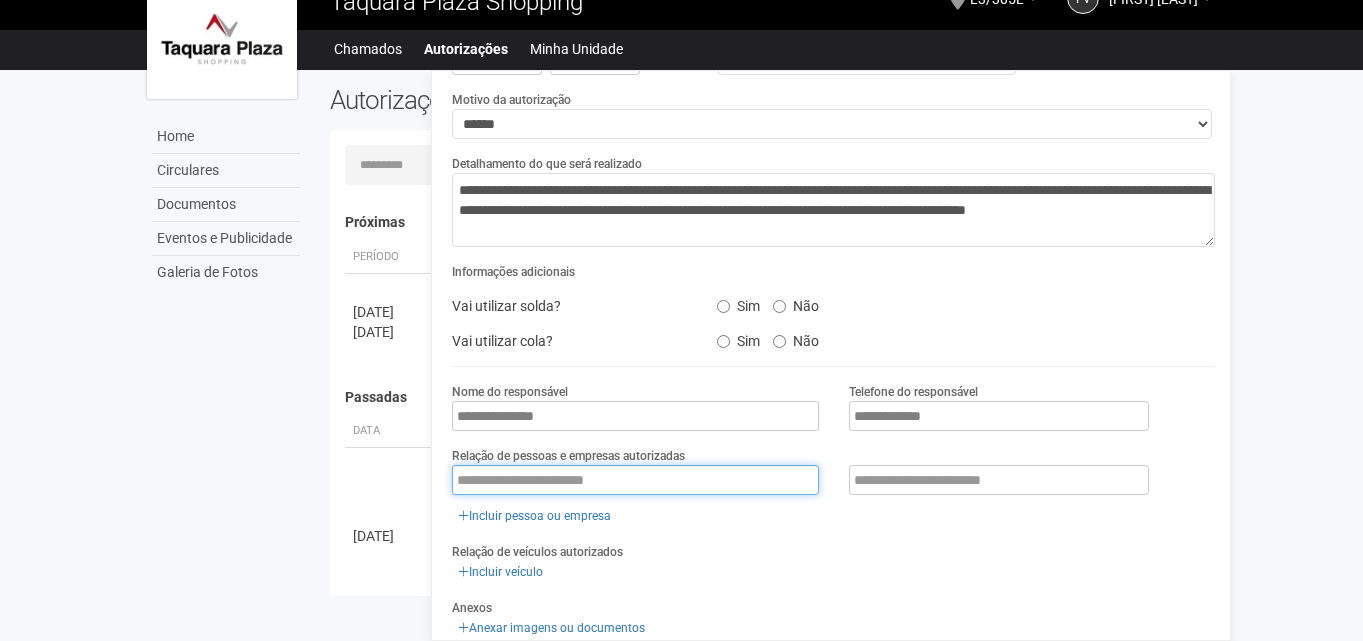 click at bounding box center (635, 480) 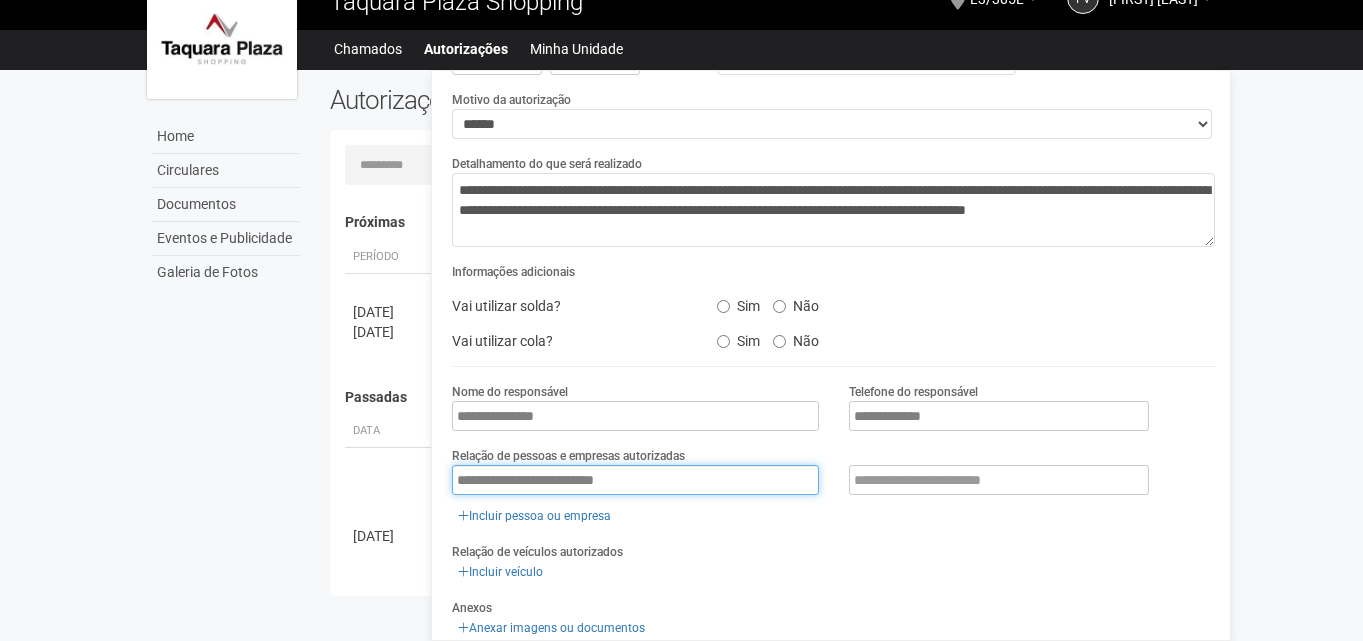 type on "**********" 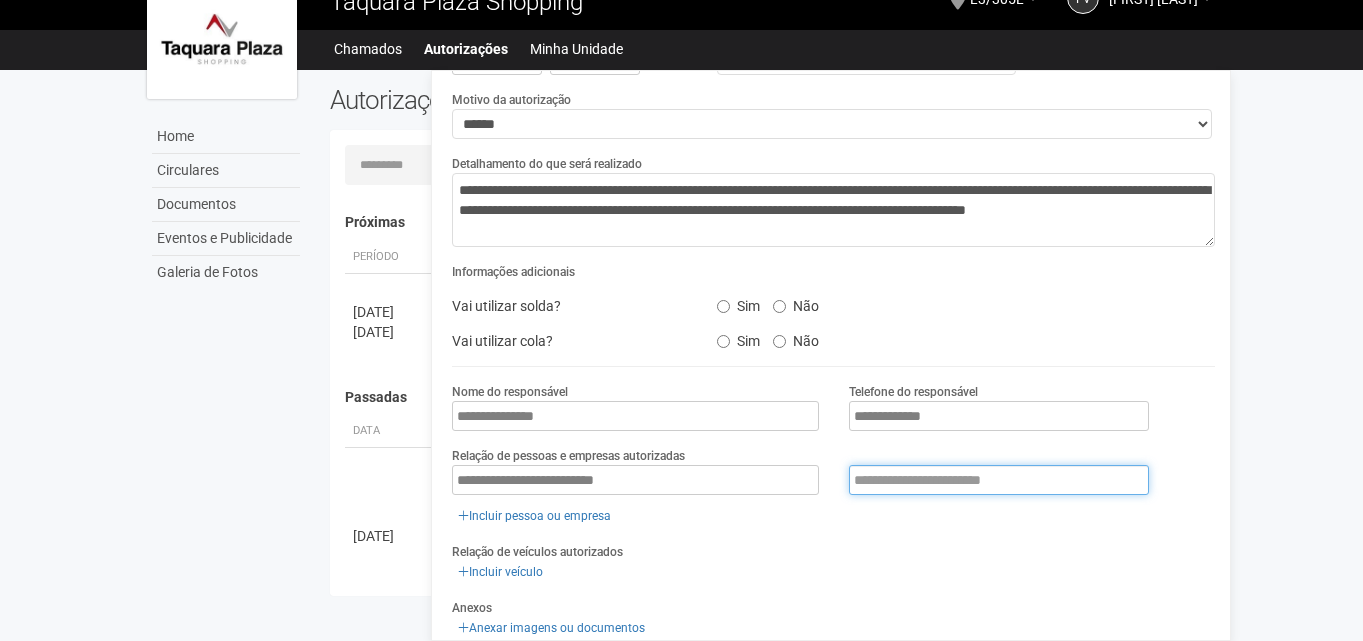 click at bounding box center [999, 480] 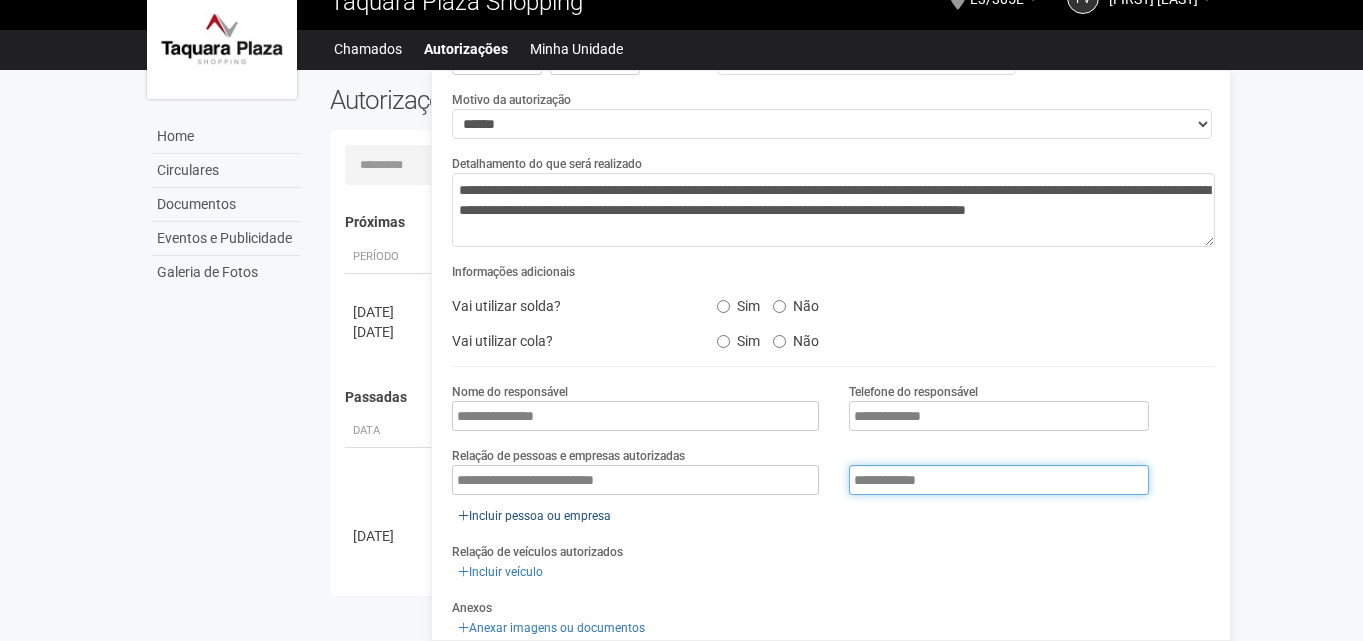 type on "**********" 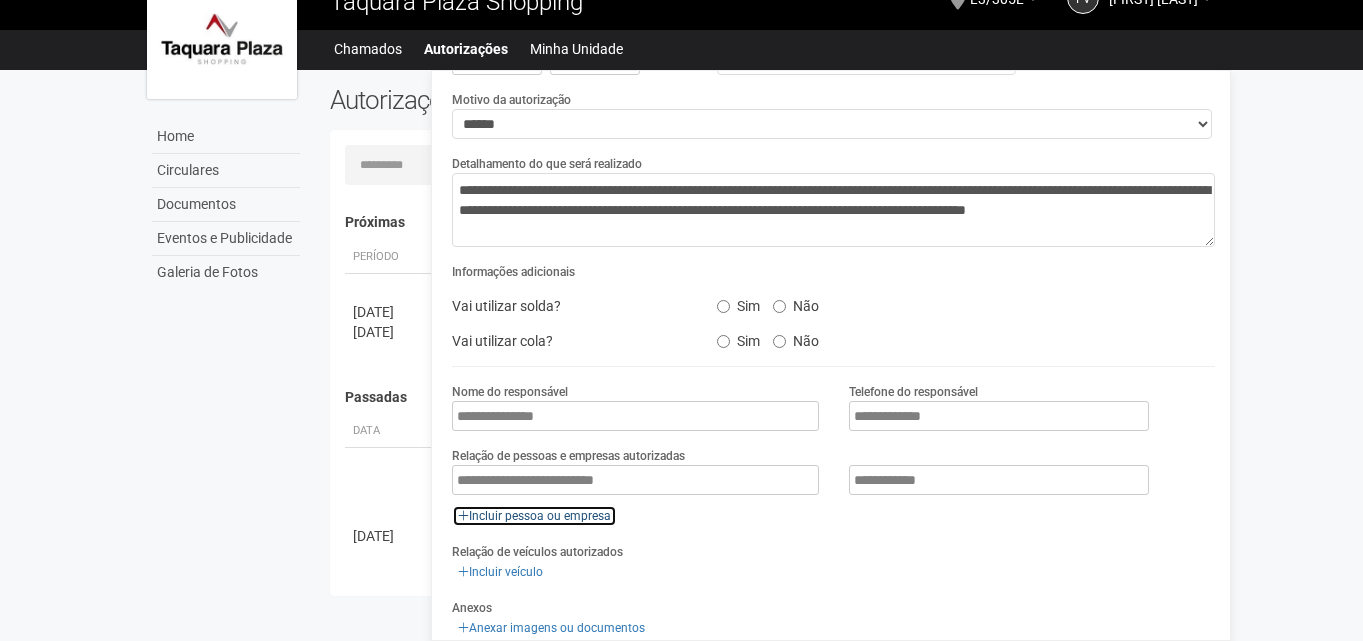 click on "Incluir pessoa ou empresa" at bounding box center [534, 516] 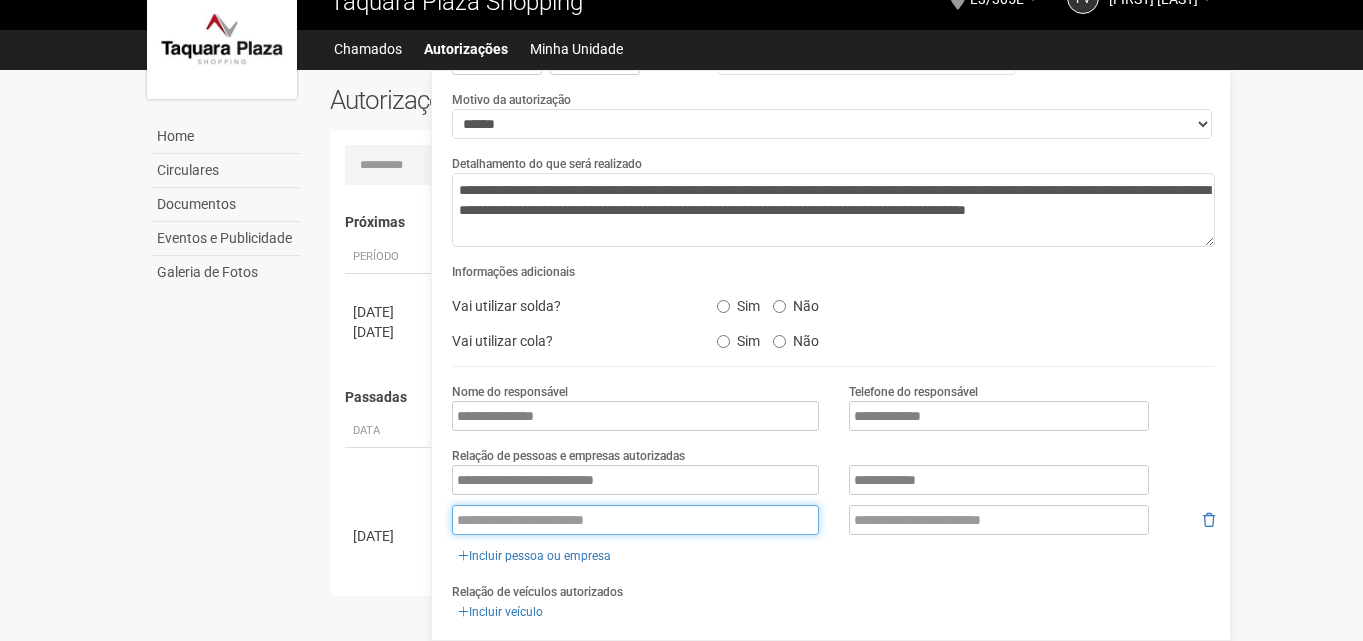paste on "**********" 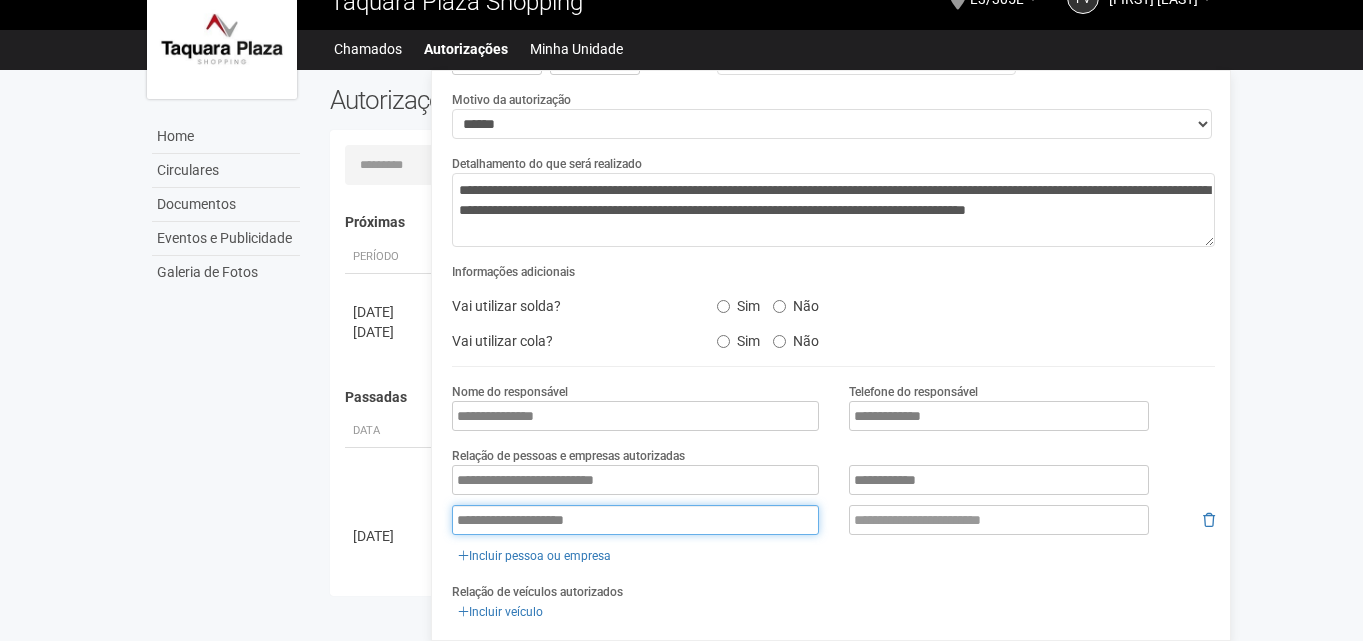 type on "**********" 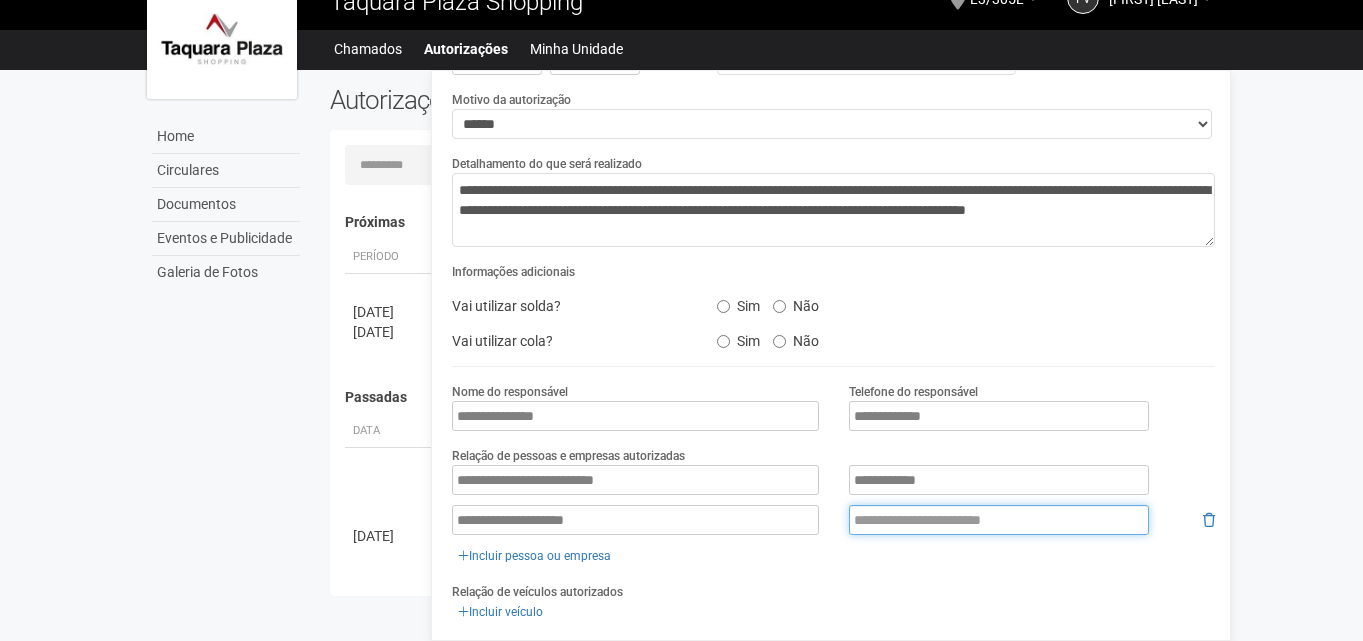 click at bounding box center [999, 520] 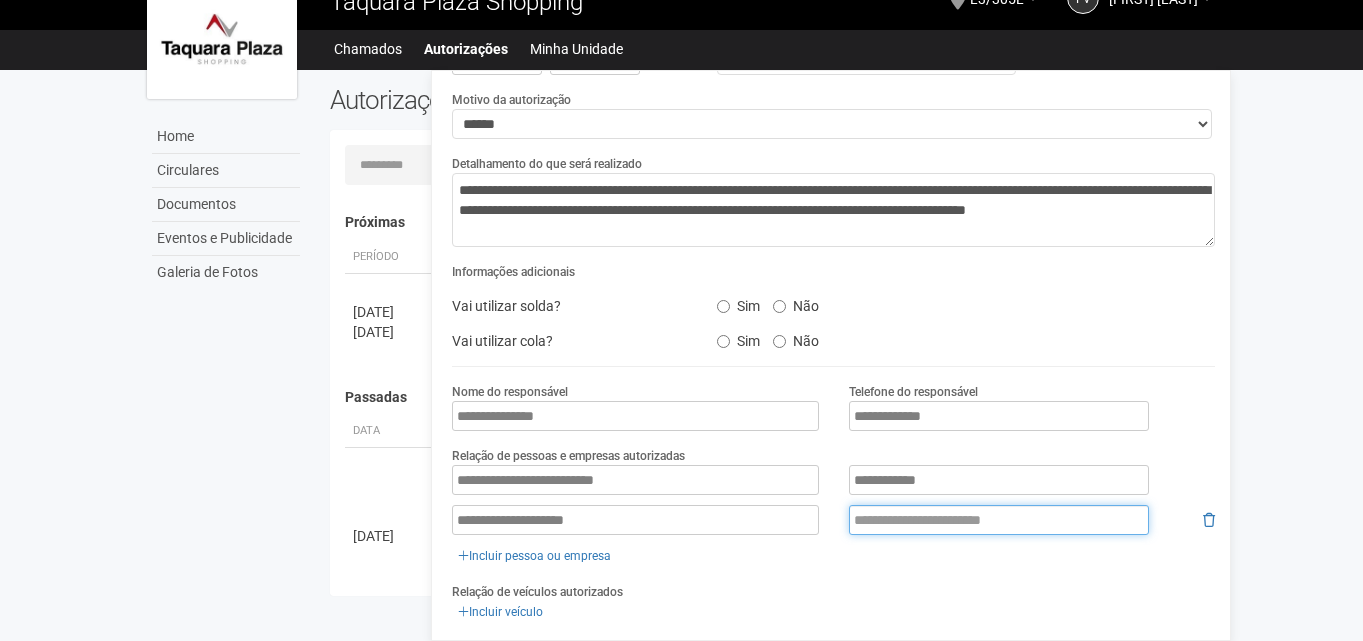 paste on "**********" 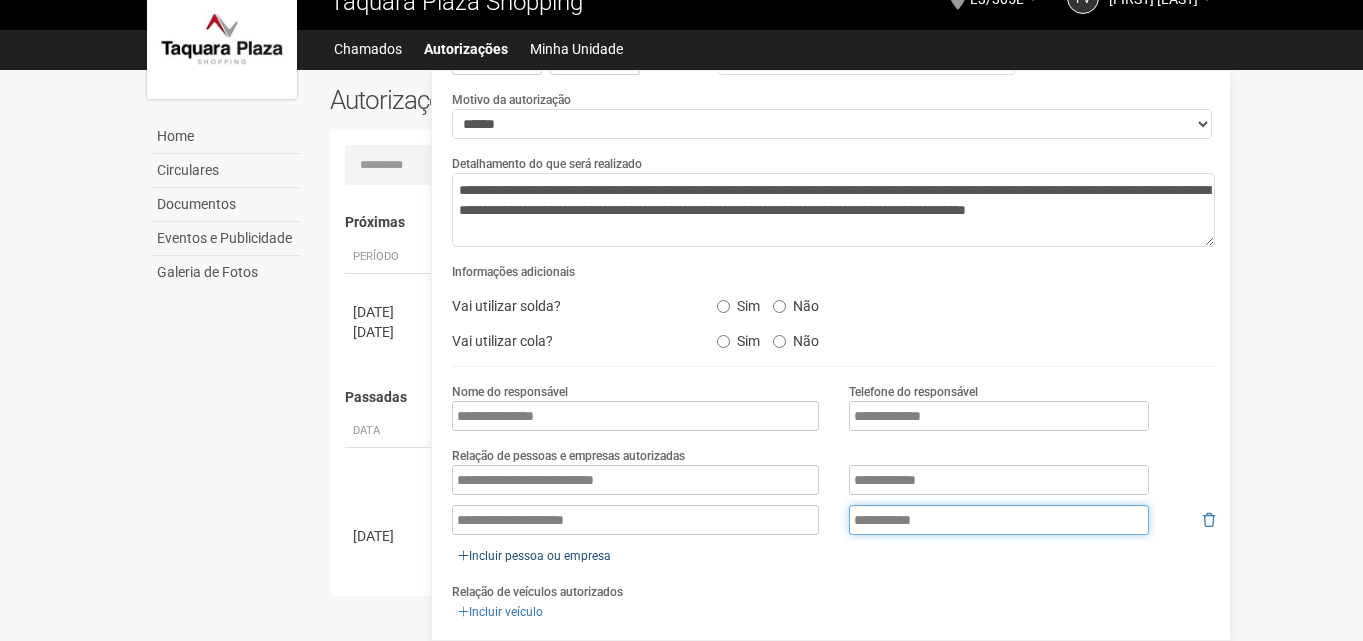type on "**********" 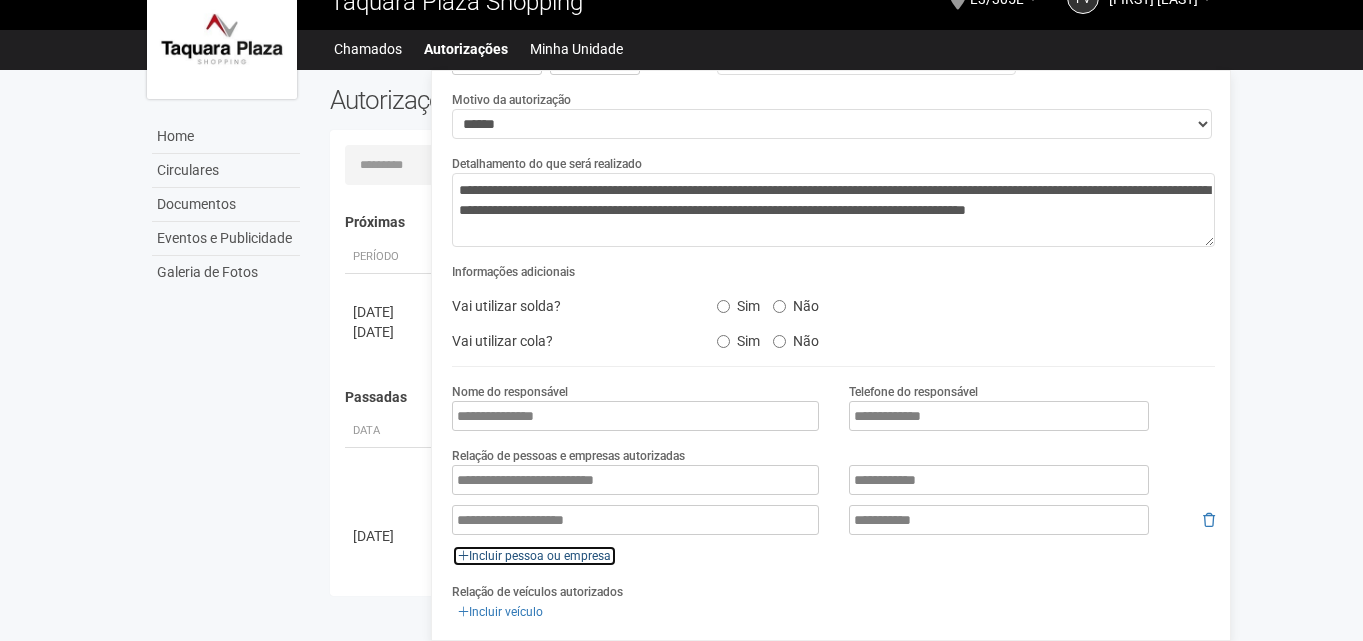 click on "Incluir pessoa ou empresa" at bounding box center [534, 556] 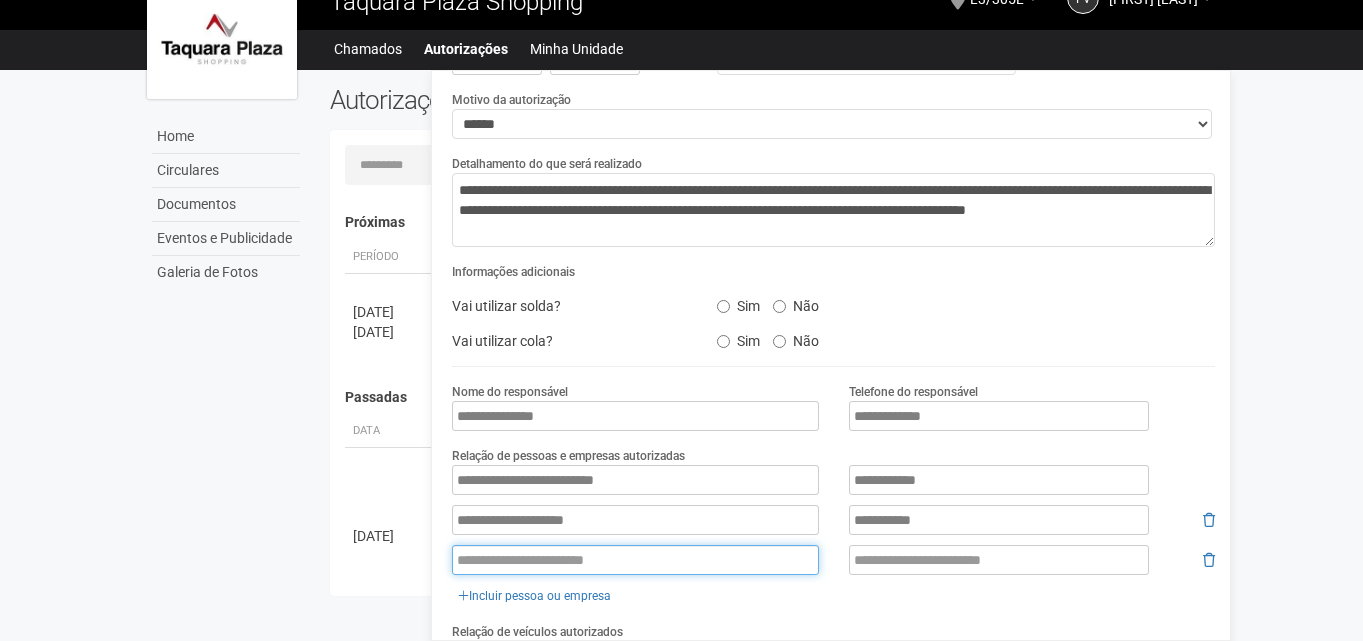 click at bounding box center [635, 560] 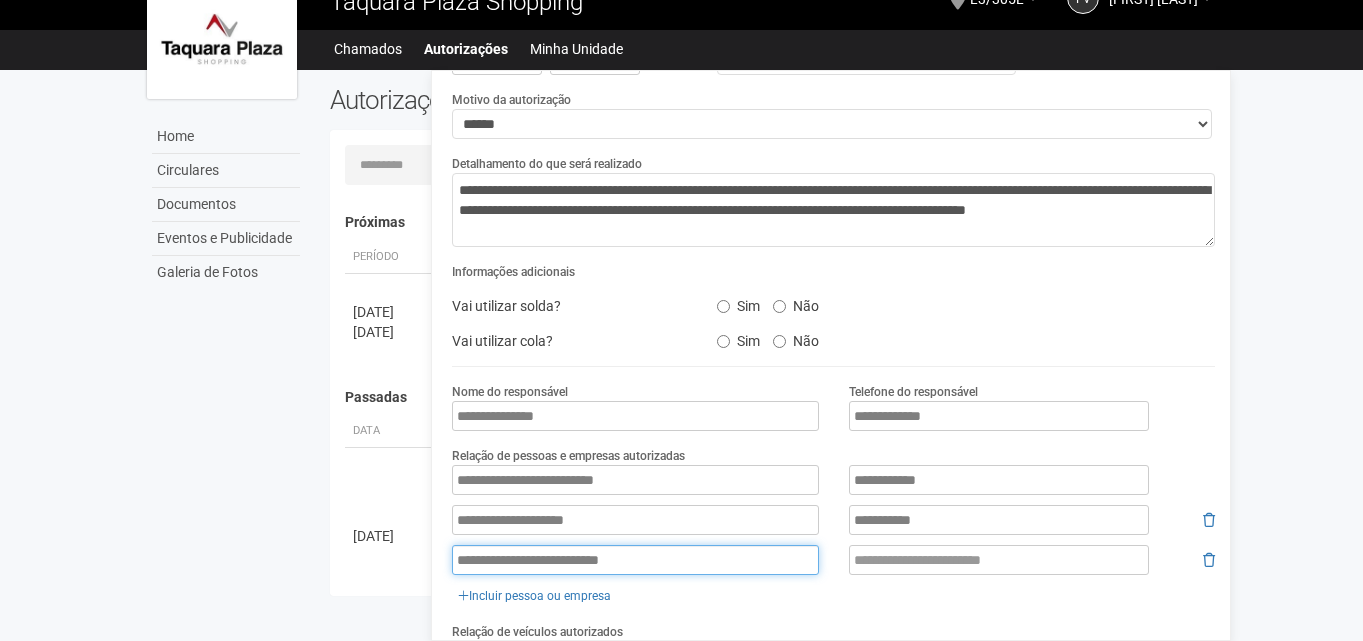 type on "**********" 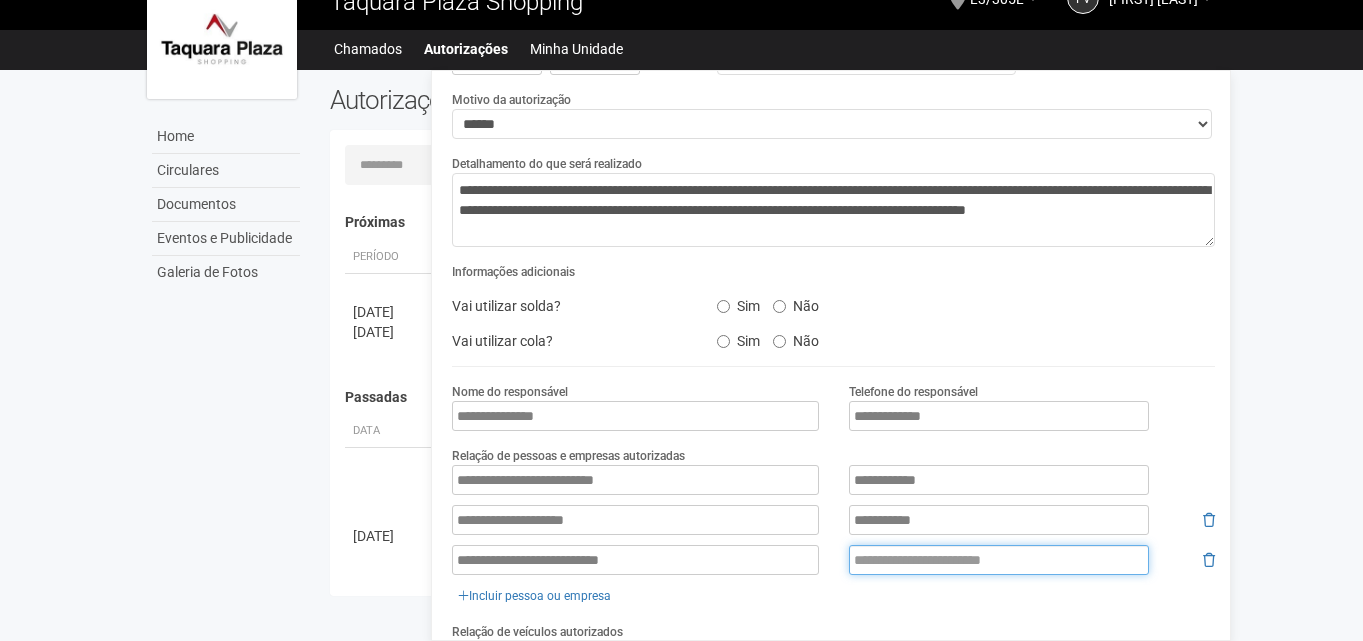 click at bounding box center (999, 560) 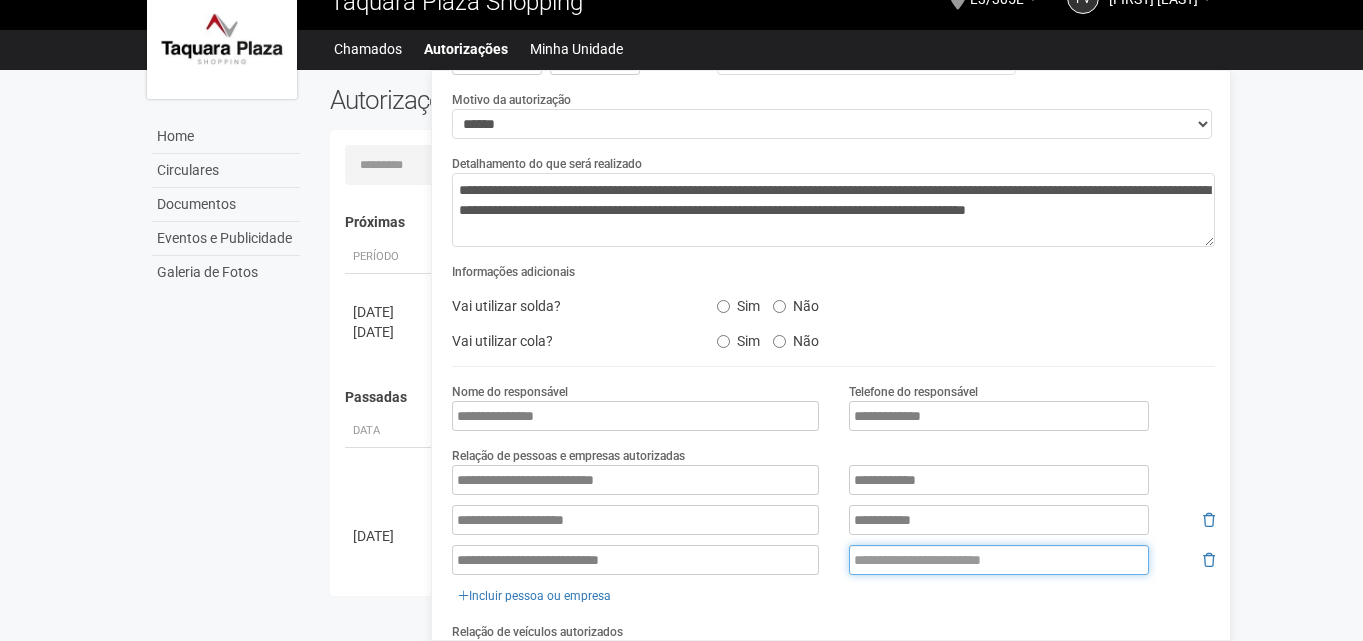 paste on "**********" 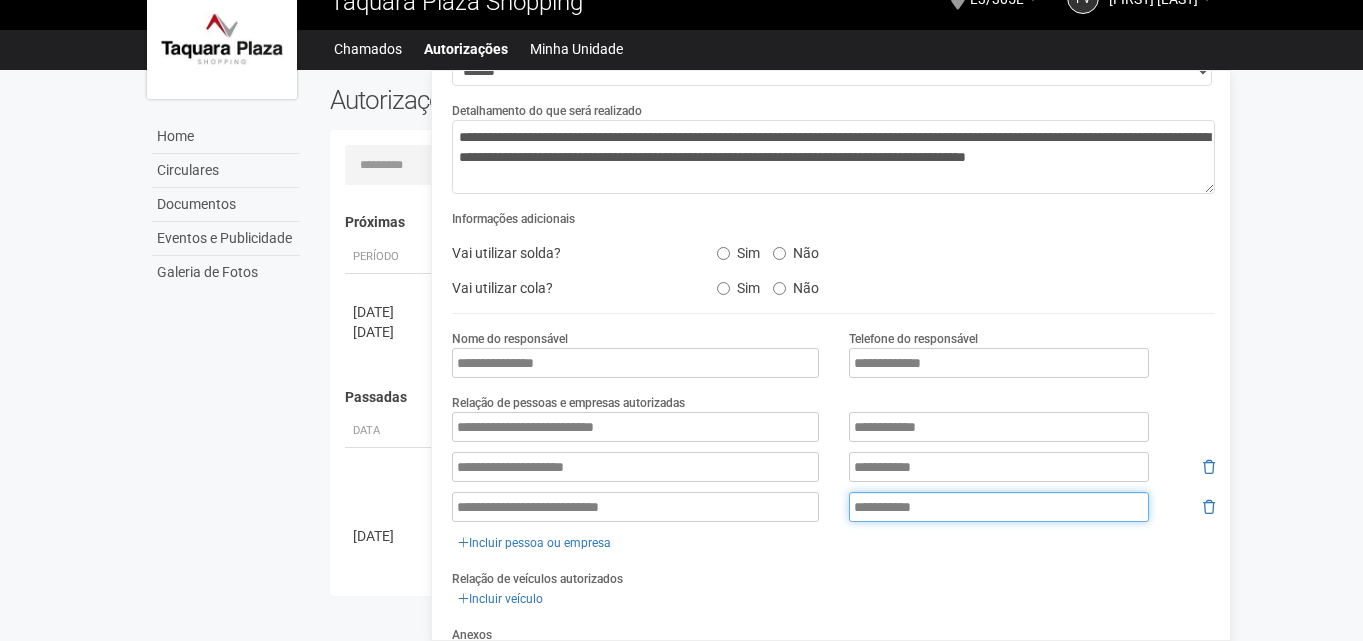 scroll, scrollTop: 200, scrollLeft: 0, axis: vertical 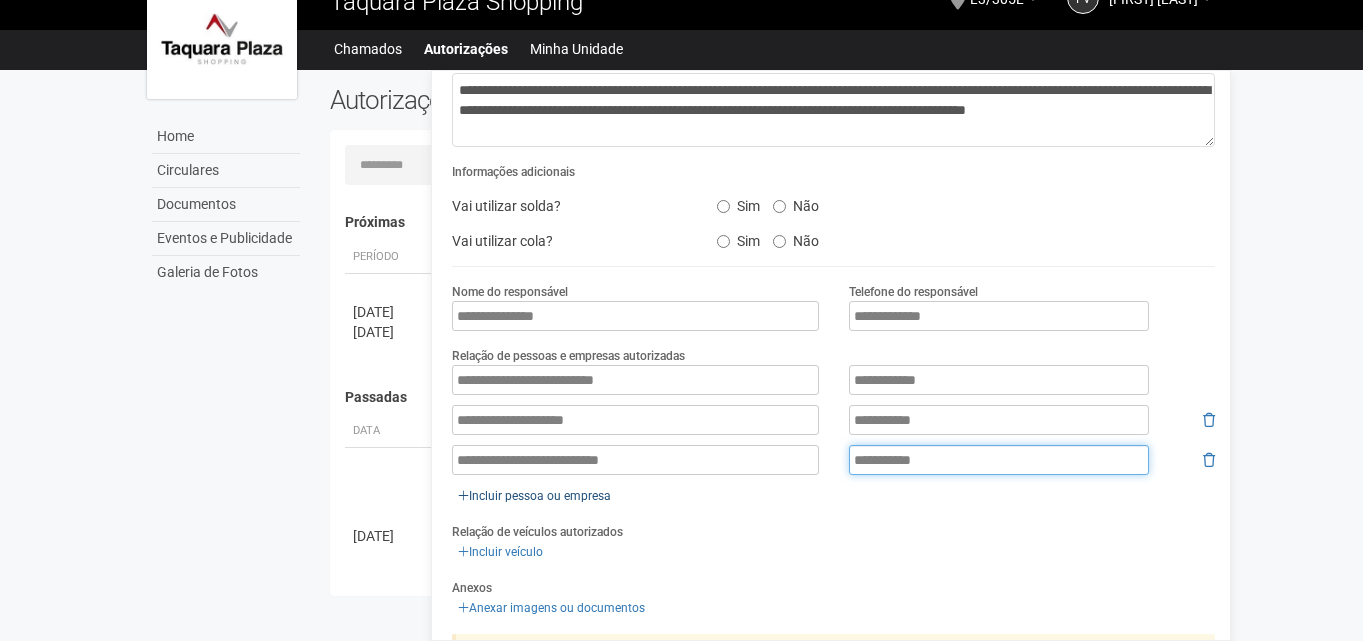 type on "**********" 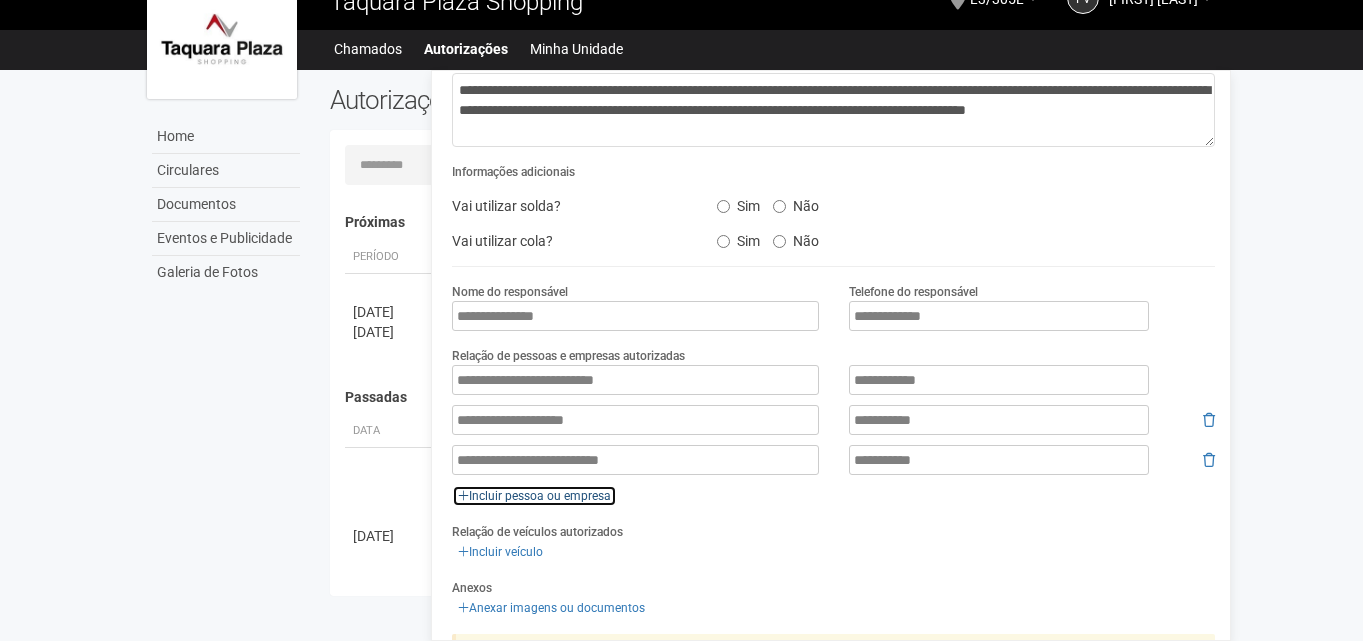 click on "Incluir pessoa ou empresa" at bounding box center (534, 496) 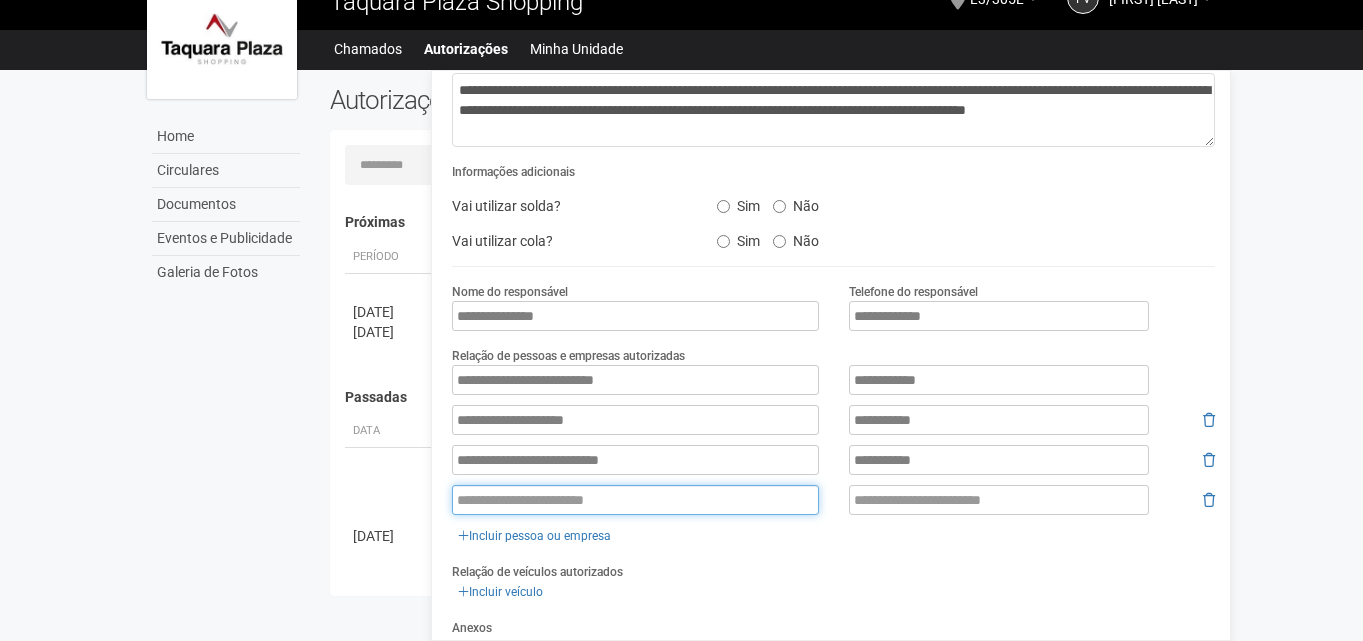 paste on "**********" 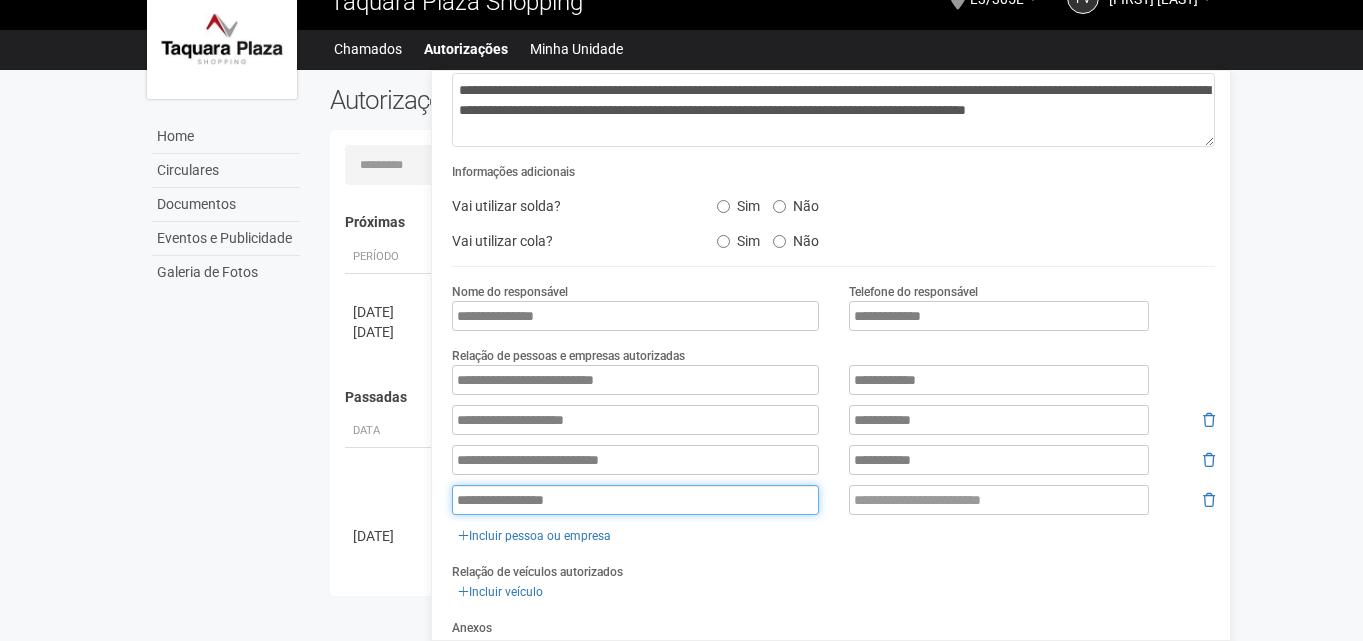 type on "**********" 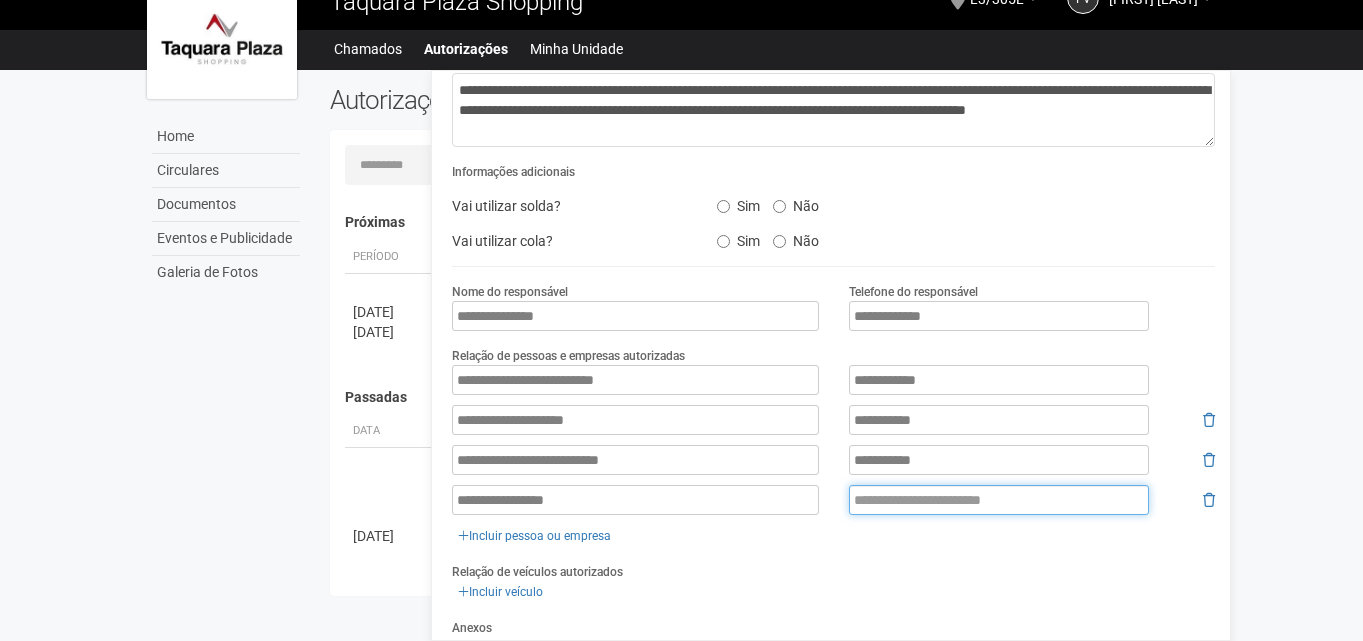 click at bounding box center (999, 500) 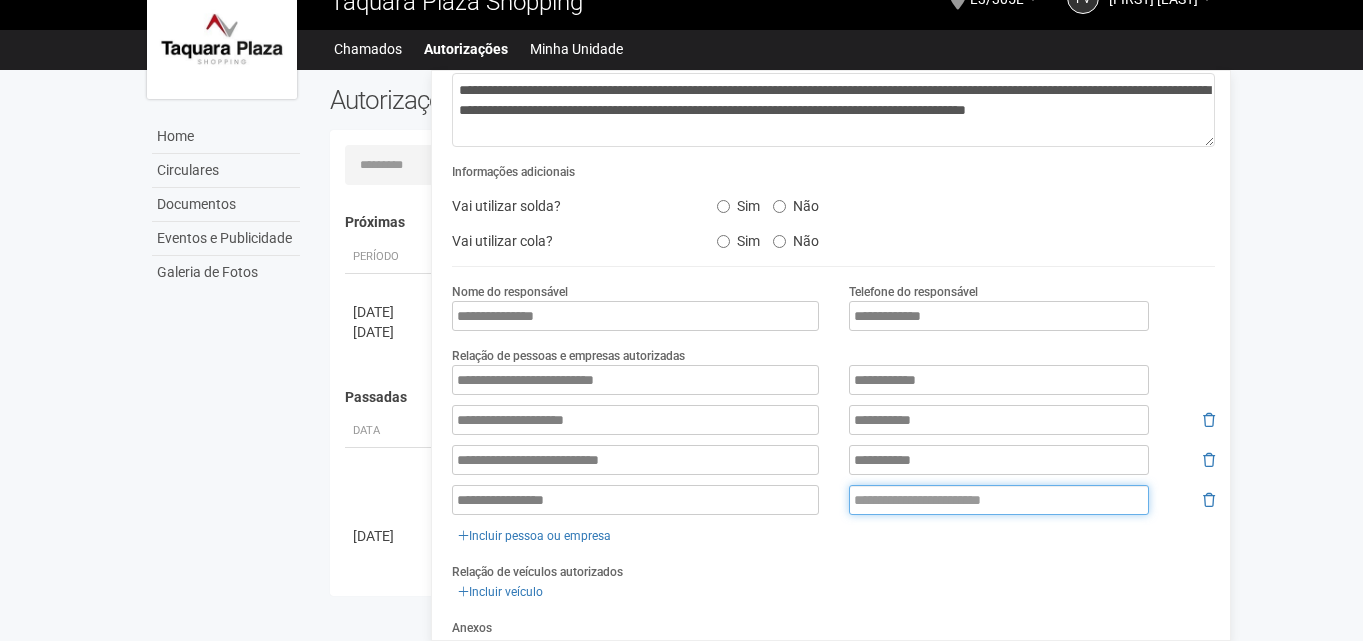 paste on "**********" 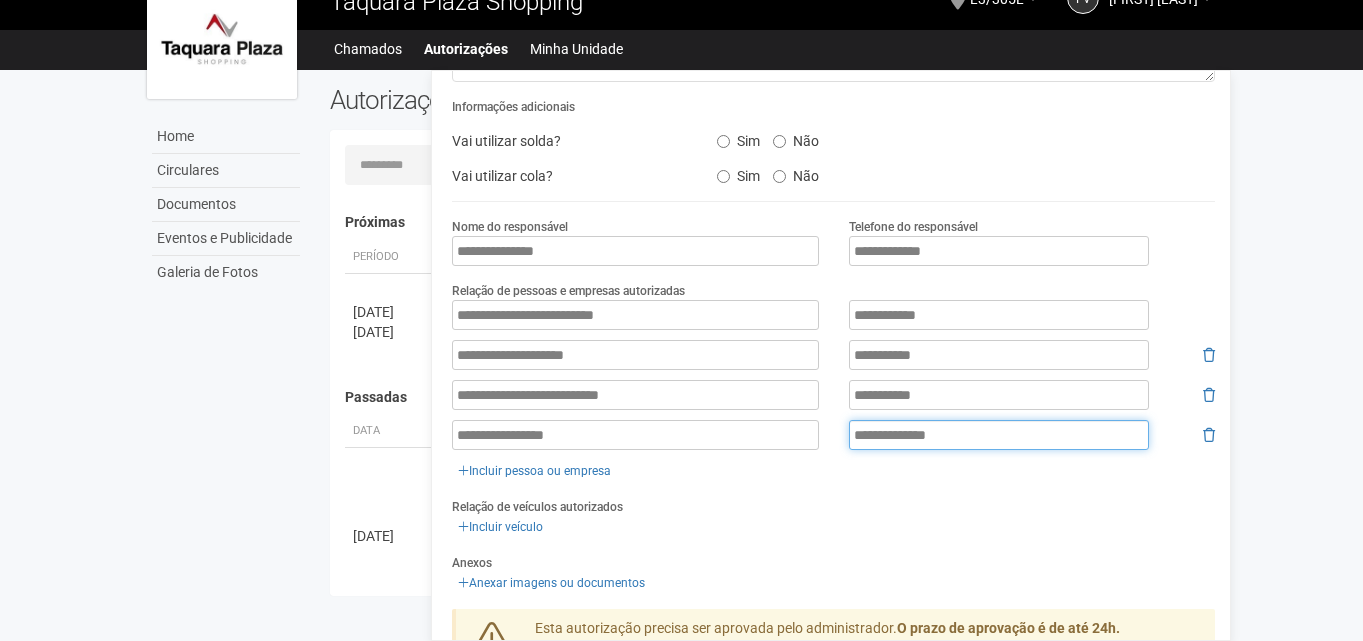 scroll, scrollTop: 381, scrollLeft: 0, axis: vertical 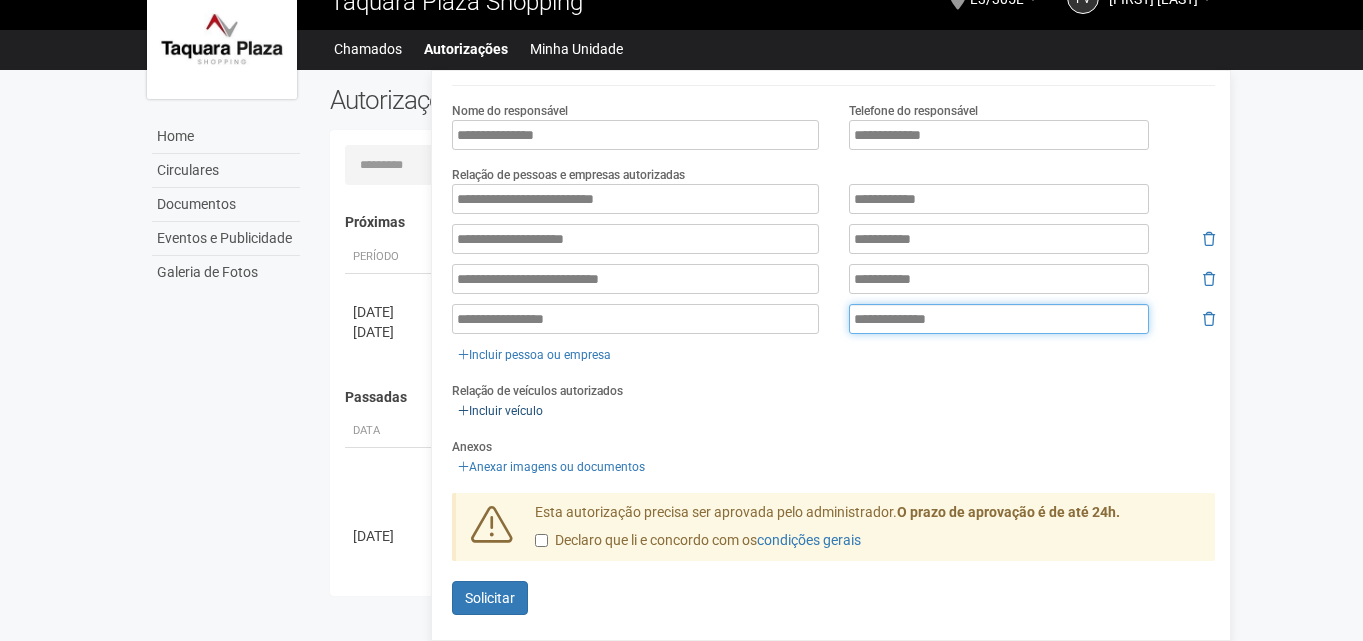 type on "**********" 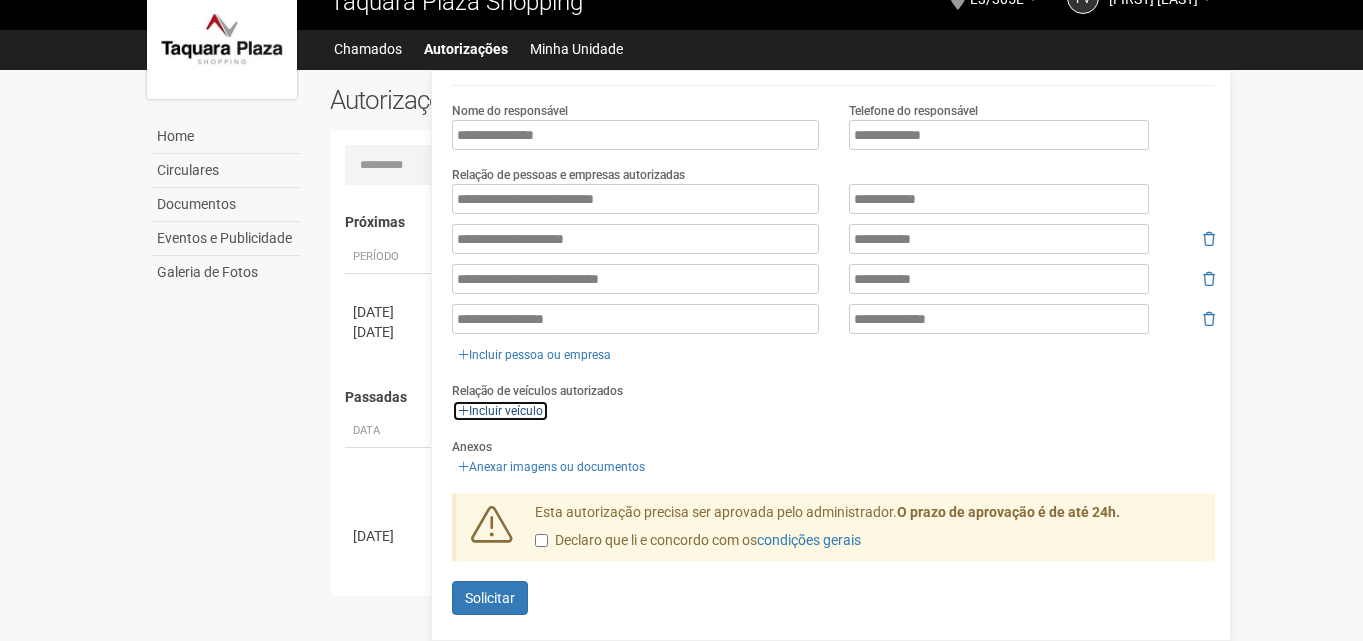 click on "Incluir veículo" at bounding box center [500, 411] 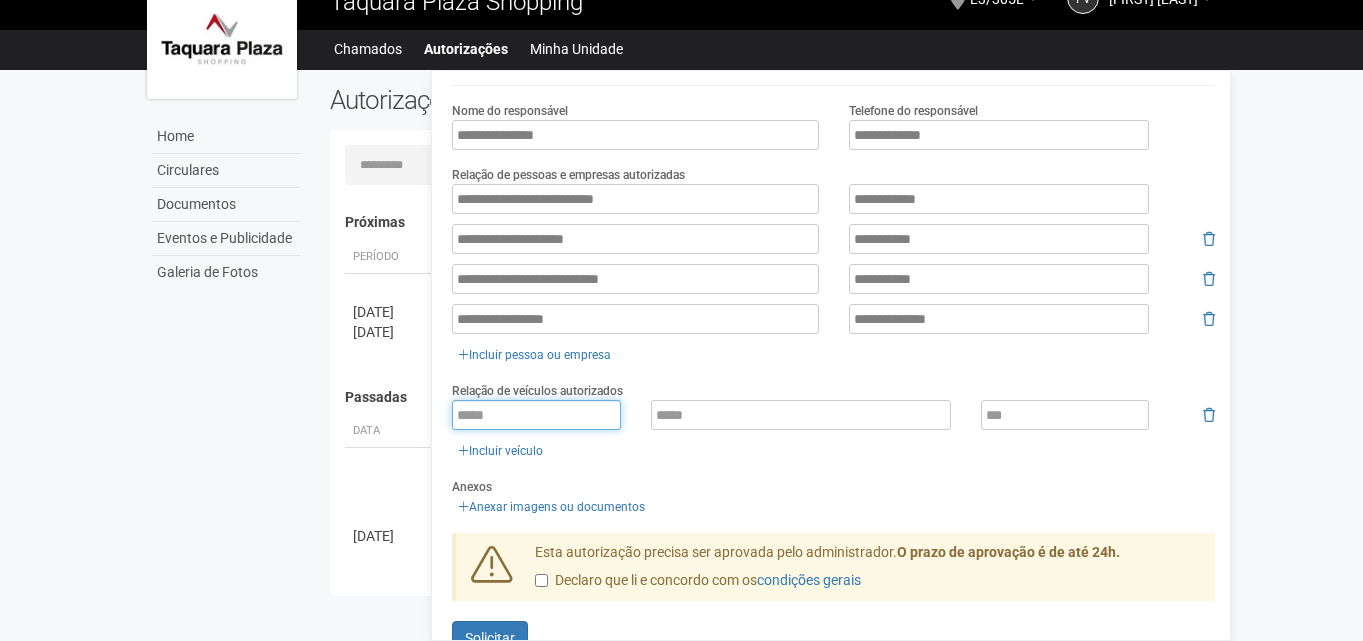 click at bounding box center [536, 415] 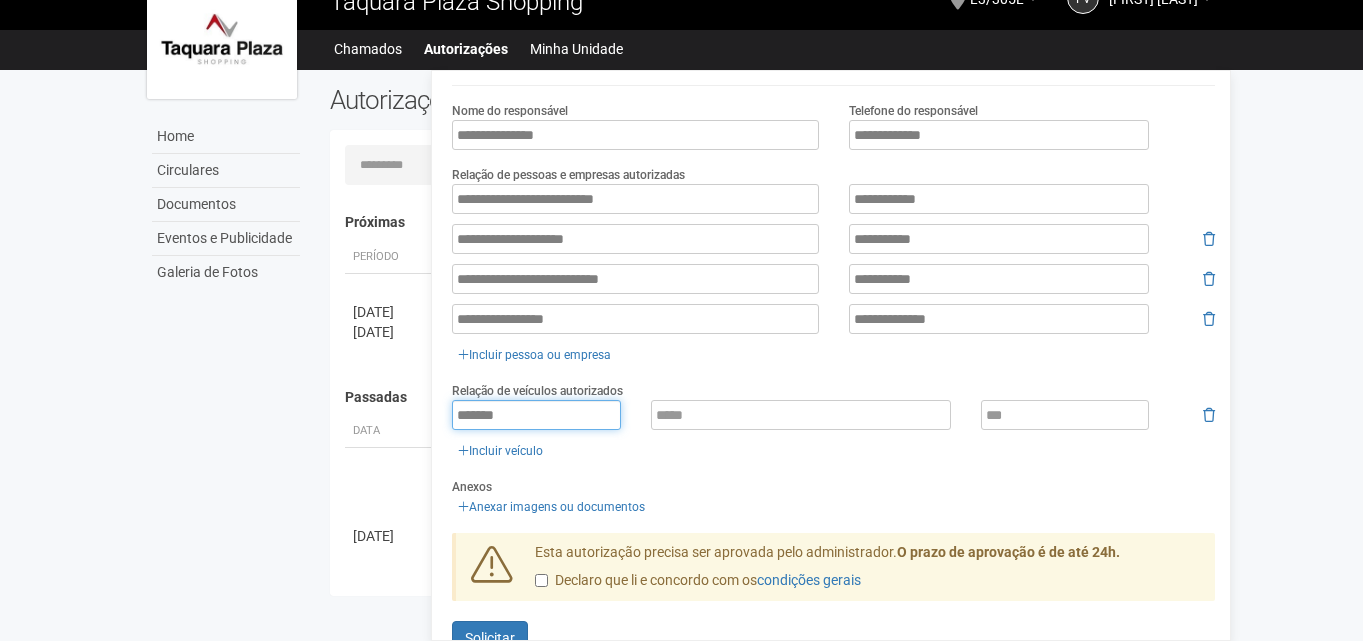 type on "*******" 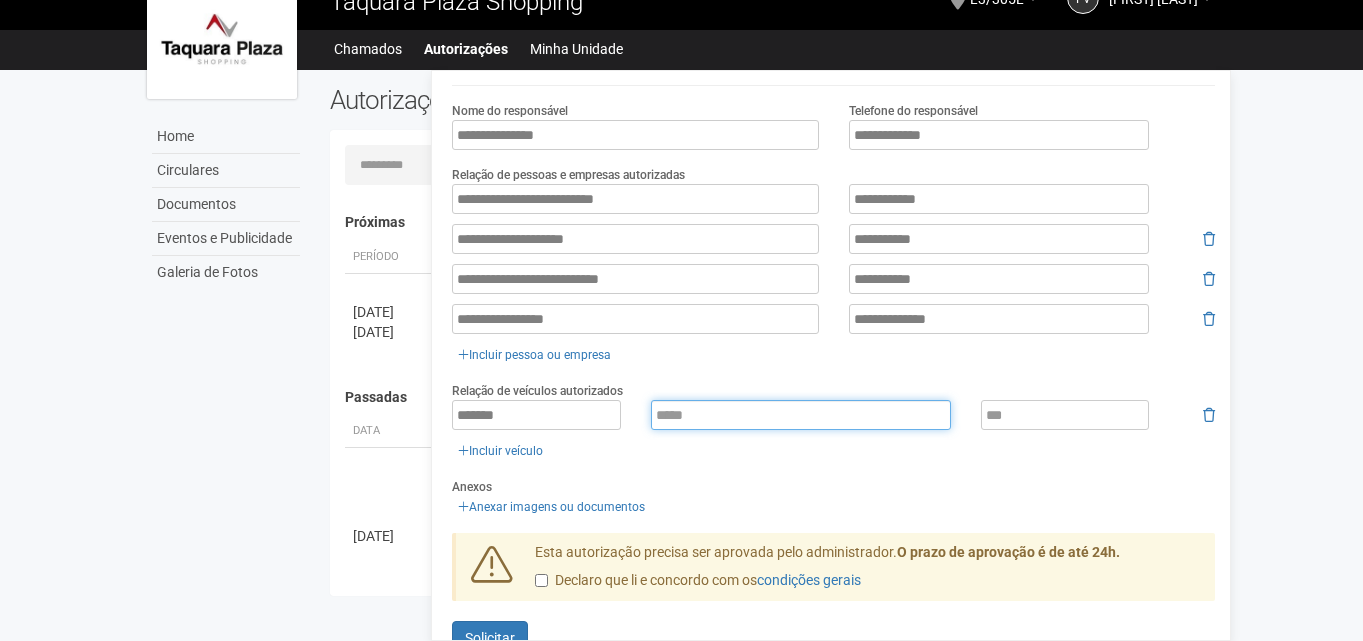 click at bounding box center [801, 415] 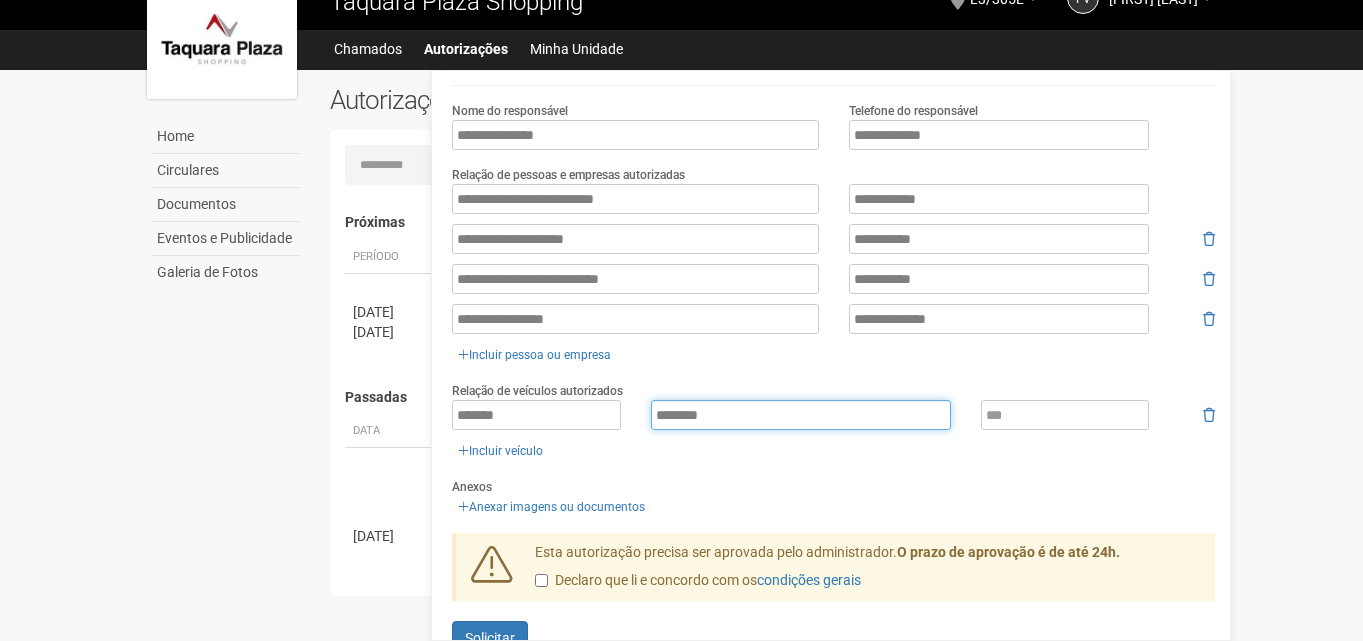 type on "********" 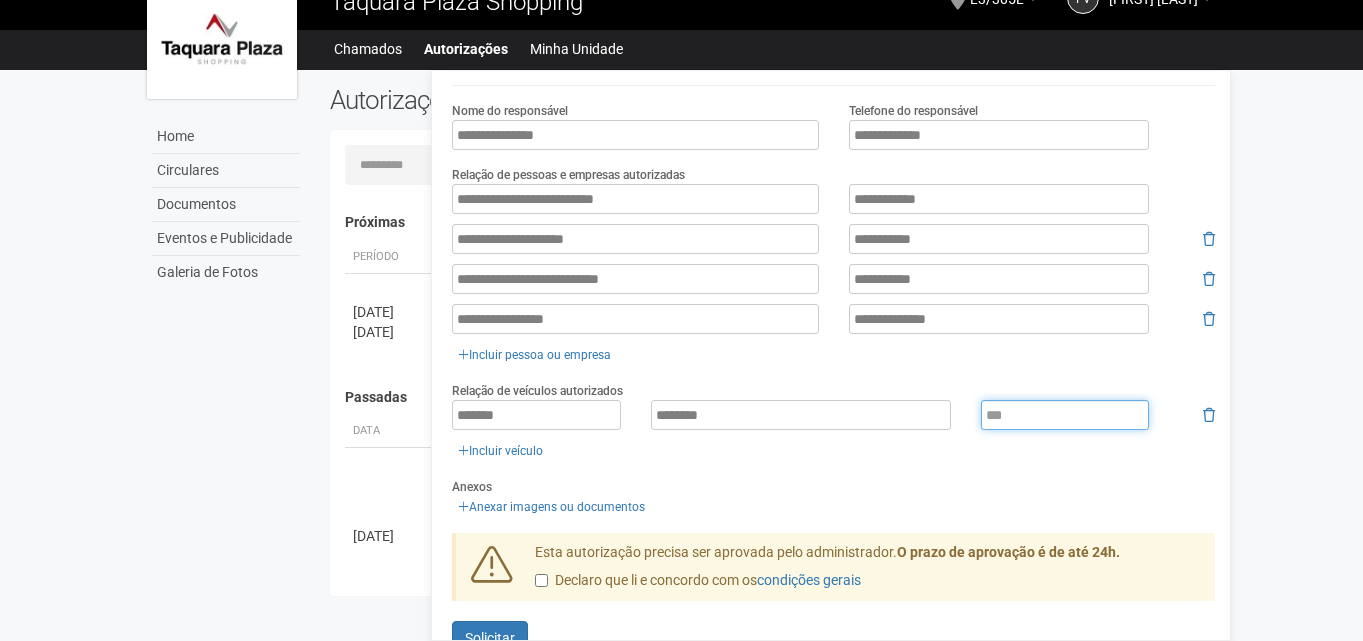 click at bounding box center [1065, 415] 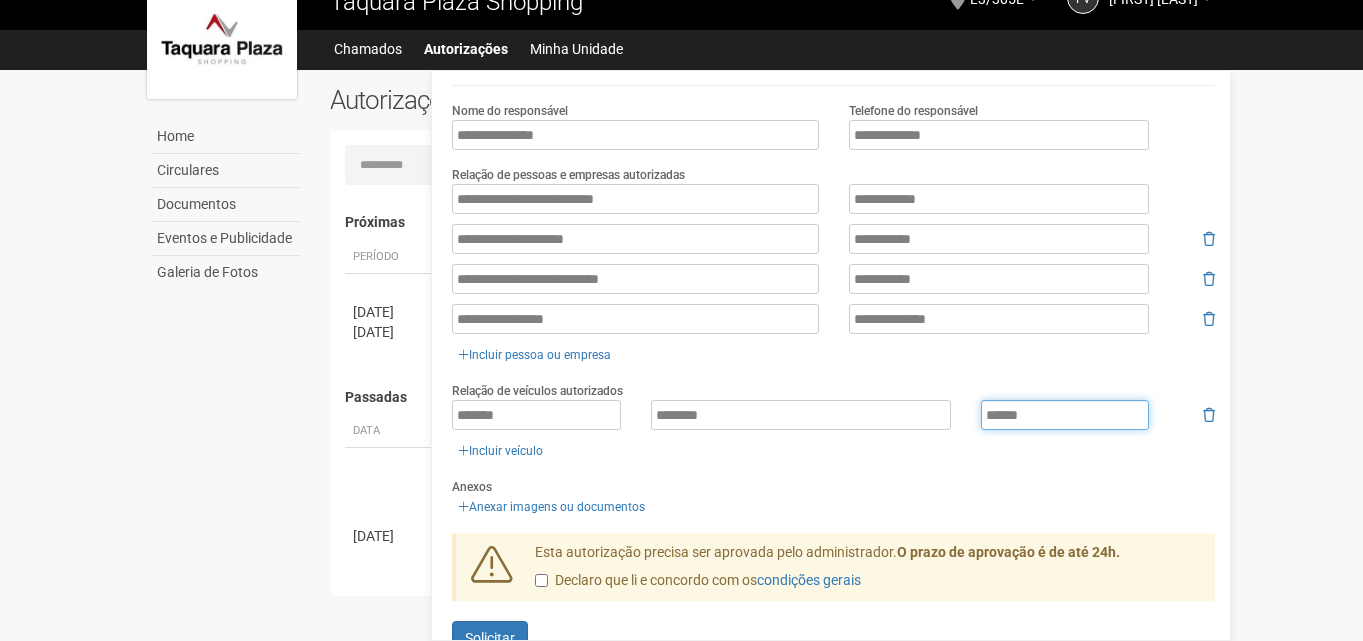 type on "******" 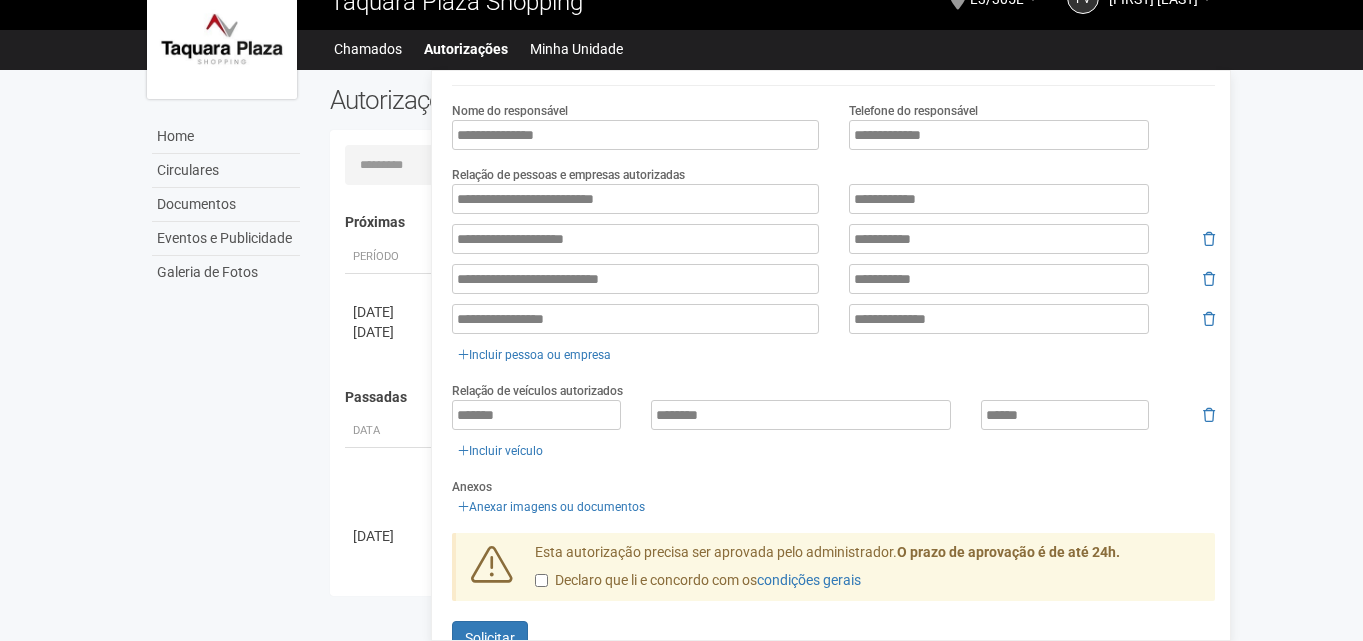 click on "**********" at bounding box center (833, 199) 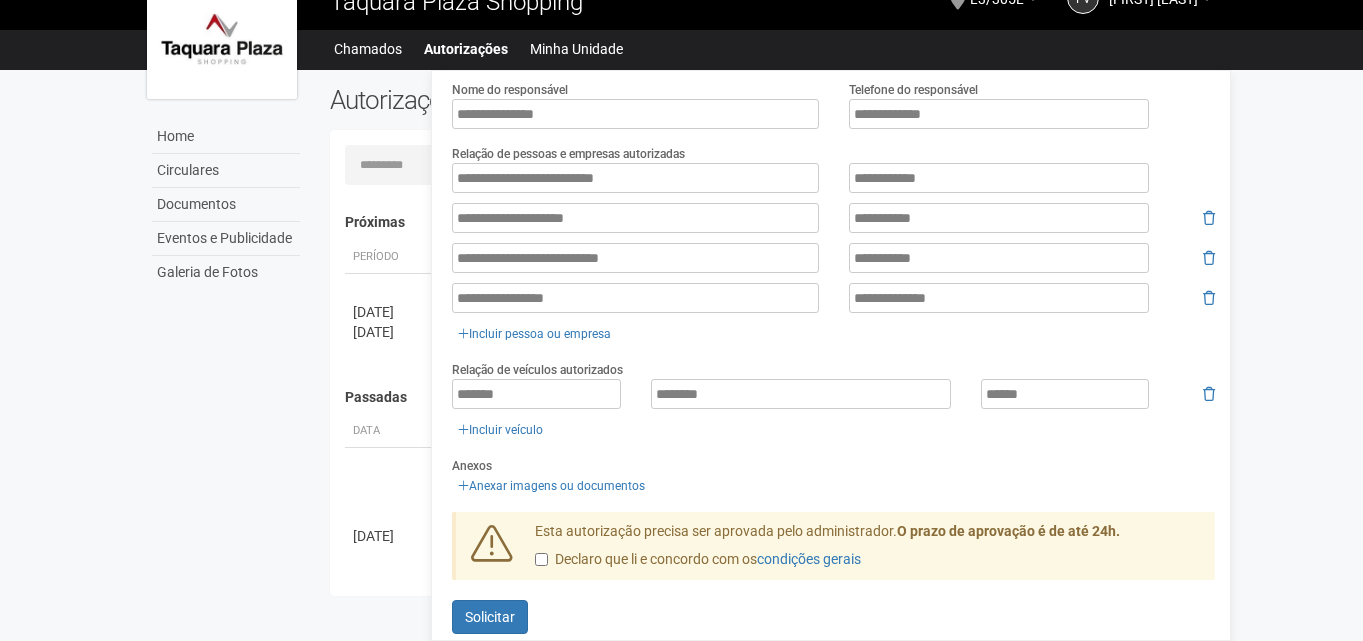 scroll, scrollTop: 421, scrollLeft: 0, axis: vertical 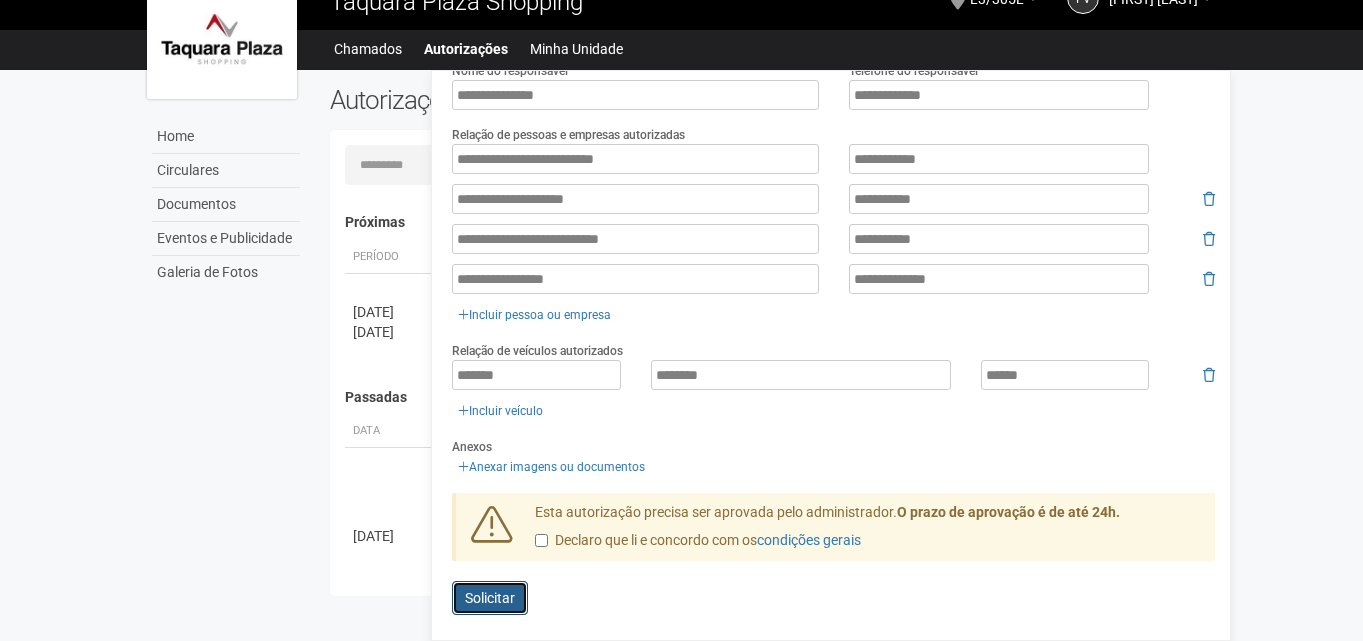 click on "Solicitar" at bounding box center [490, 598] 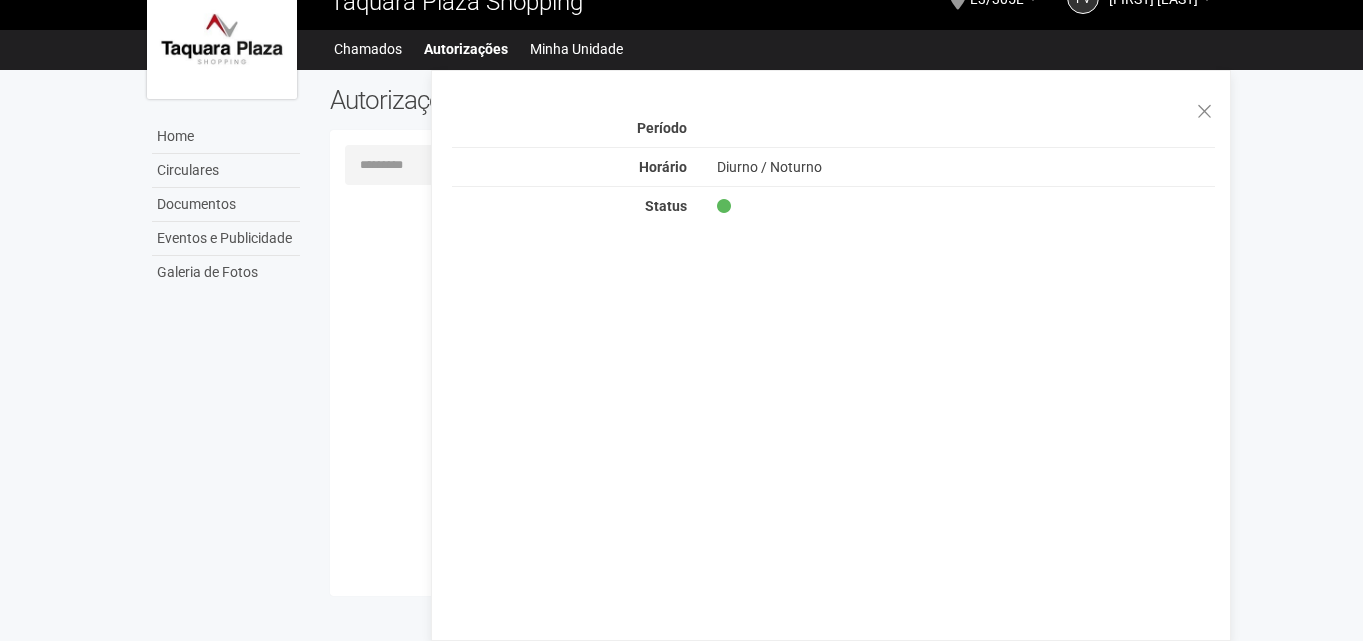 scroll, scrollTop: 0, scrollLeft: 0, axis: both 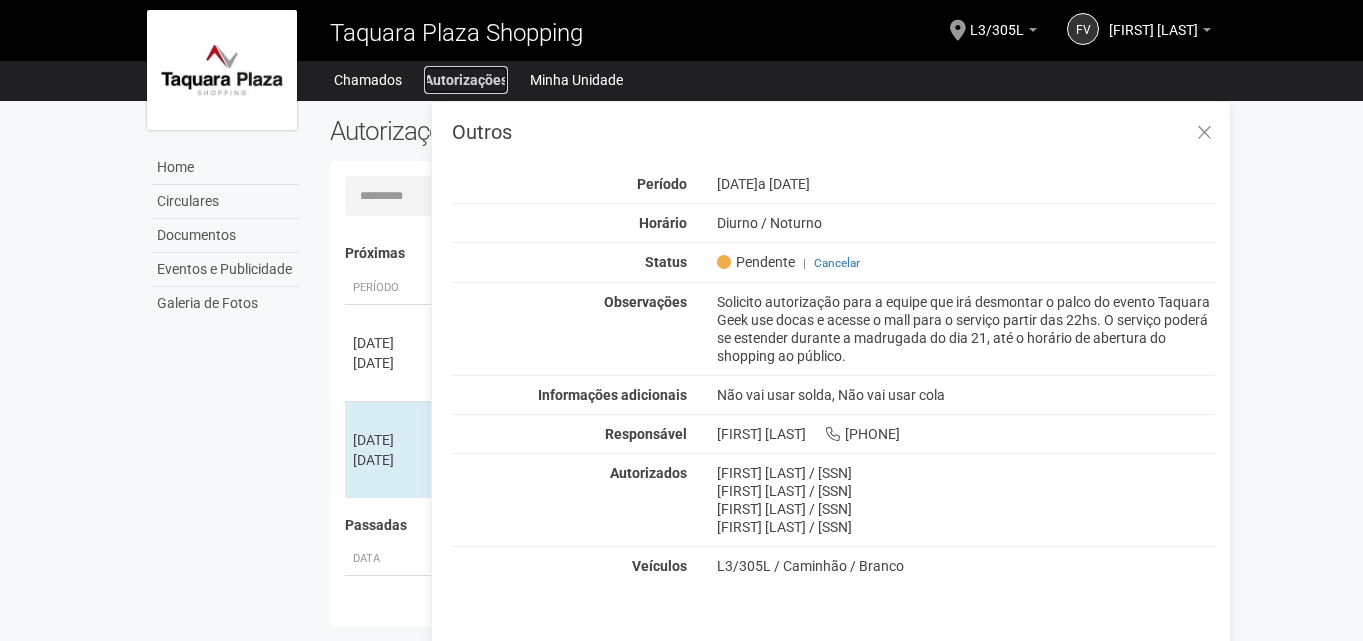 click on "Autorizações" at bounding box center (466, 80) 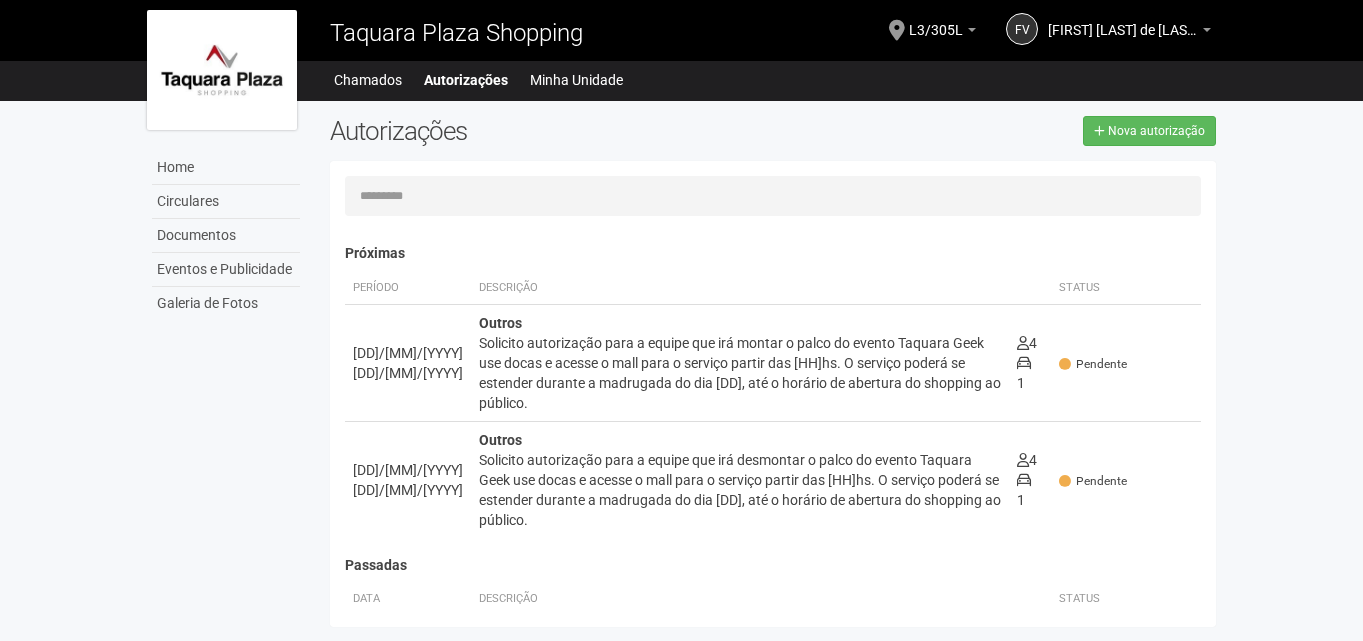 scroll, scrollTop: 0, scrollLeft: 0, axis: both 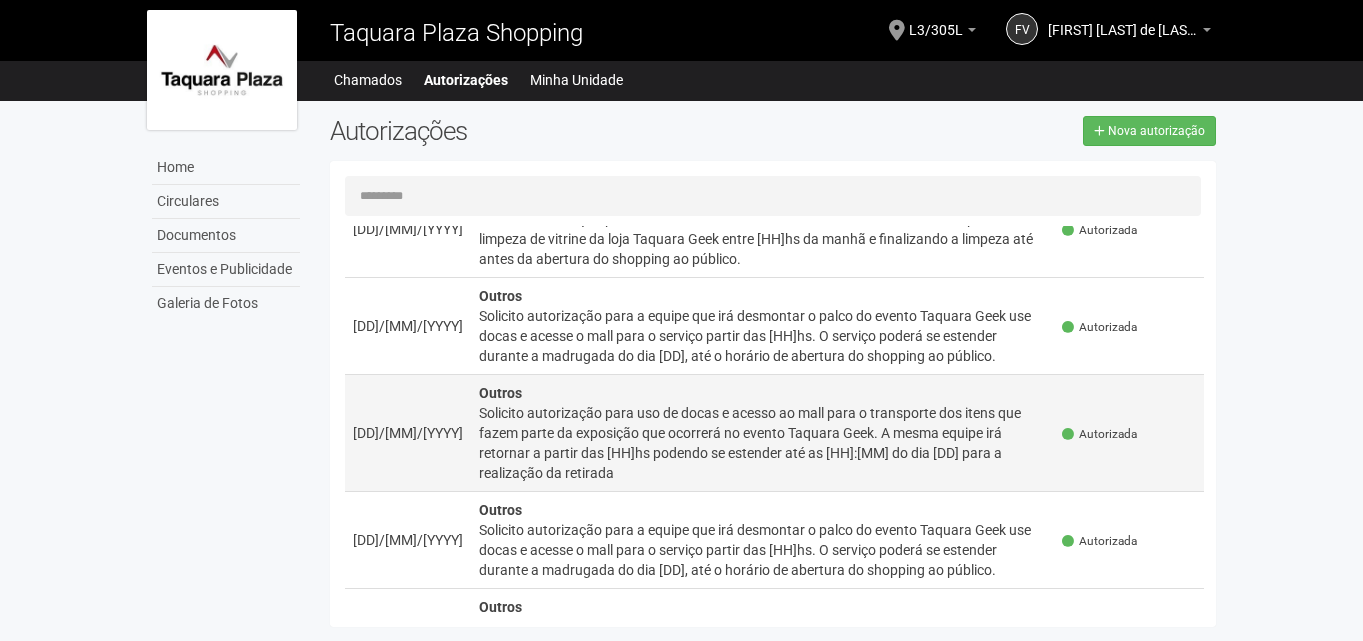 click on "Solicito autorização para uso de docas e acesso ao mall para o transporte dos itens que fazem parte da exposição que ocorrerá no evento Taquara Geek.
A mesma equipe irá retornar a partir das 21hs podendo se estender até as 9:30 do dia [DATE] para a realização da retirada" at bounding box center (763, 443) 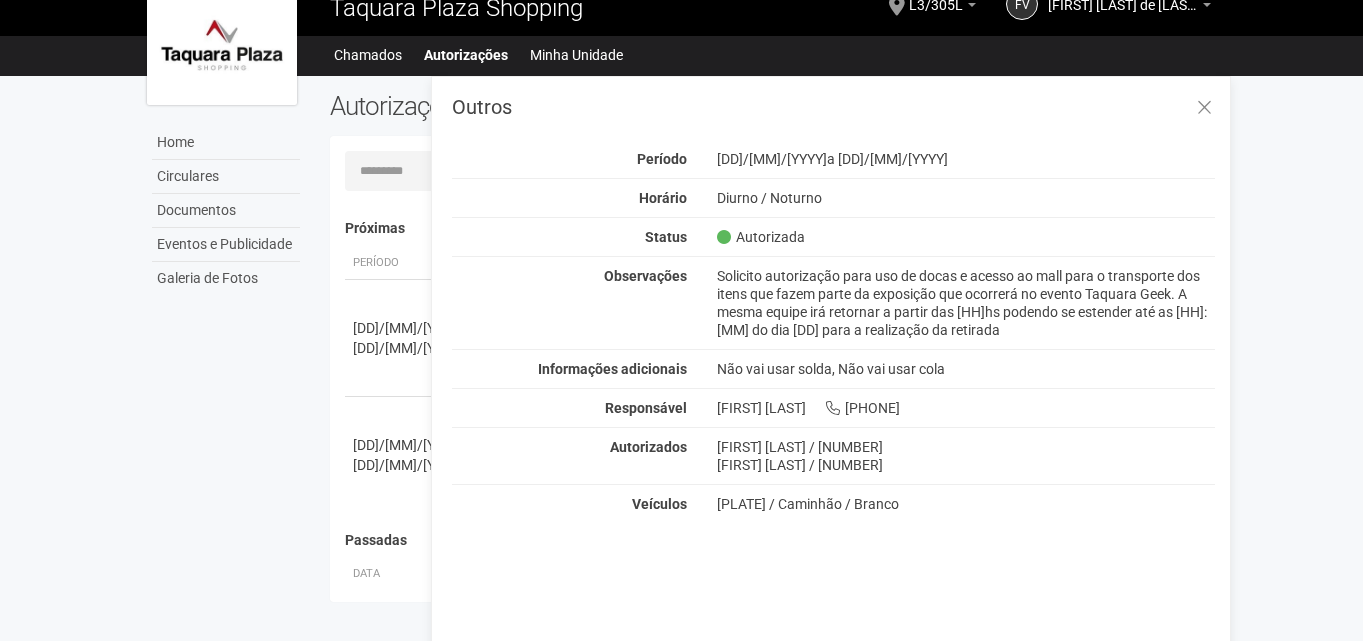 scroll, scrollTop: 31, scrollLeft: 0, axis: vertical 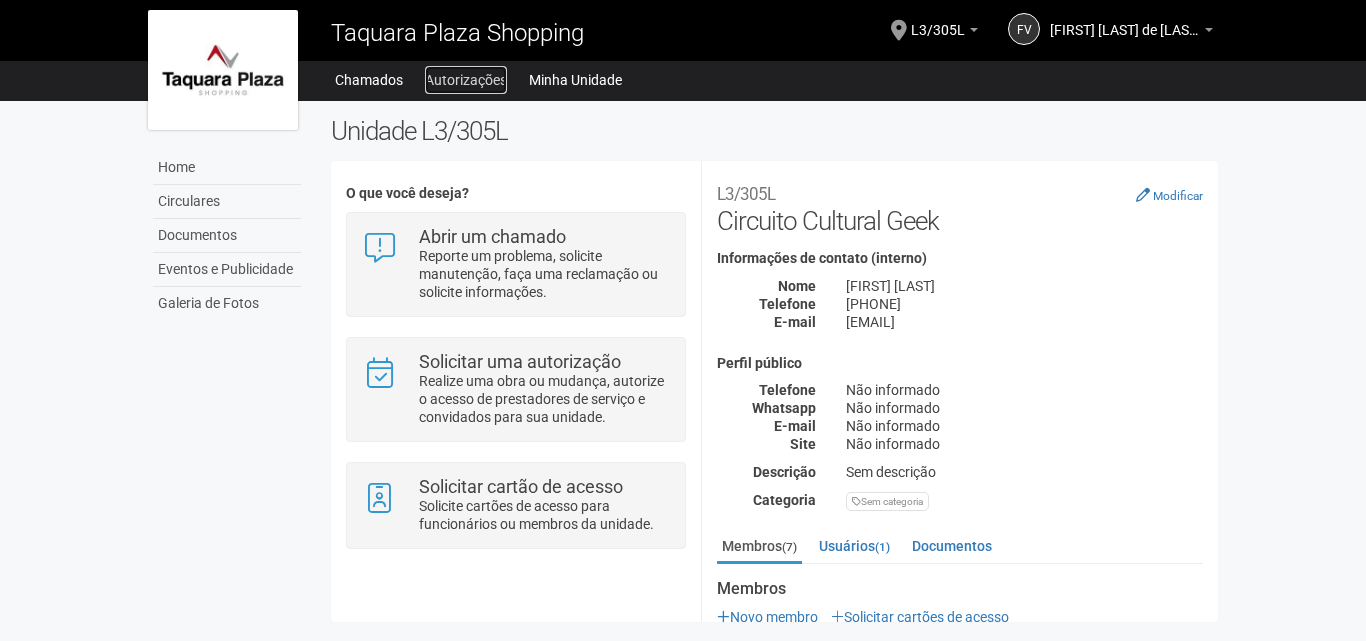 click on "Autorizações" at bounding box center [466, 80] 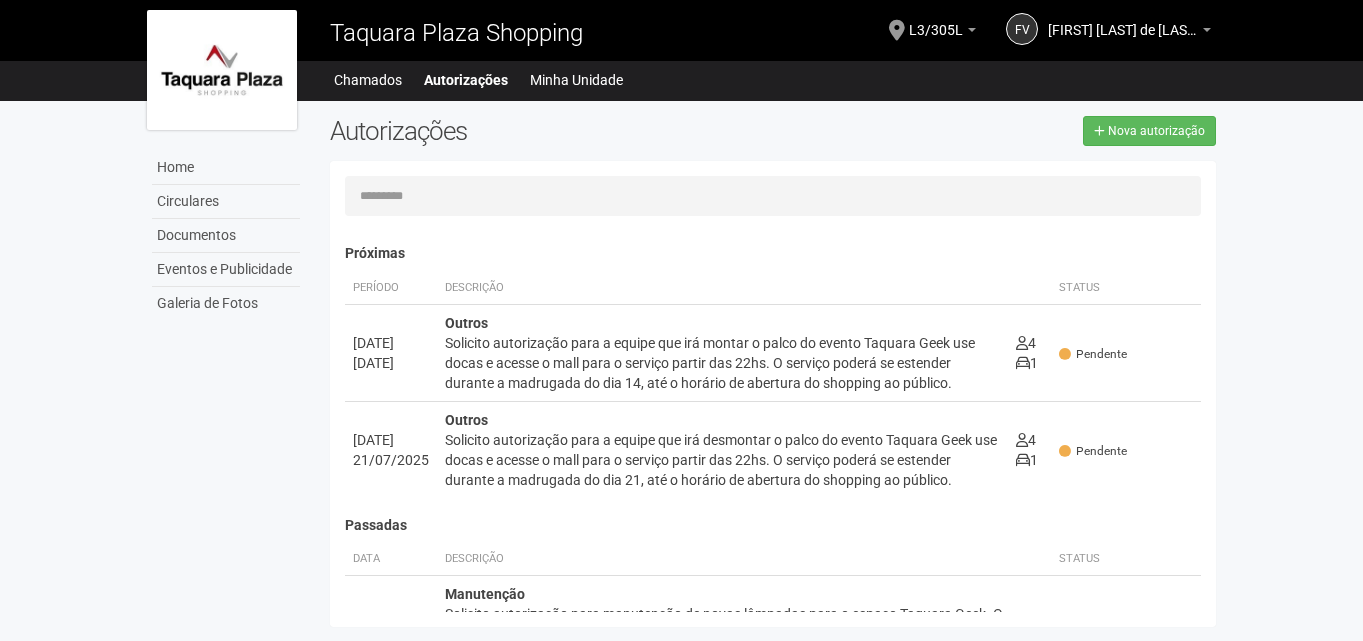 scroll, scrollTop: 0, scrollLeft: 0, axis: both 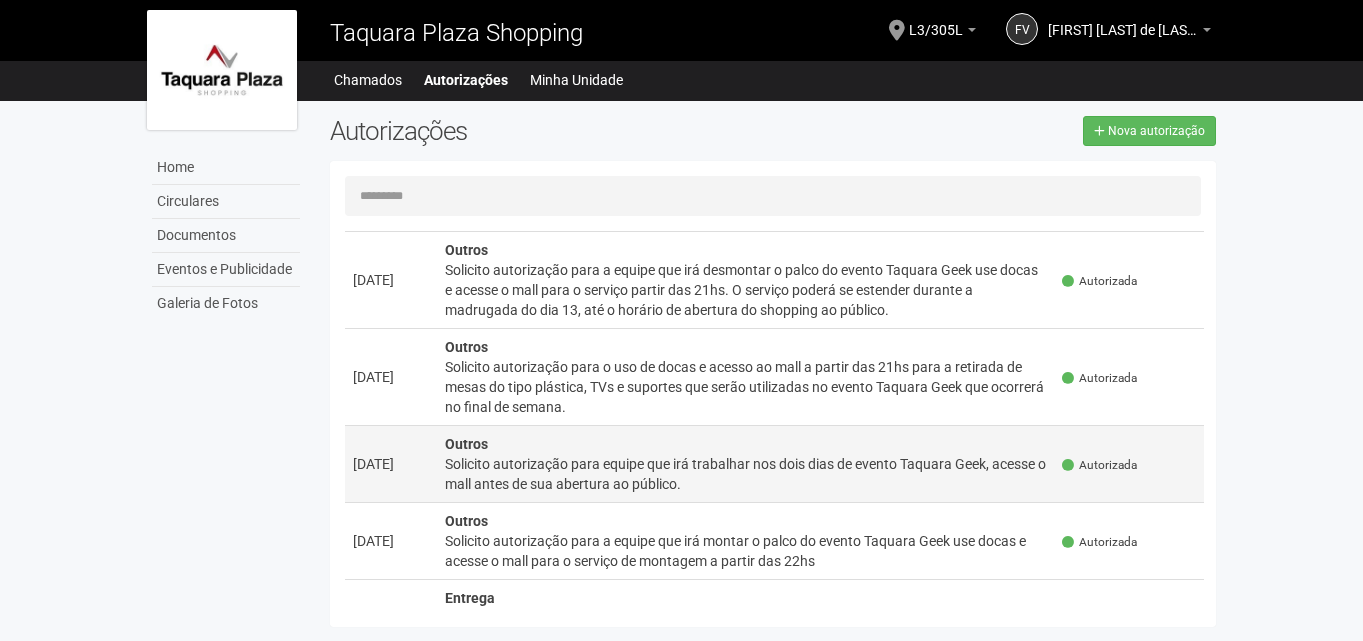 click on "Solicito autorização para equipe que irá trabalhar nos dois dias de evento Taquara Geek, acesse o mall antes de sua abertura ao público." at bounding box center (746, 474) 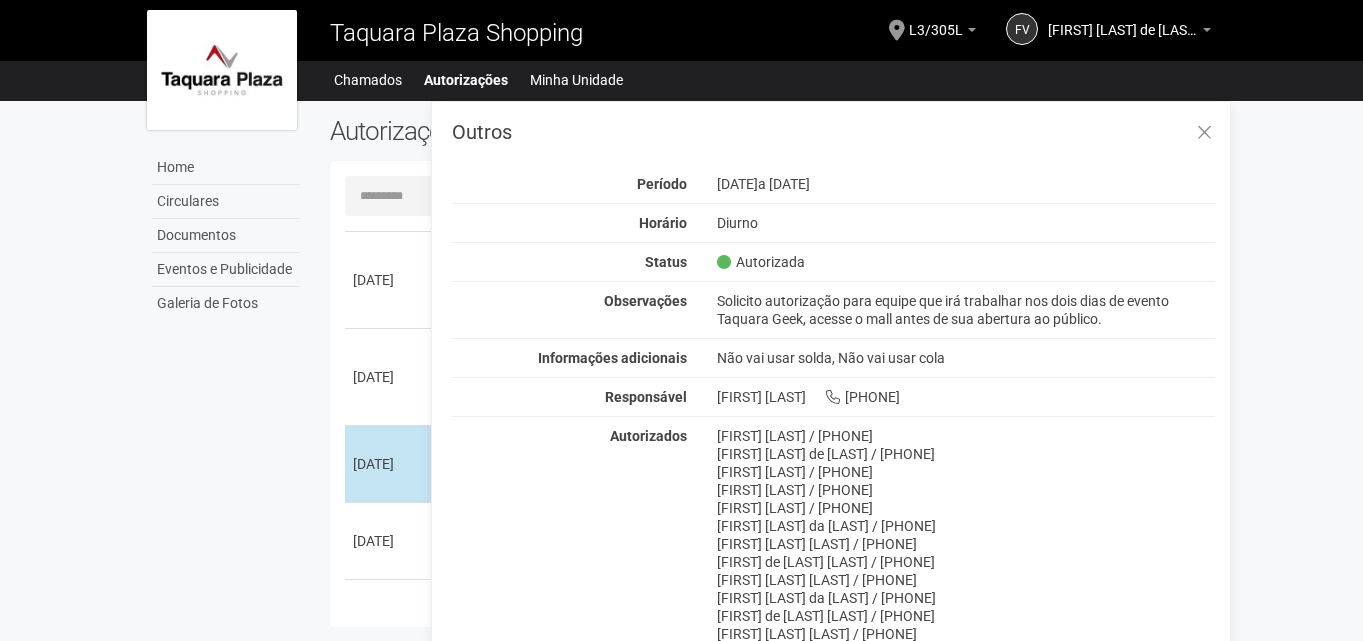 scroll, scrollTop: 0, scrollLeft: 0, axis: both 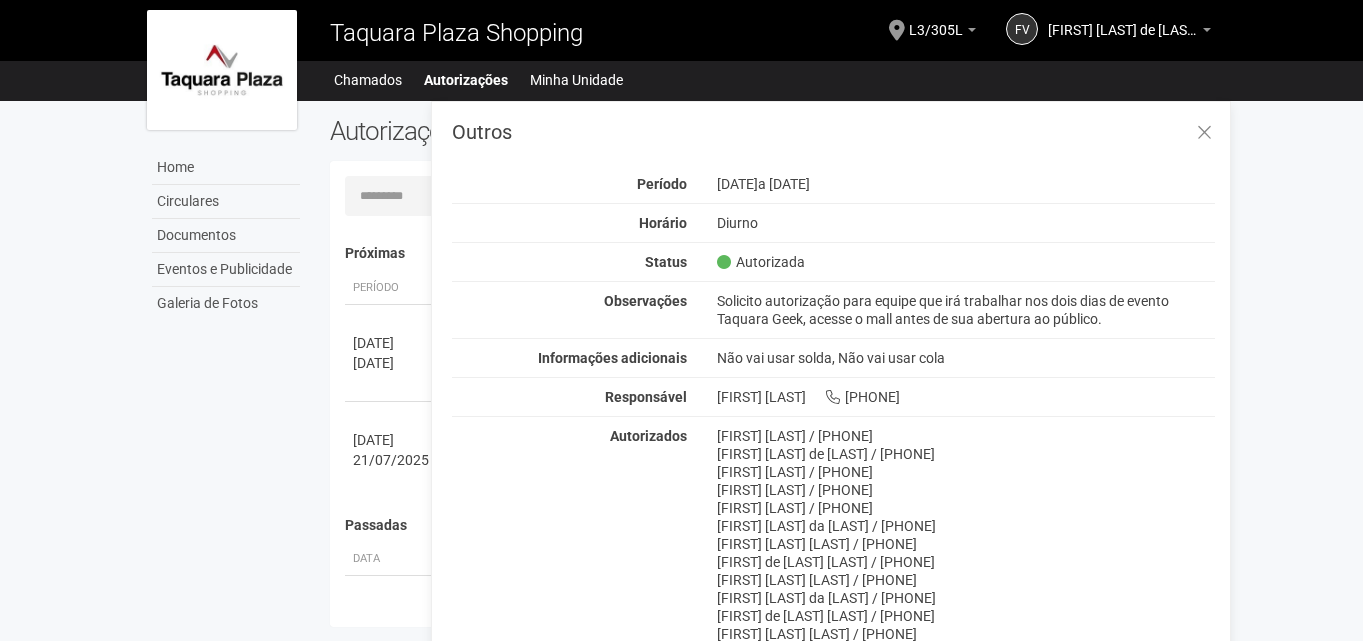 drag, startPoint x: 719, startPoint y: 303, endPoint x: 1126, endPoint y: 319, distance: 407.31436 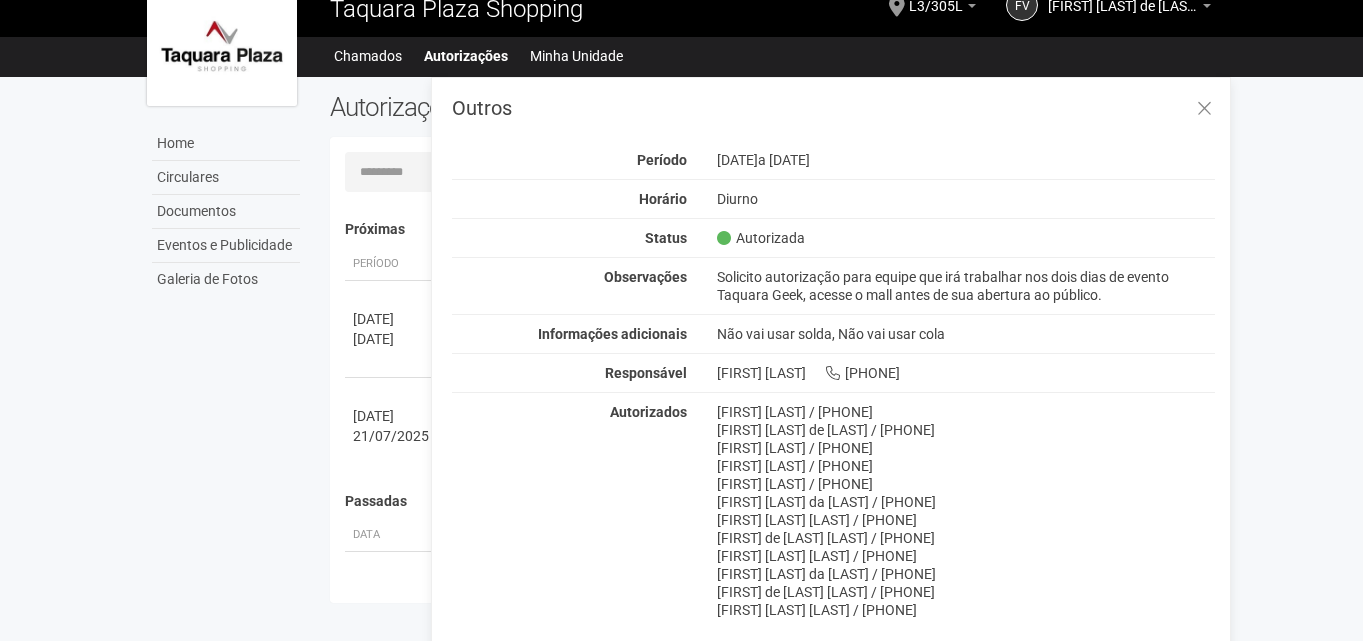 scroll, scrollTop: 31, scrollLeft: 0, axis: vertical 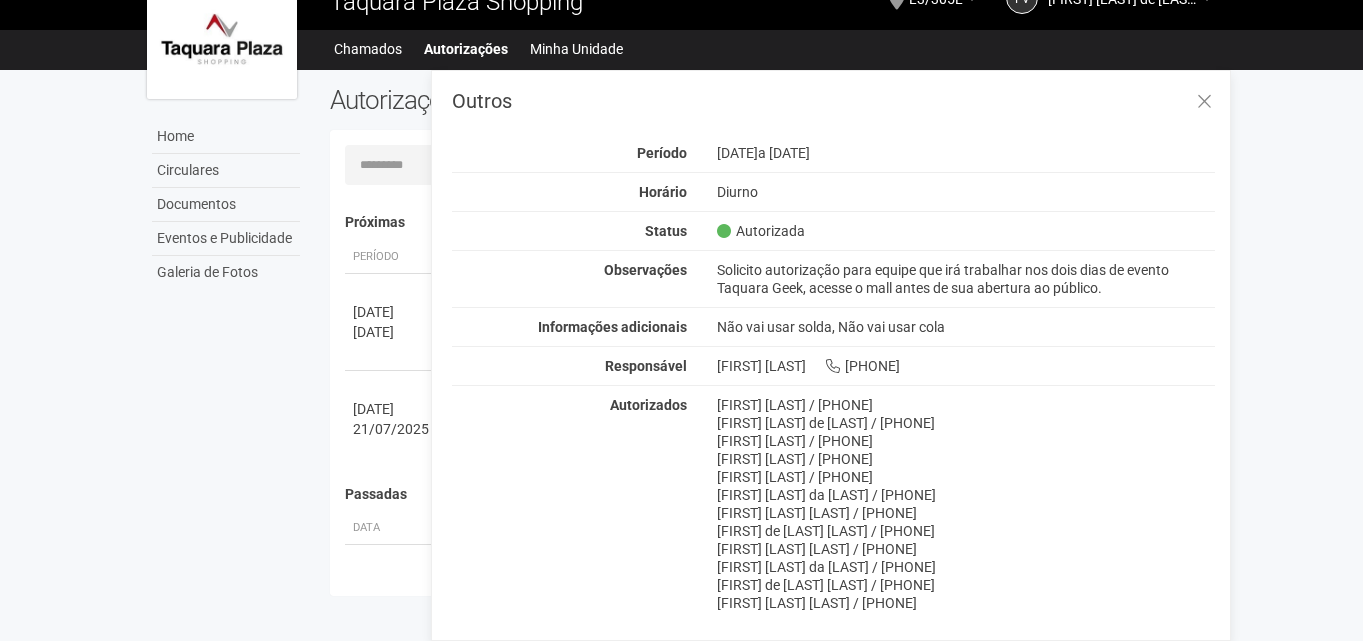 drag, startPoint x: 718, startPoint y: 403, endPoint x: 805, endPoint y: 403, distance: 87 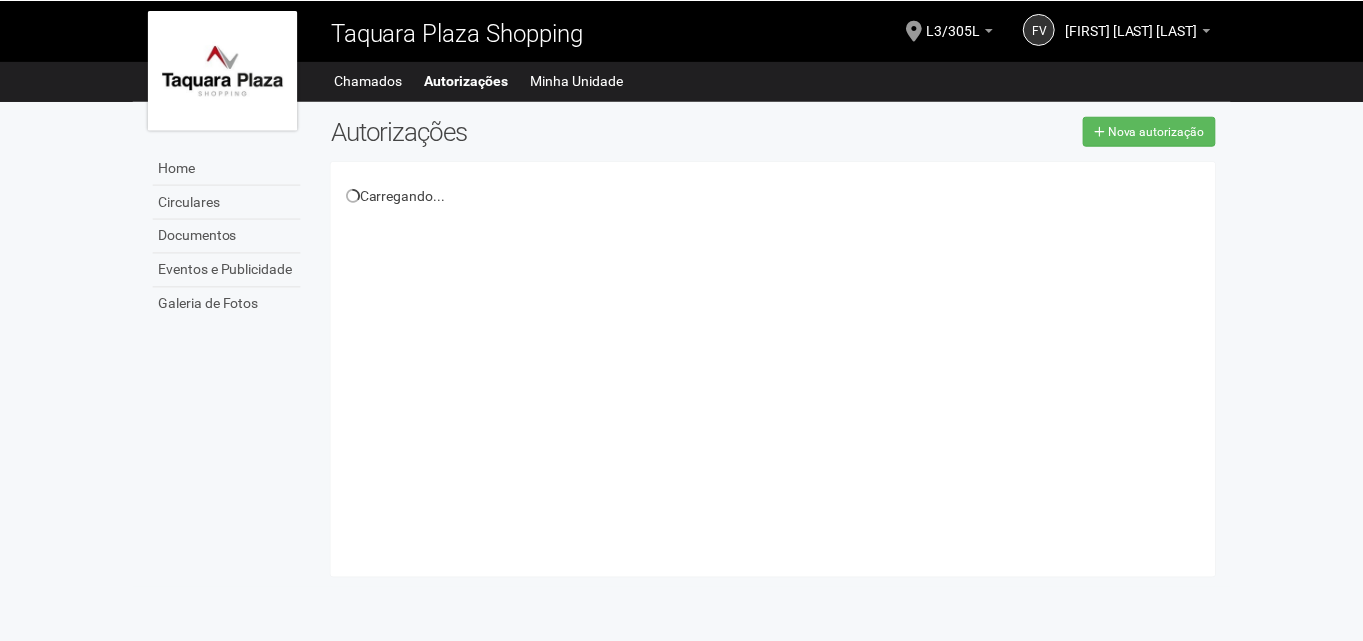 scroll, scrollTop: 0, scrollLeft: 0, axis: both 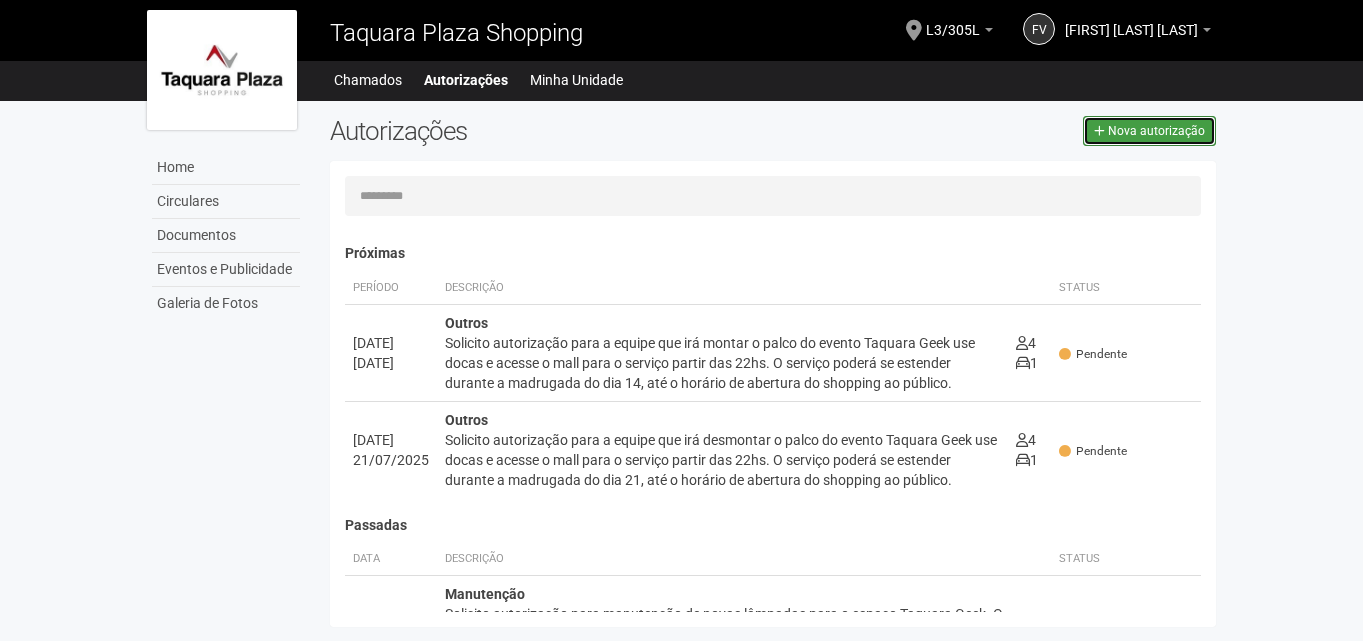 click on "Nova autorização" at bounding box center [1156, 131] 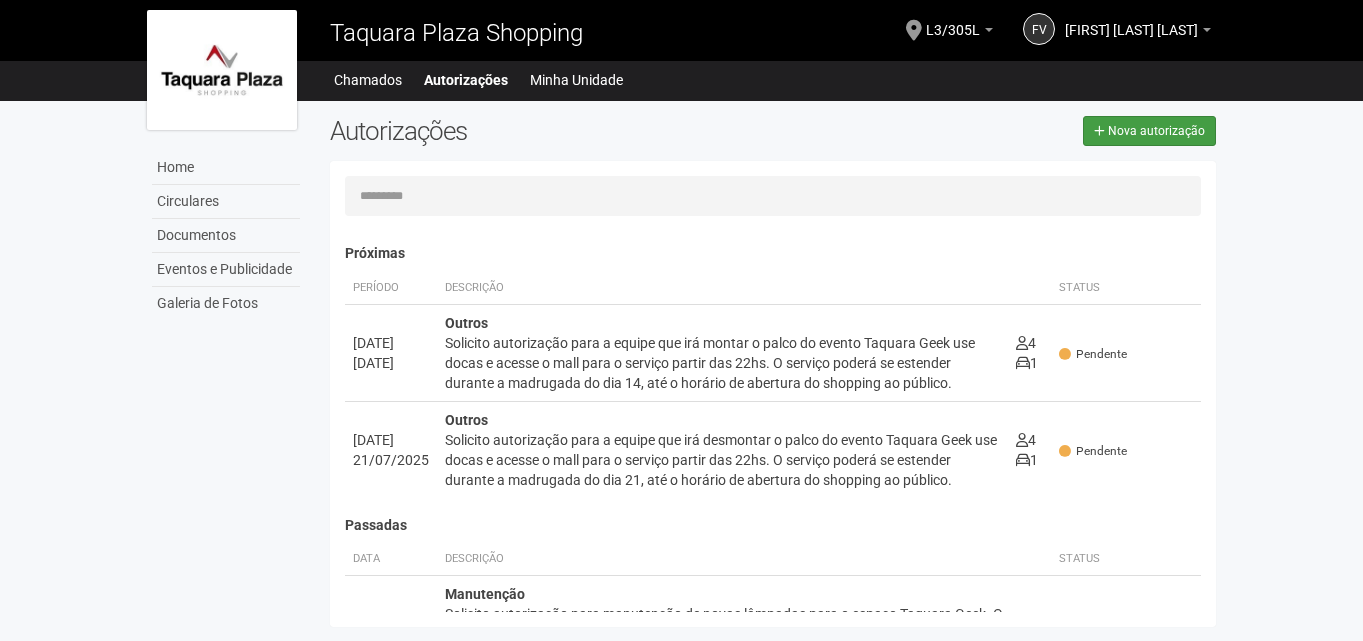 select on "**" 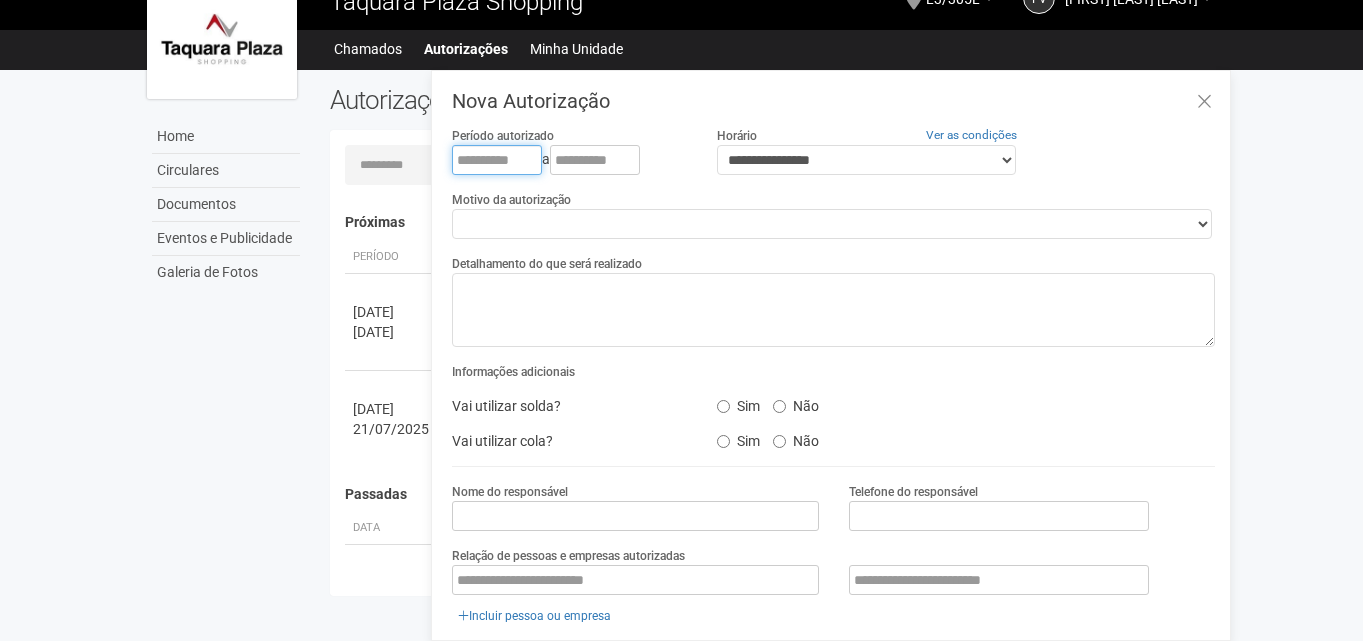 click at bounding box center (497, 160) 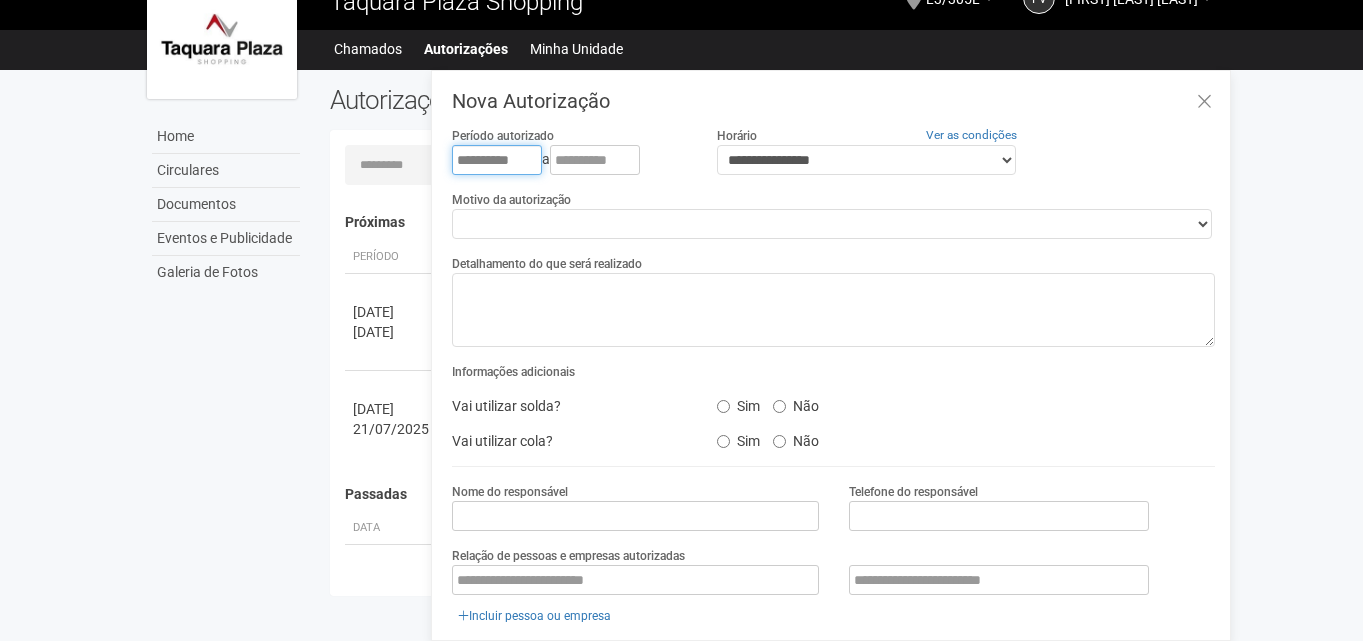 type on "**********" 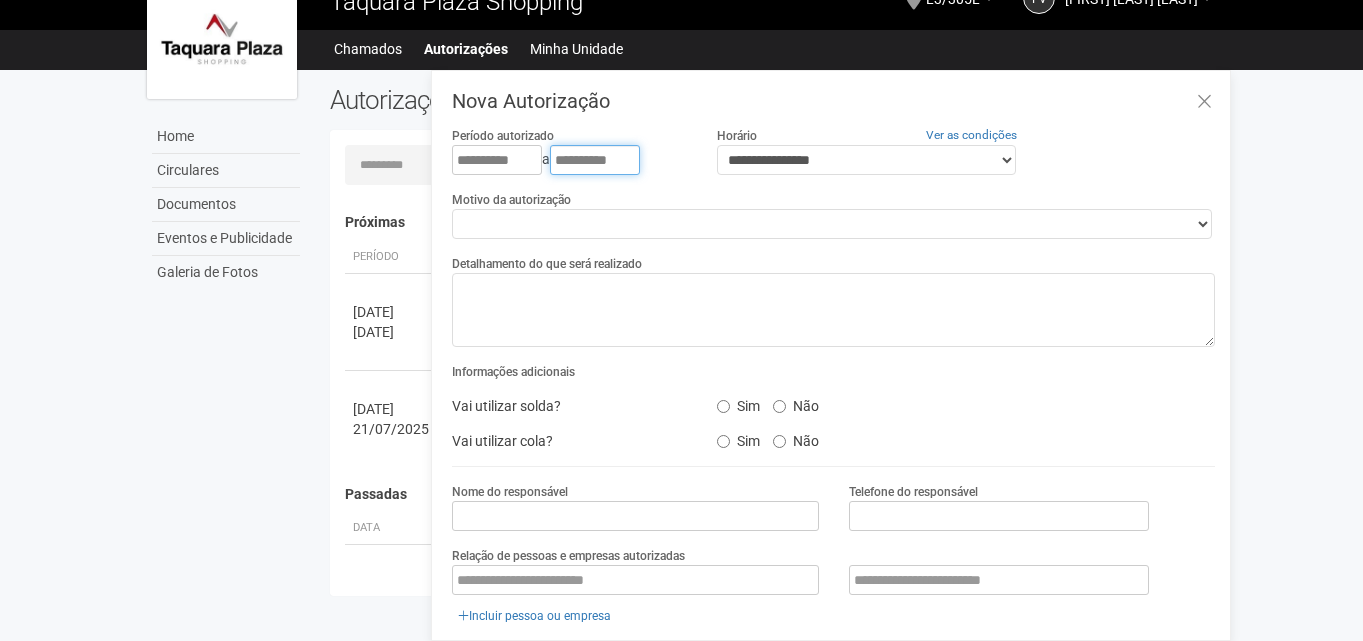type on "**********" 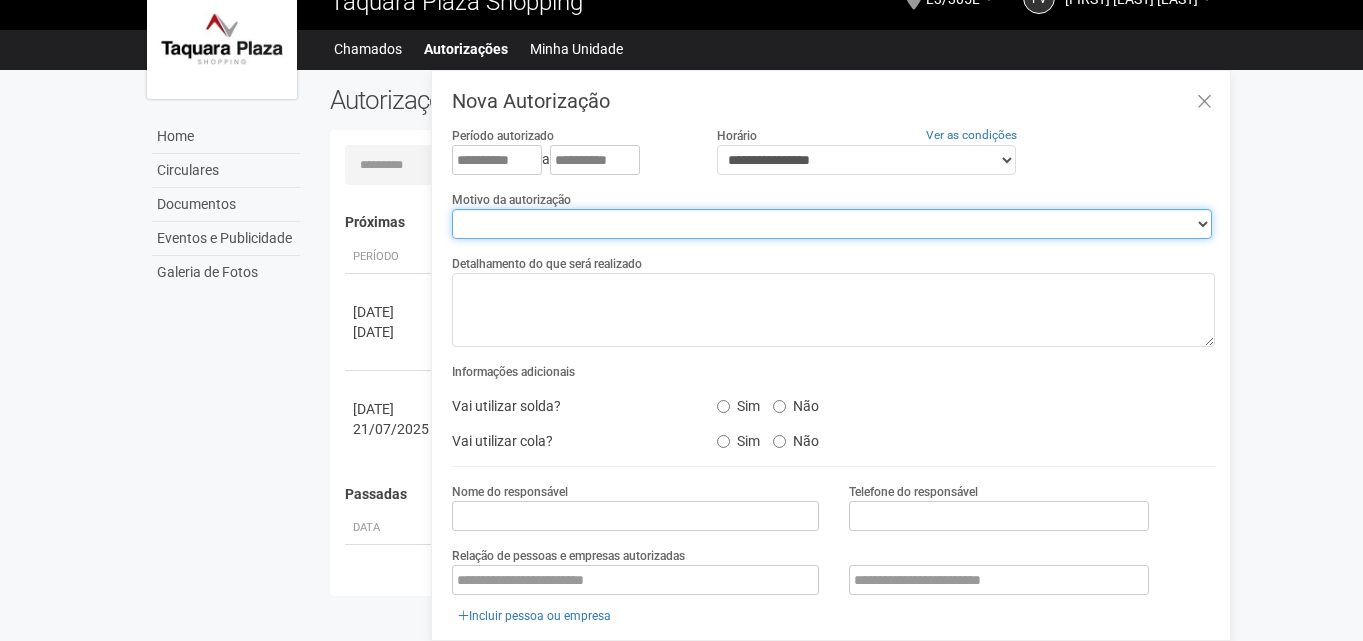 click on "**********" at bounding box center (832, 224) 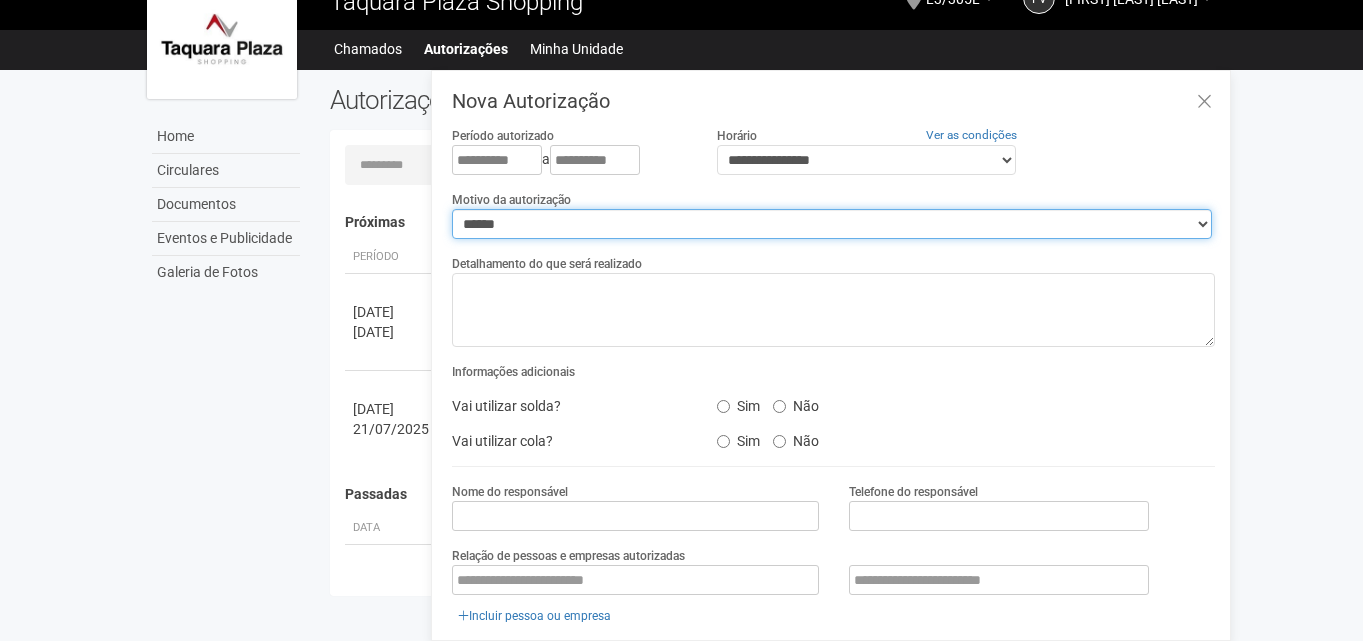 click on "**********" at bounding box center [832, 224] 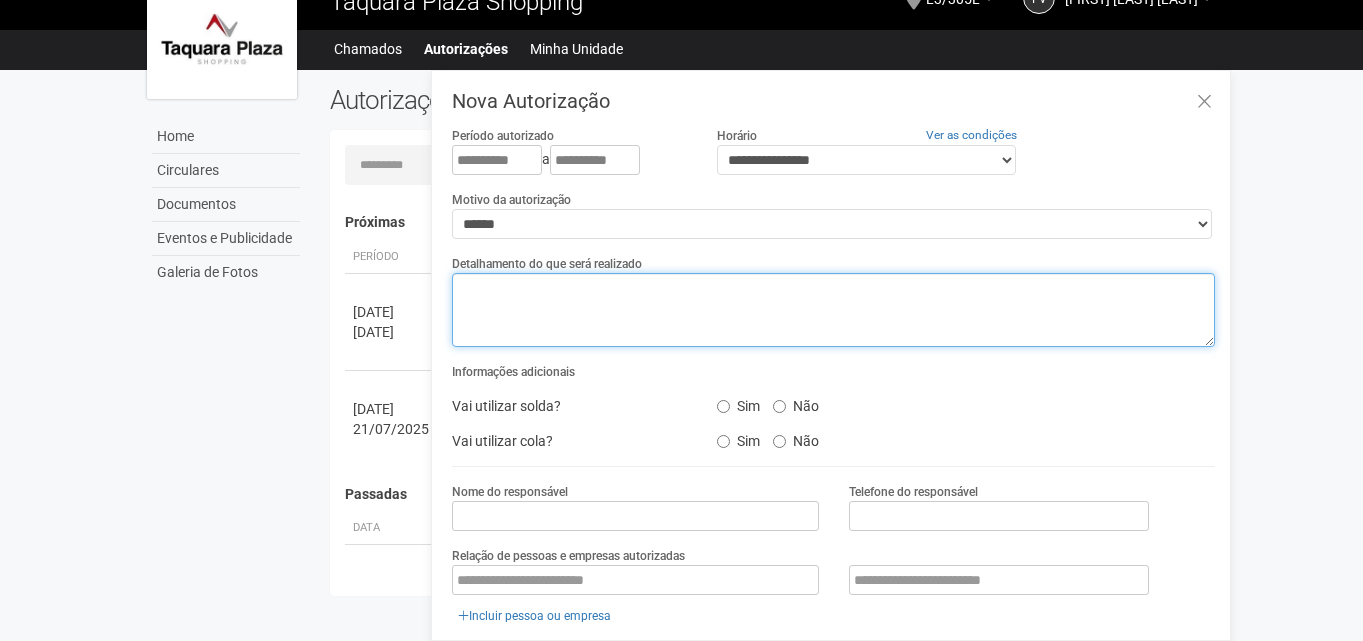 click at bounding box center [833, 310] 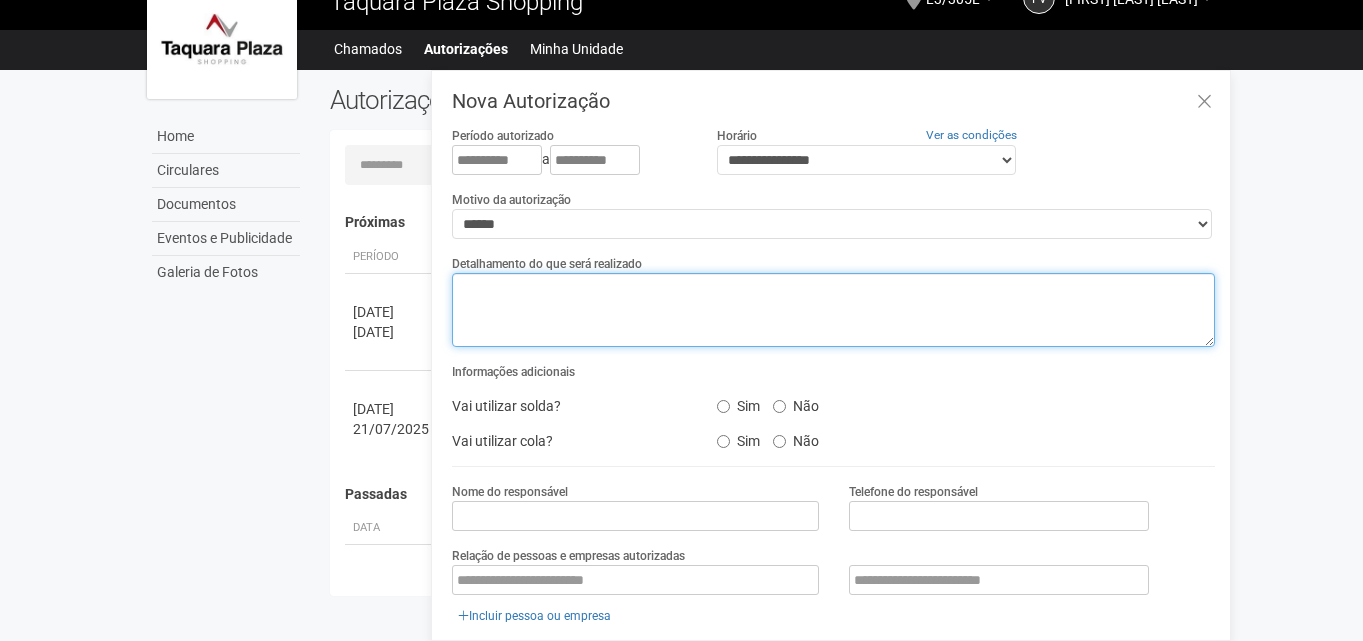 paste on "**********" 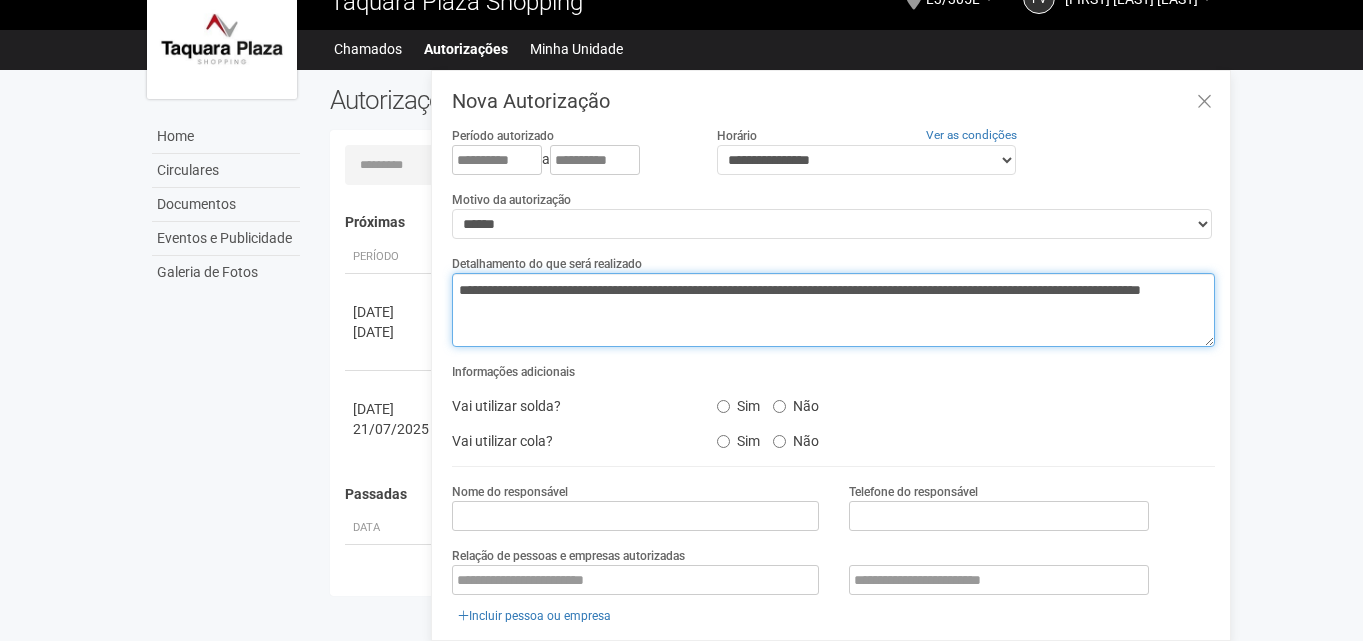 type on "**********" 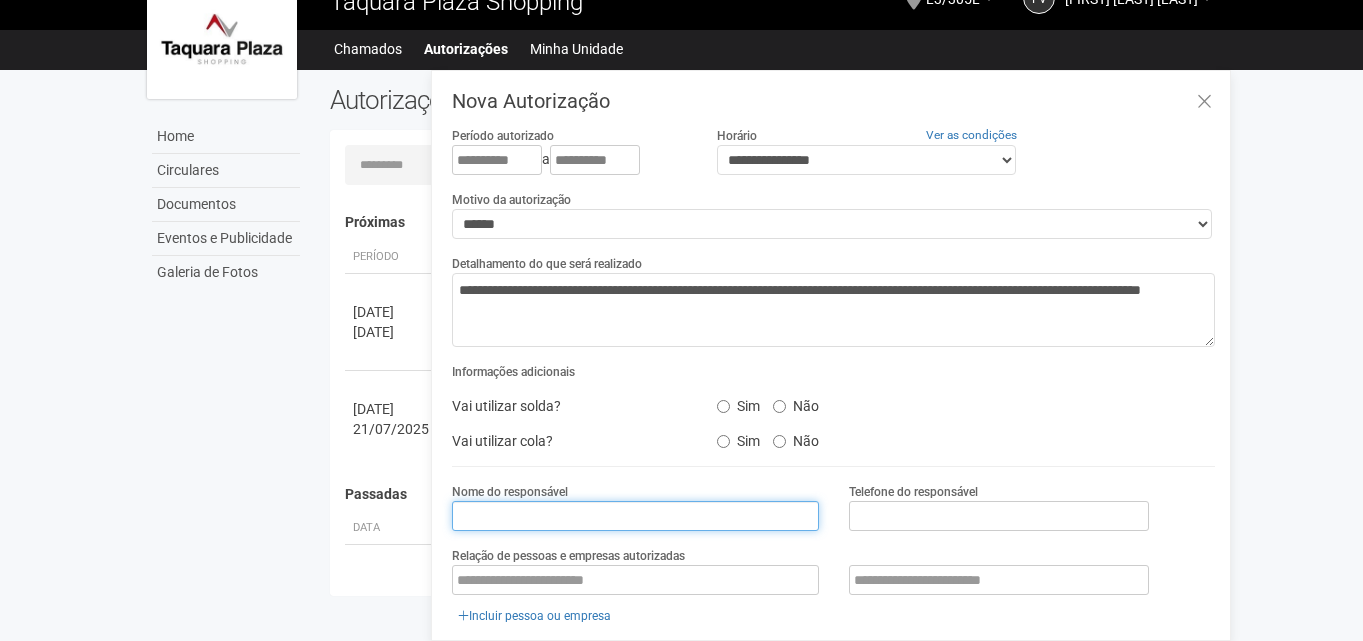 click at bounding box center (635, 516) 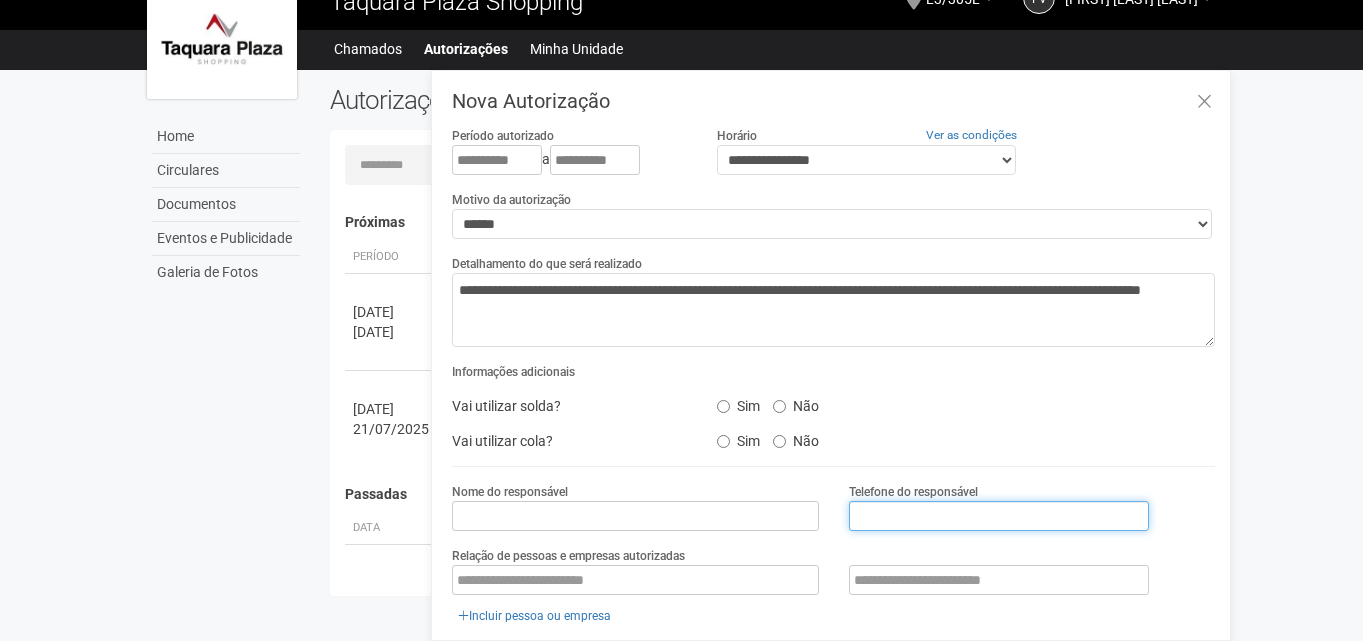 click at bounding box center (999, 516) 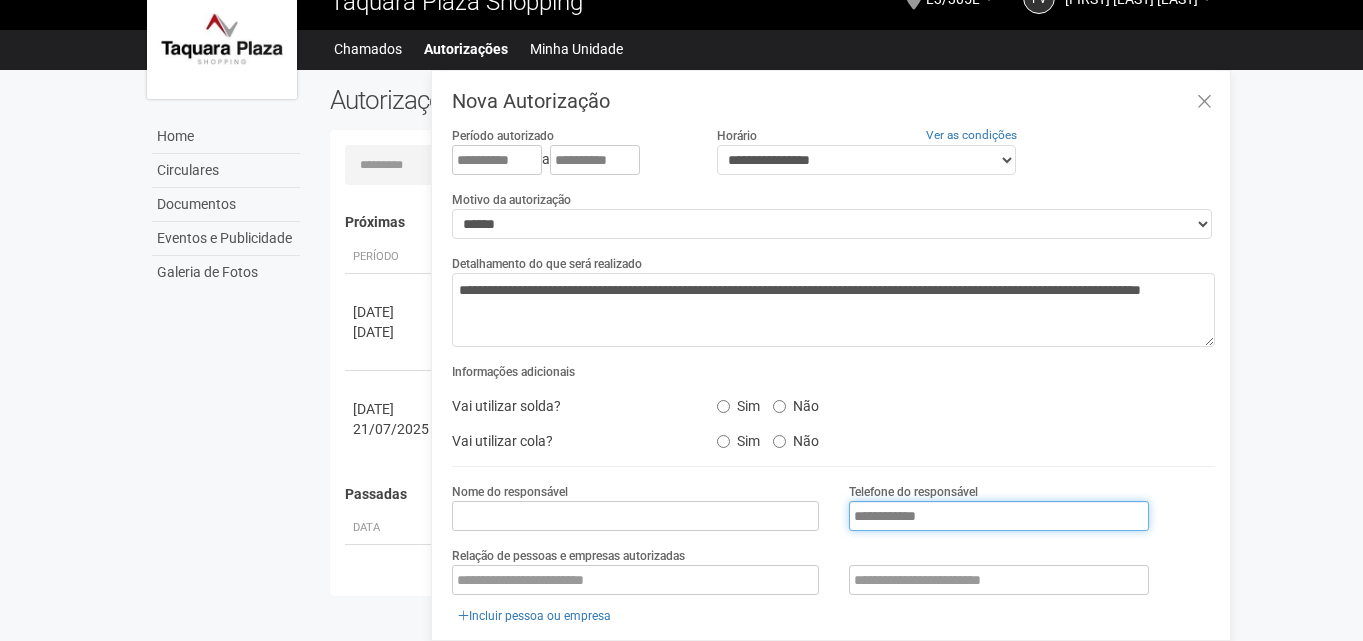 type on "**********" 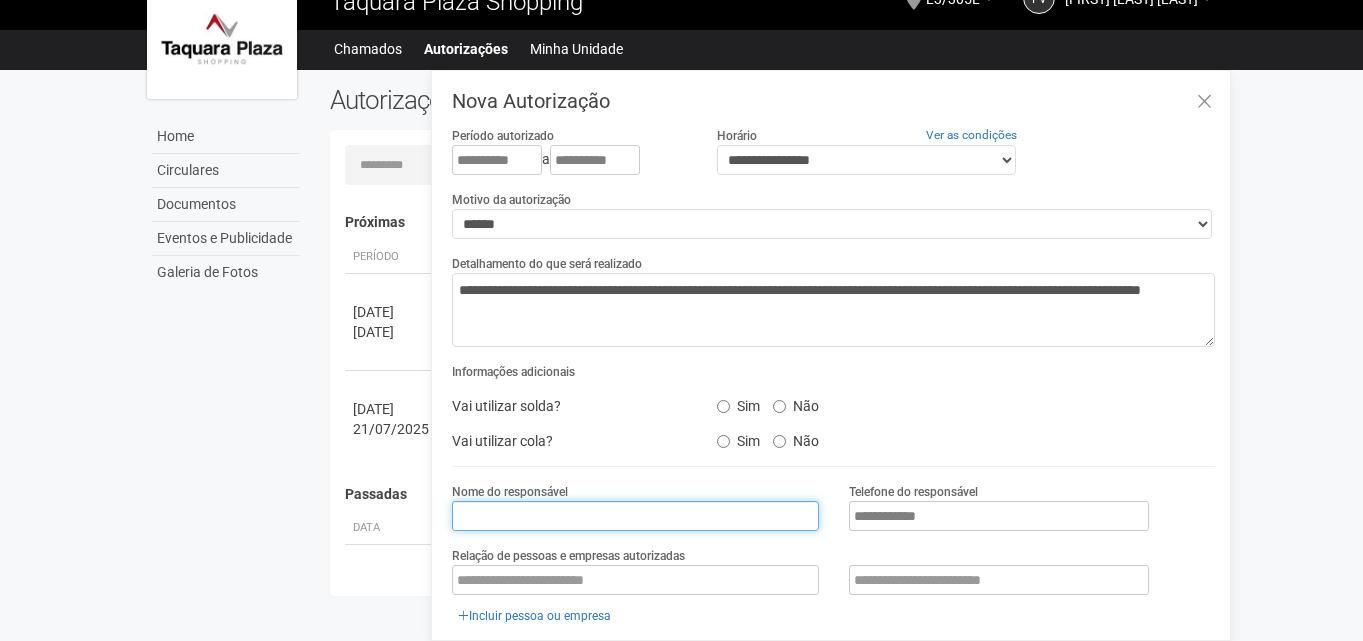click at bounding box center [635, 516] 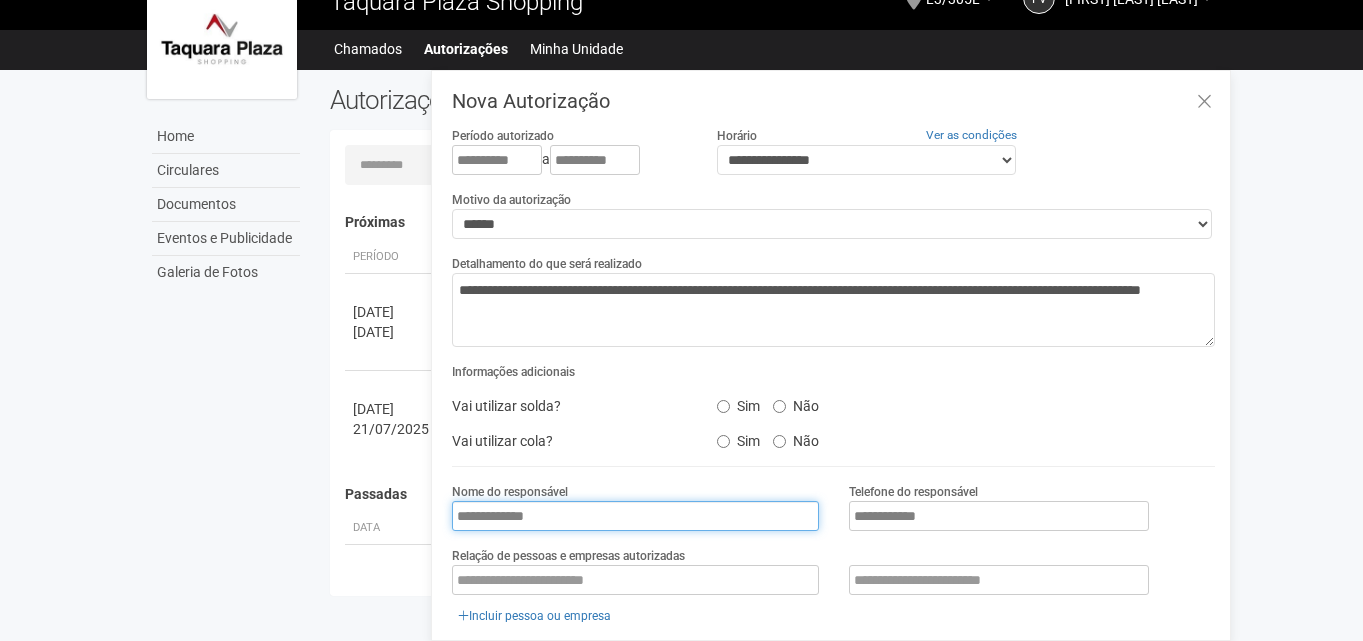 click on "**********" at bounding box center (635, 516) 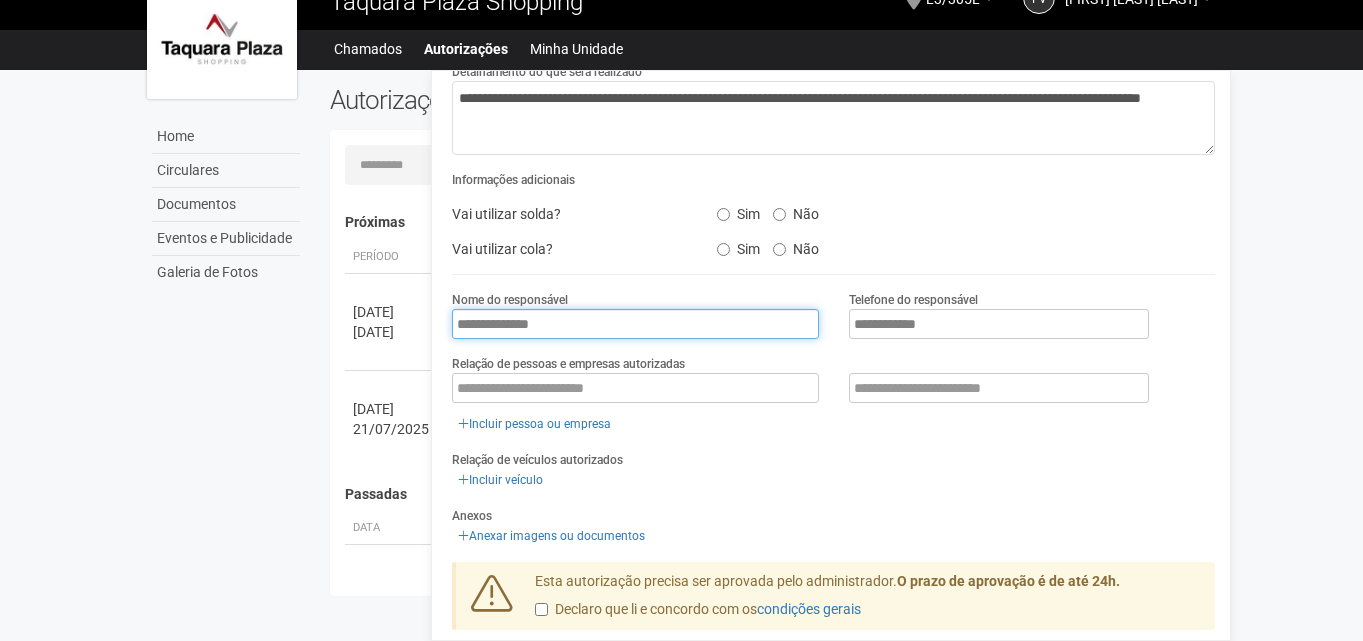 scroll, scrollTop: 200, scrollLeft: 0, axis: vertical 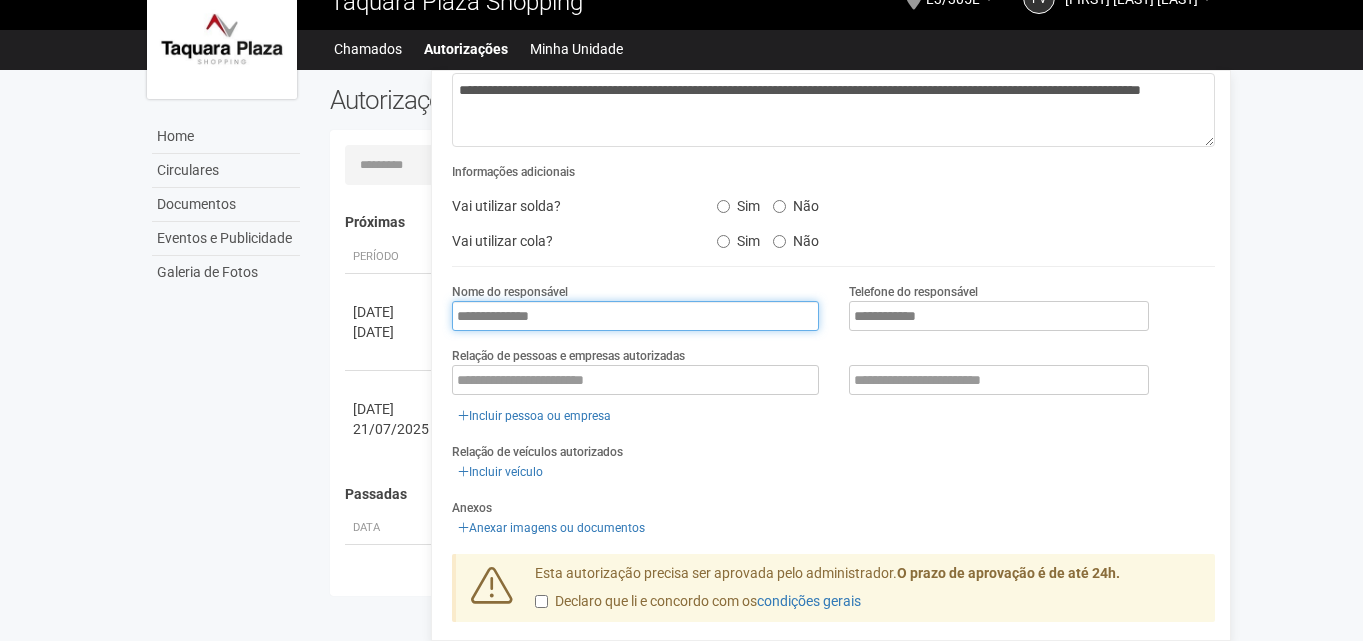 type on "**********" 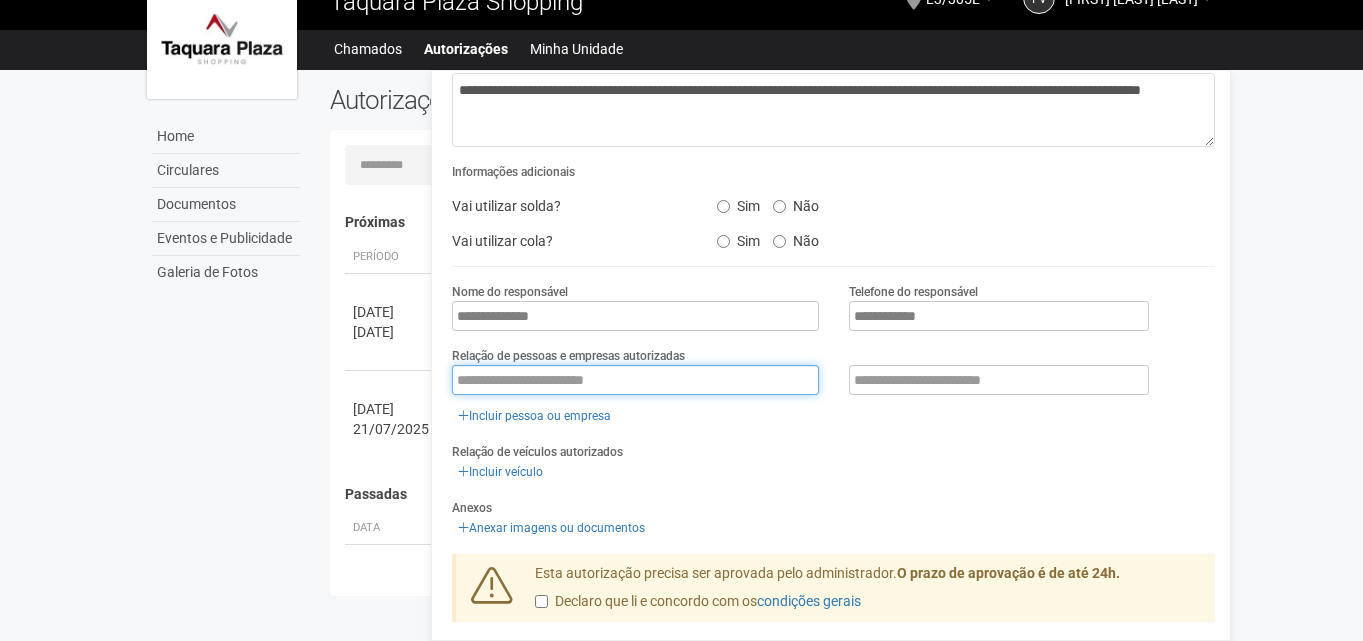 click at bounding box center [635, 380] 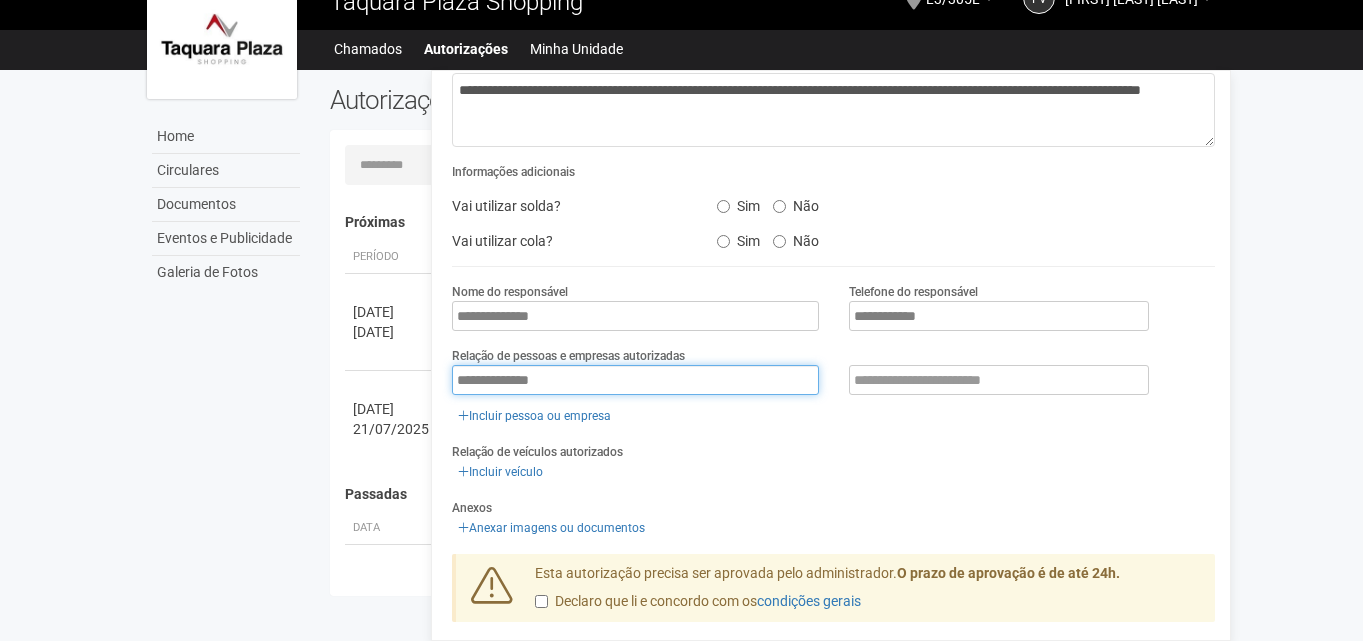 type on "**********" 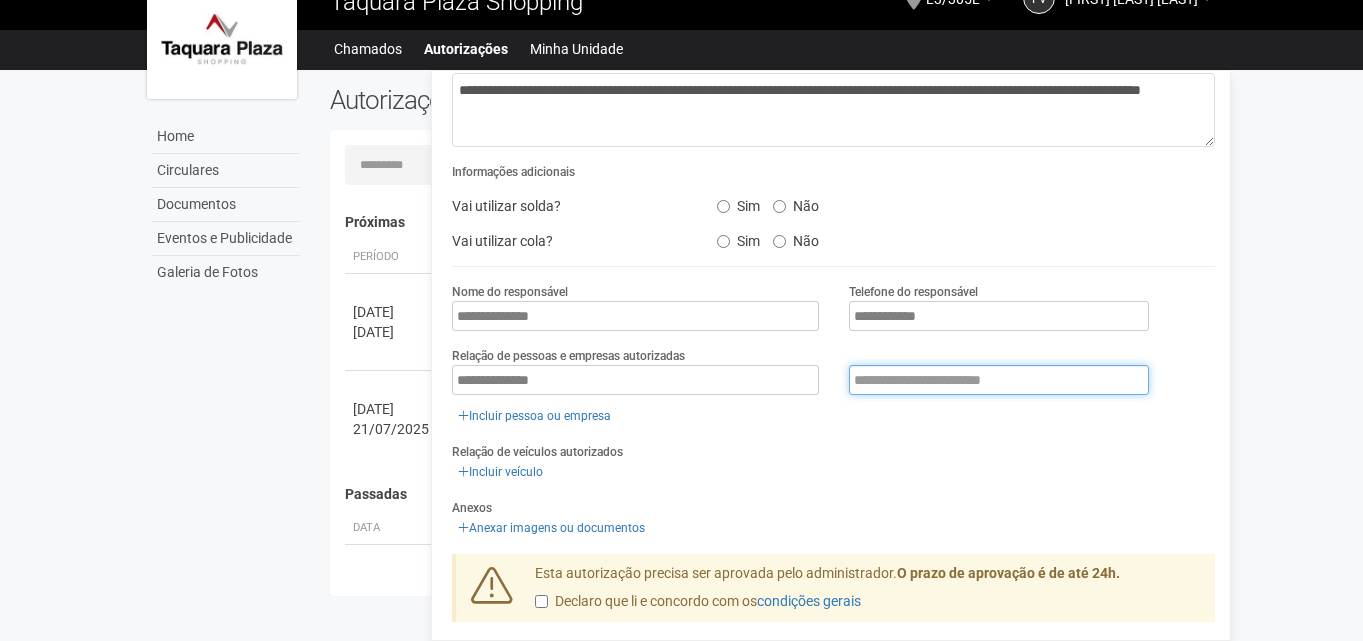 paste on "**********" 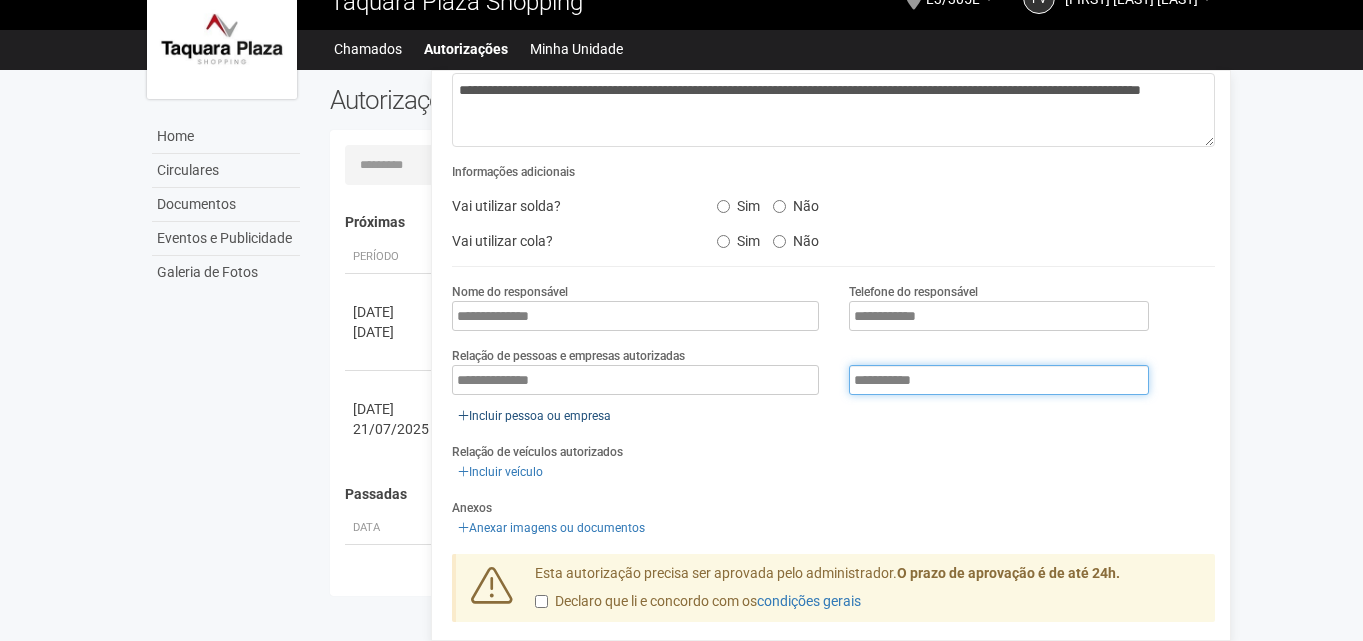 type on "**********" 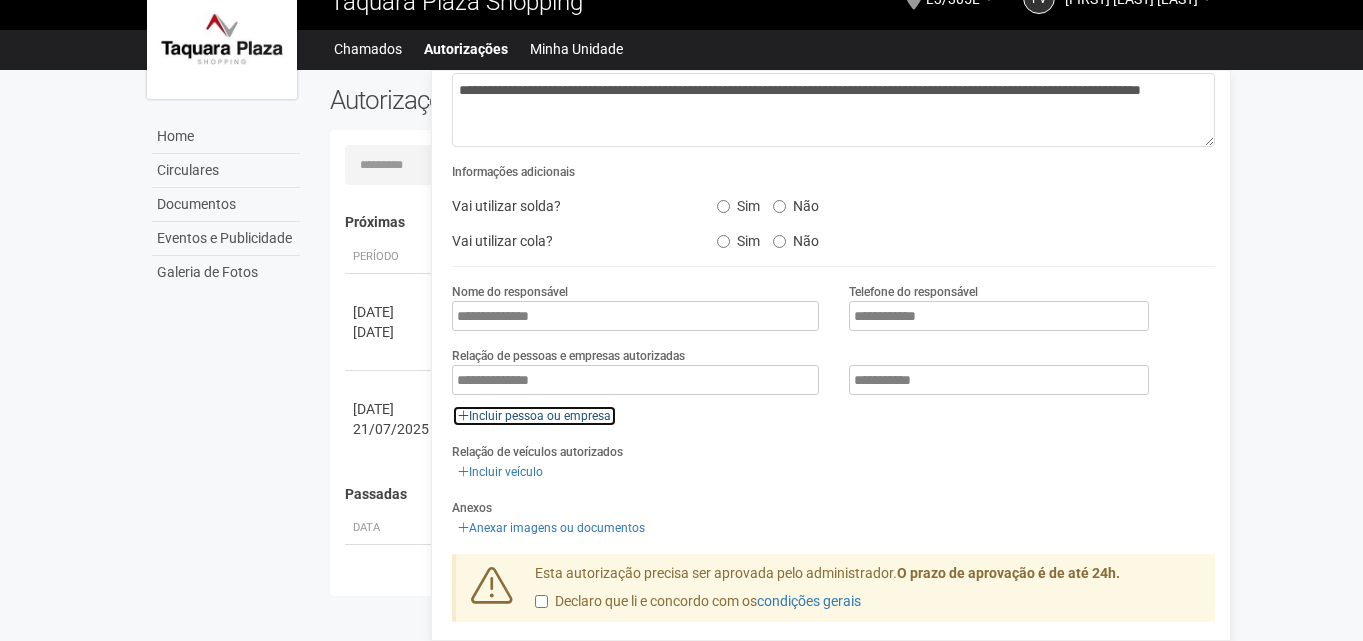 click on "Incluir pessoa ou empresa" at bounding box center (534, 416) 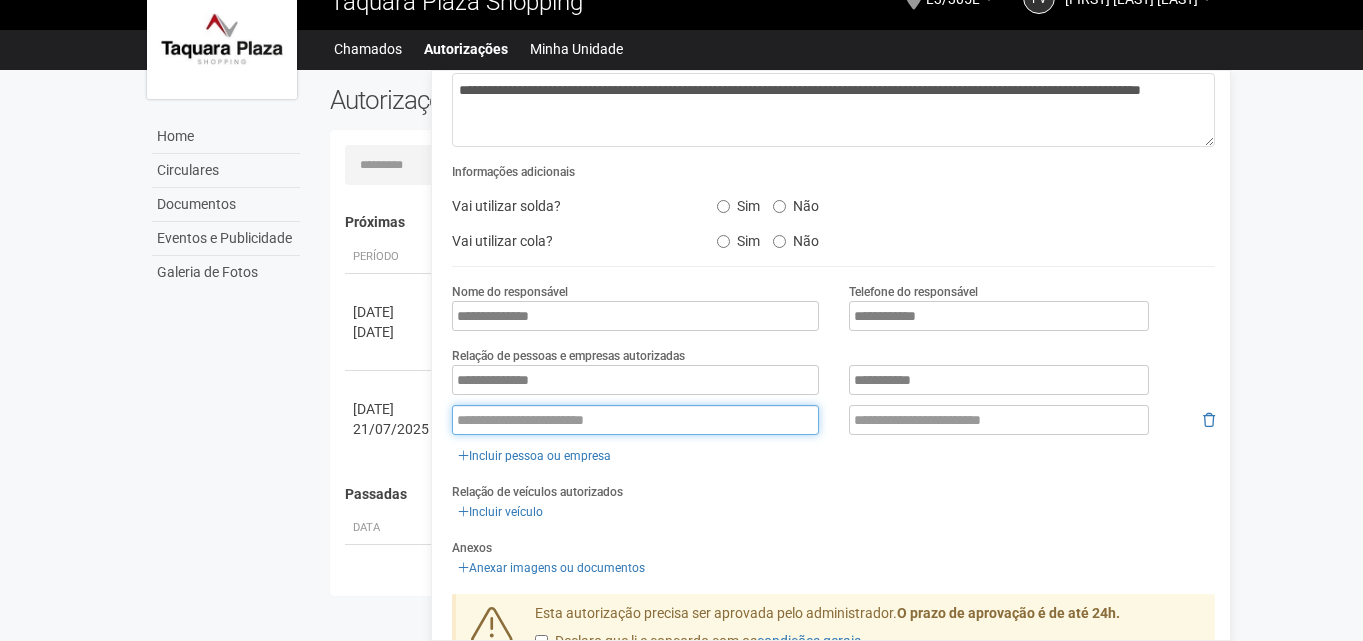 click at bounding box center [635, 420] 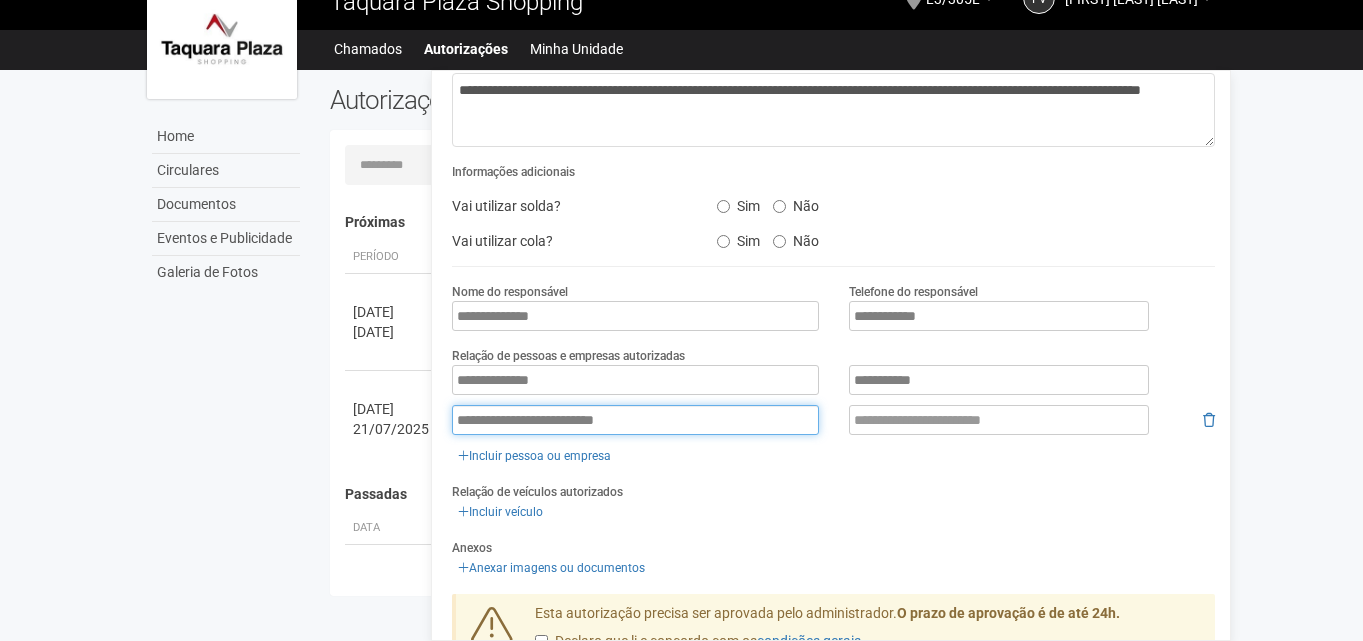 type on "**********" 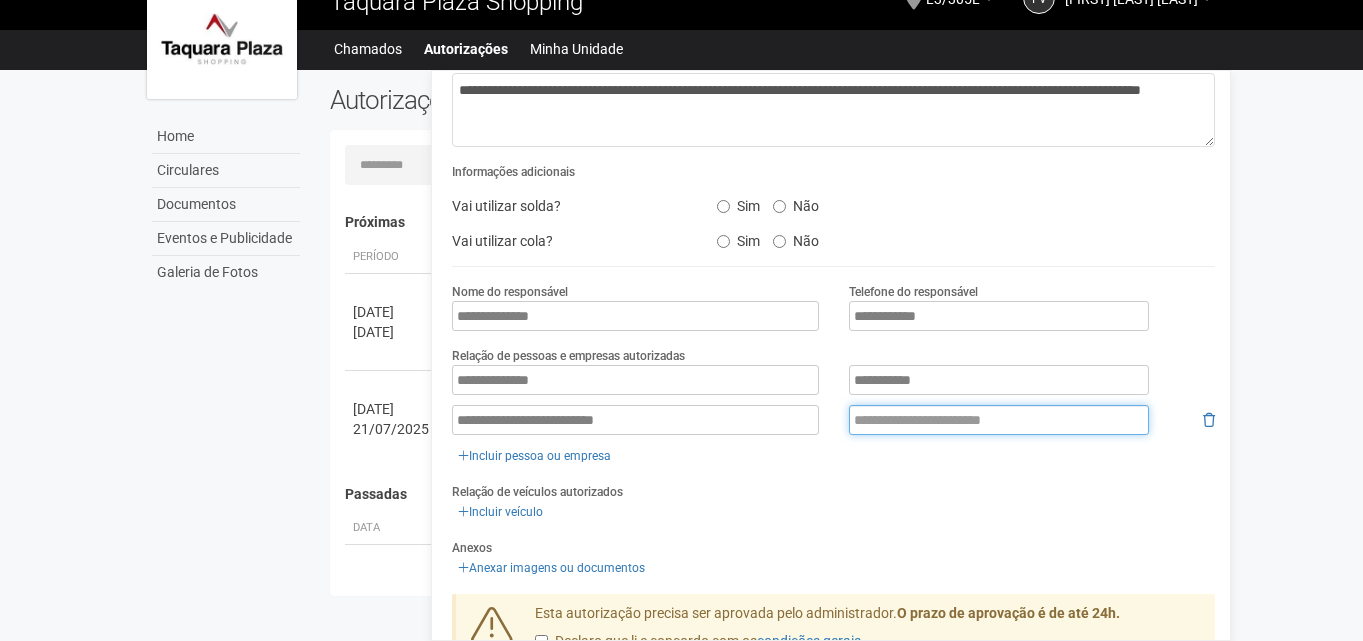 click at bounding box center [999, 420] 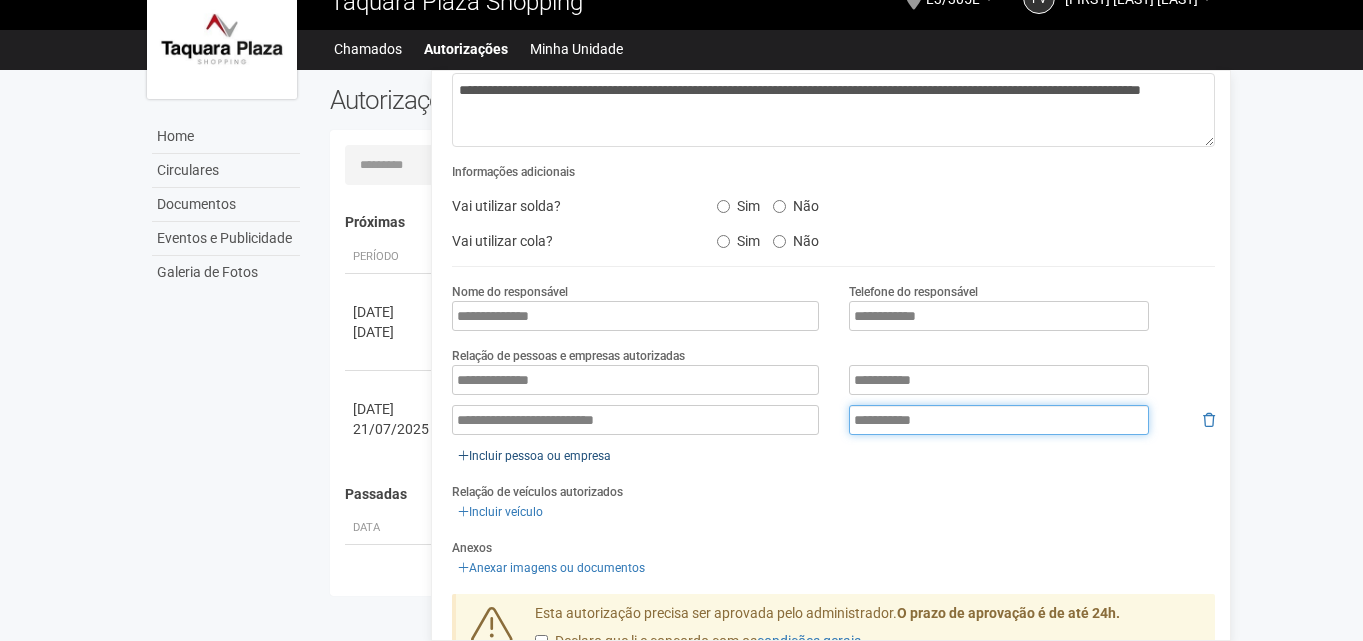 type on "**********" 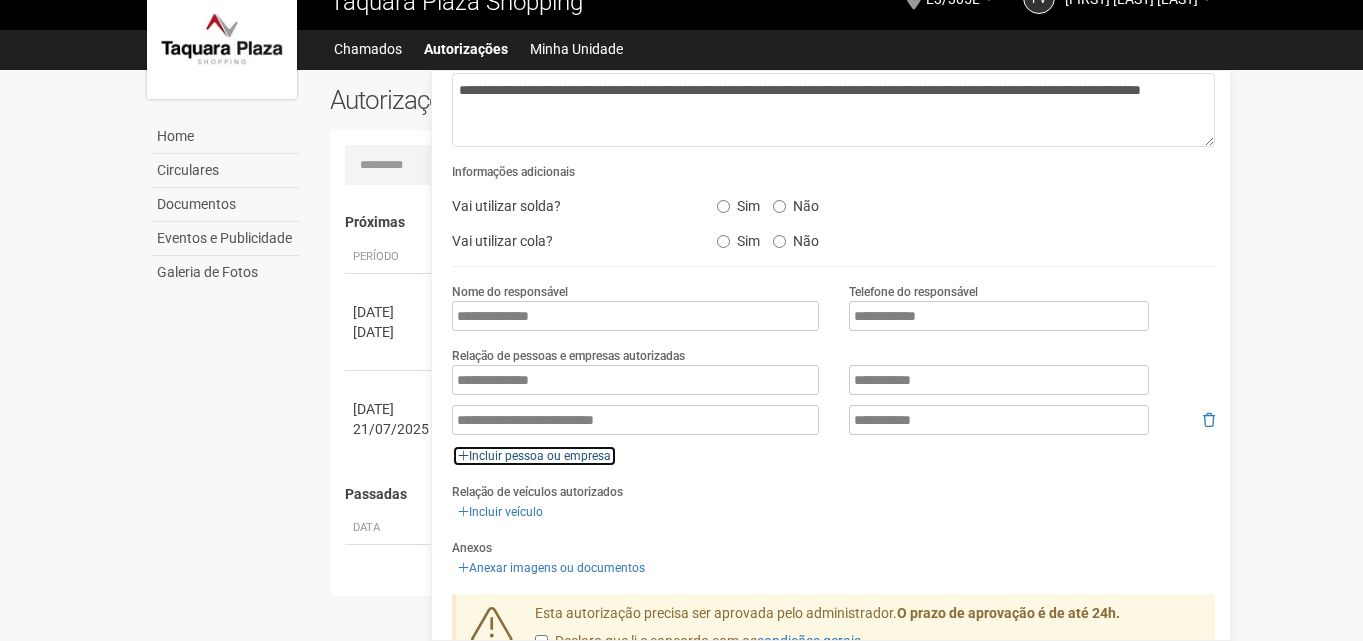 click on "Incluir pessoa ou empresa" at bounding box center (534, 456) 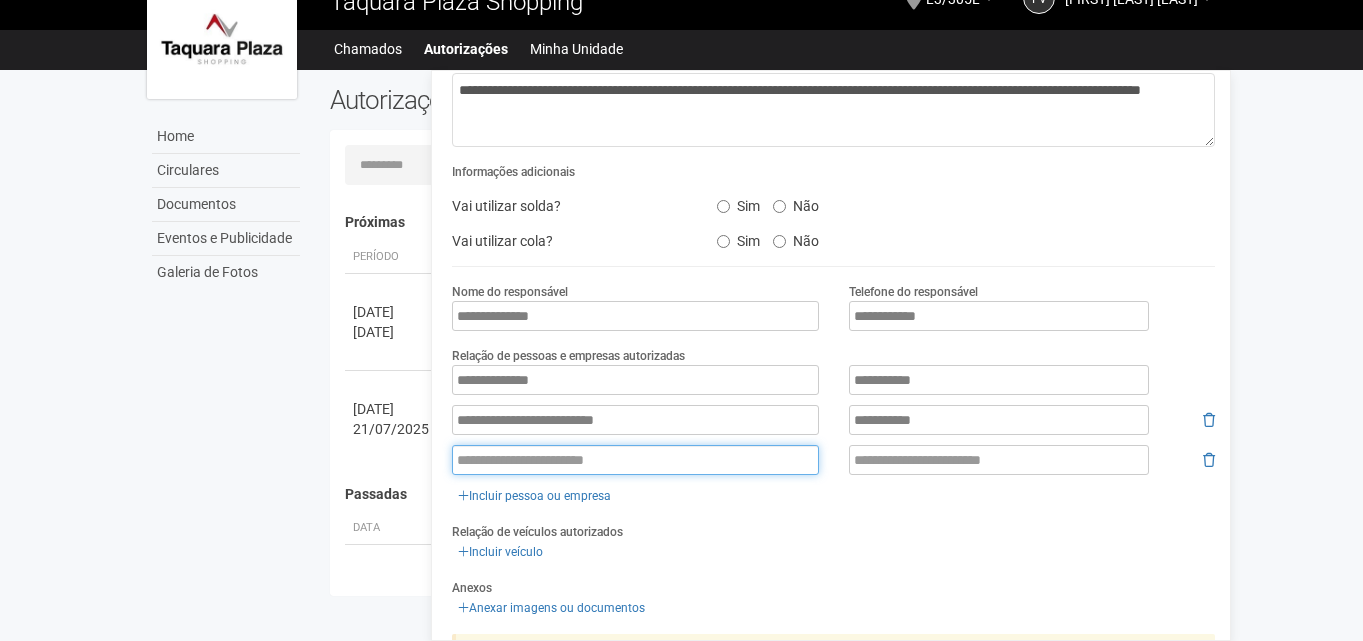 click at bounding box center [635, 460] 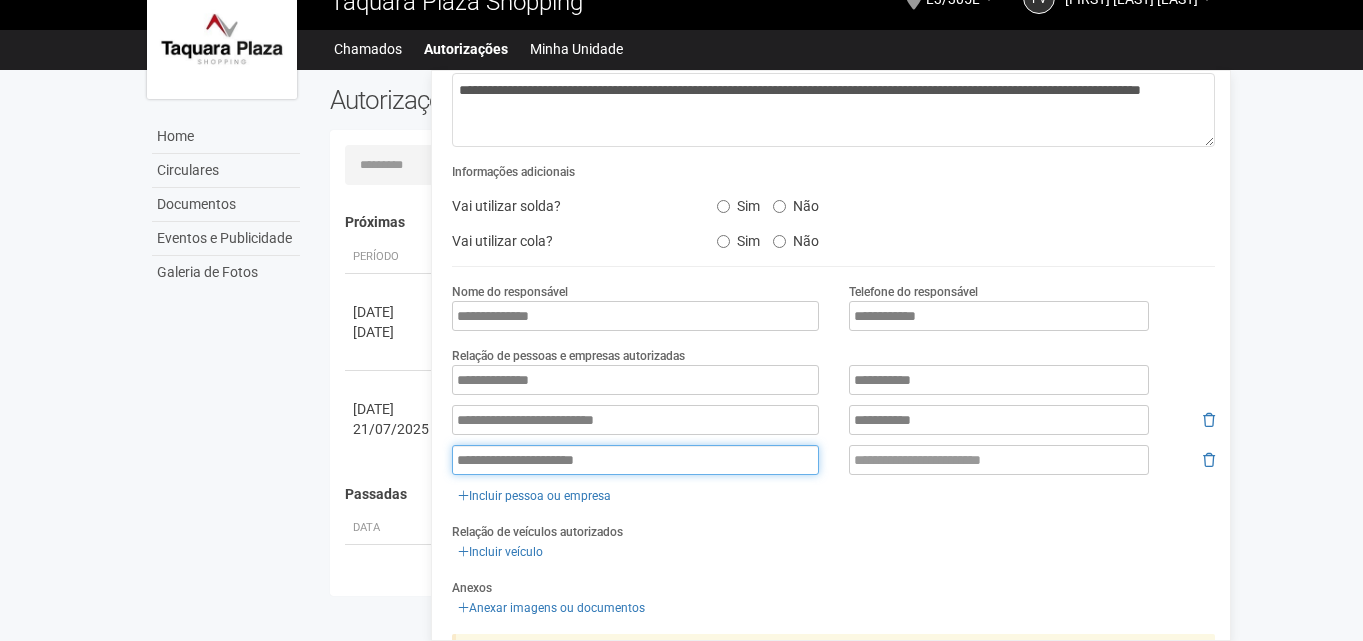 type on "**********" 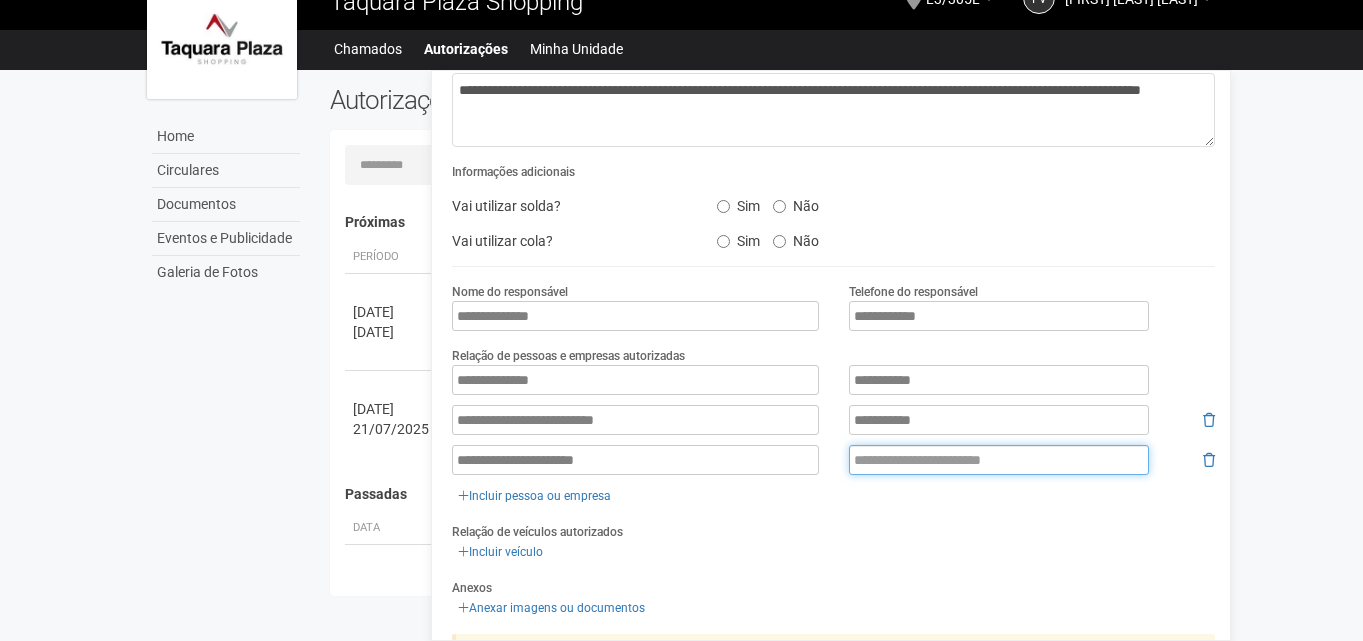 click at bounding box center [999, 460] 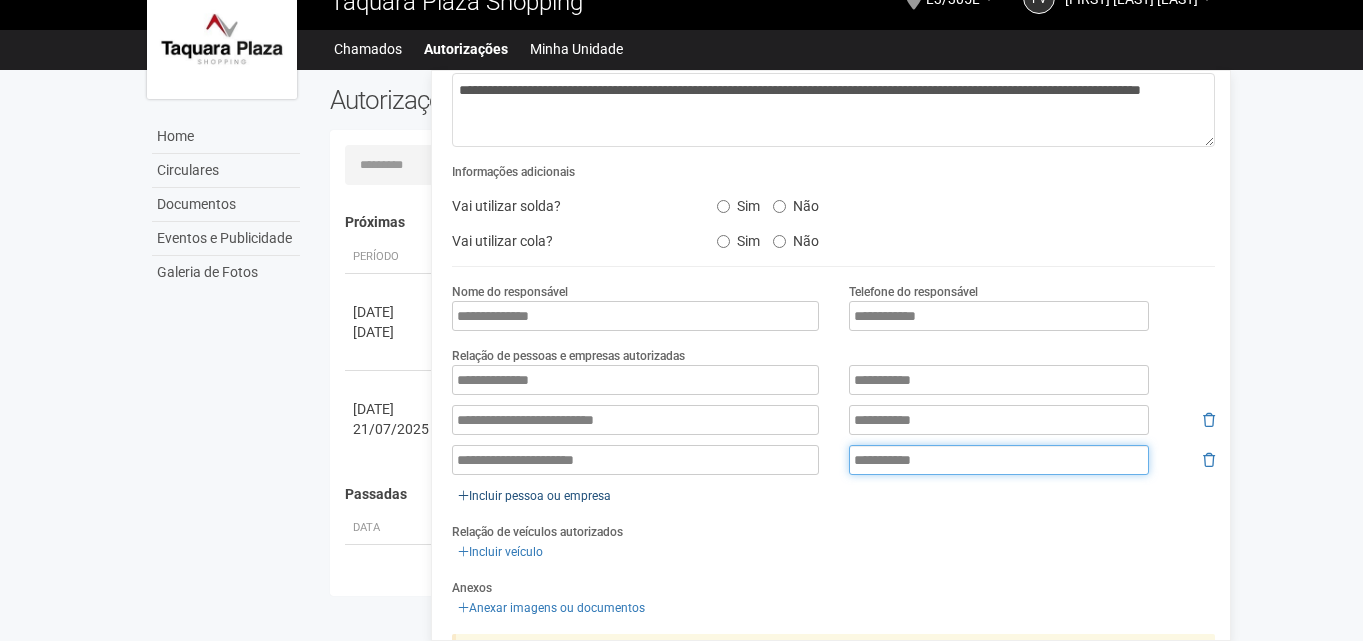 type on "**********" 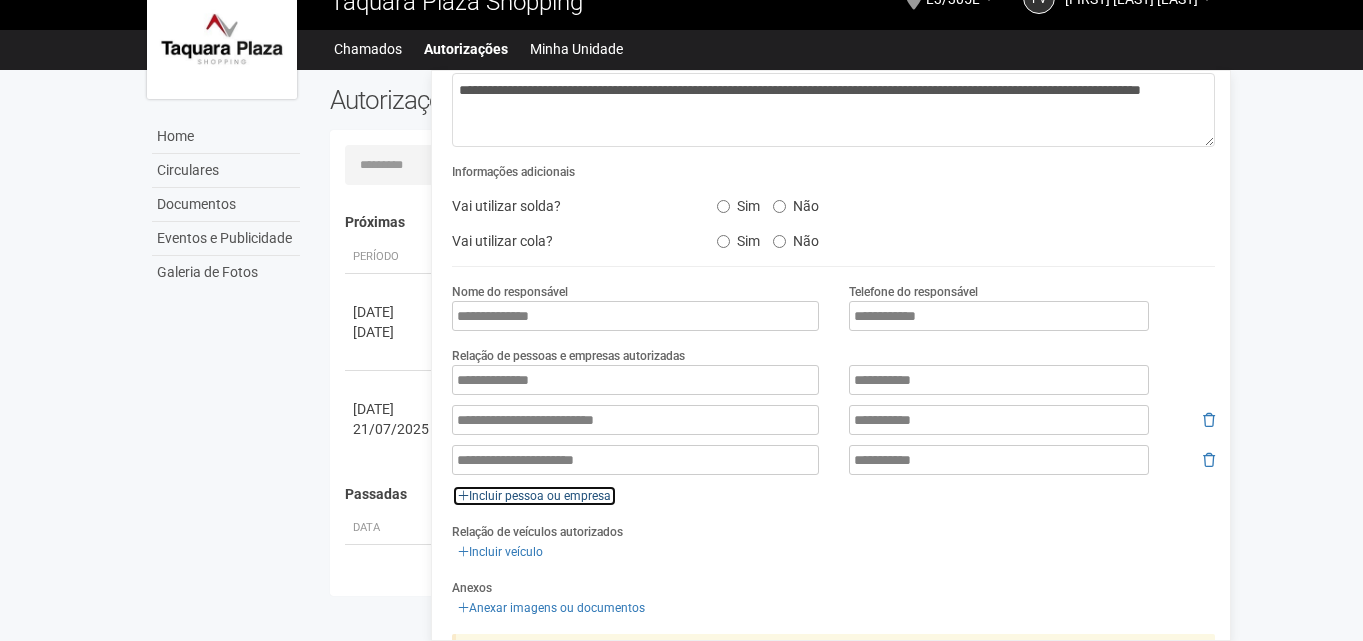 click on "Incluir pessoa ou empresa" at bounding box center (534, 496) 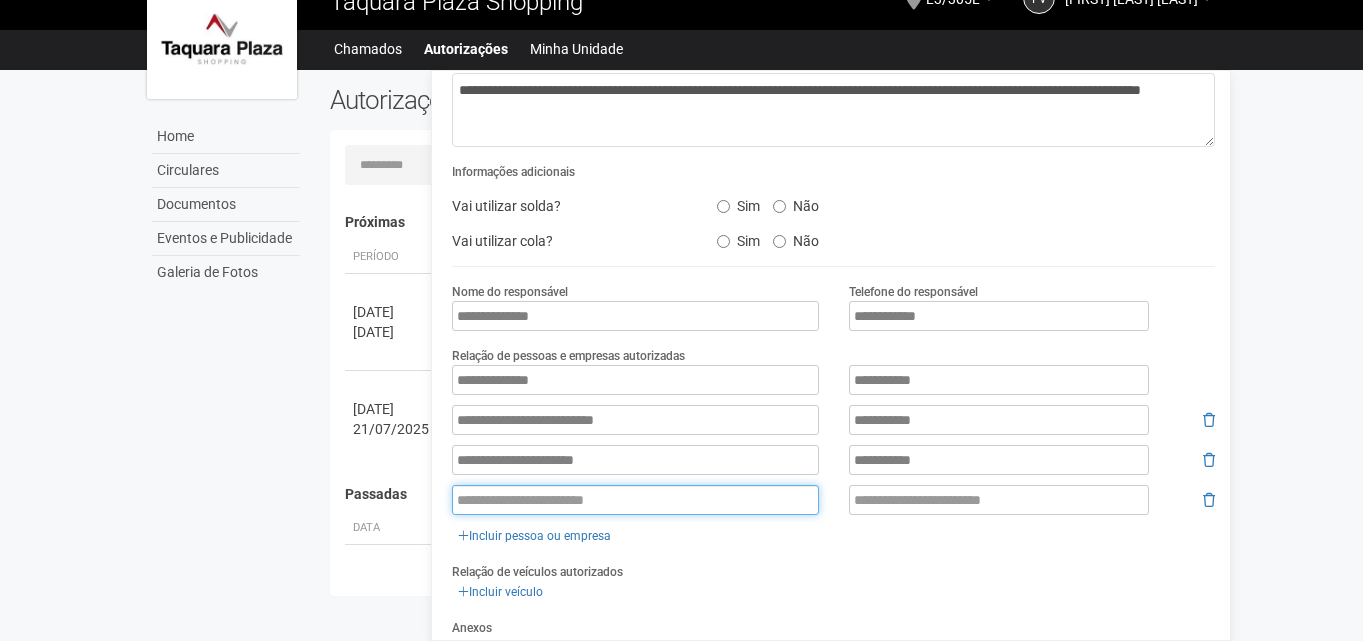 click at bounding box center (635, 500) 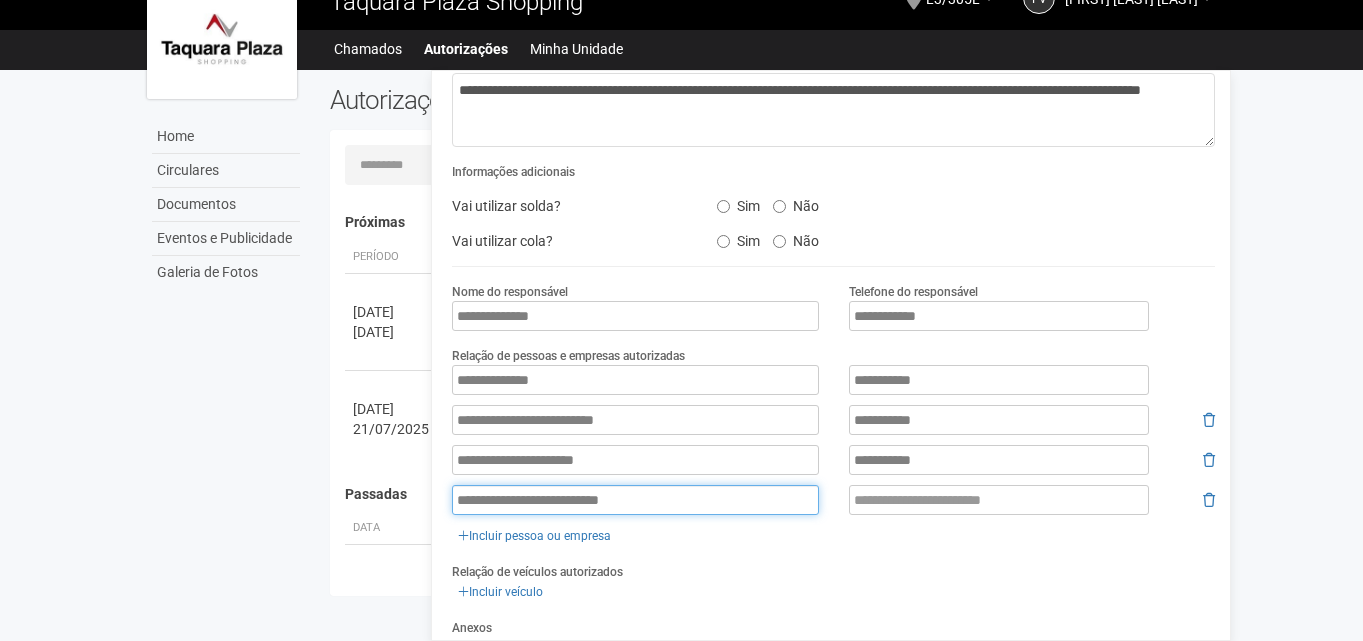 type on "**********" 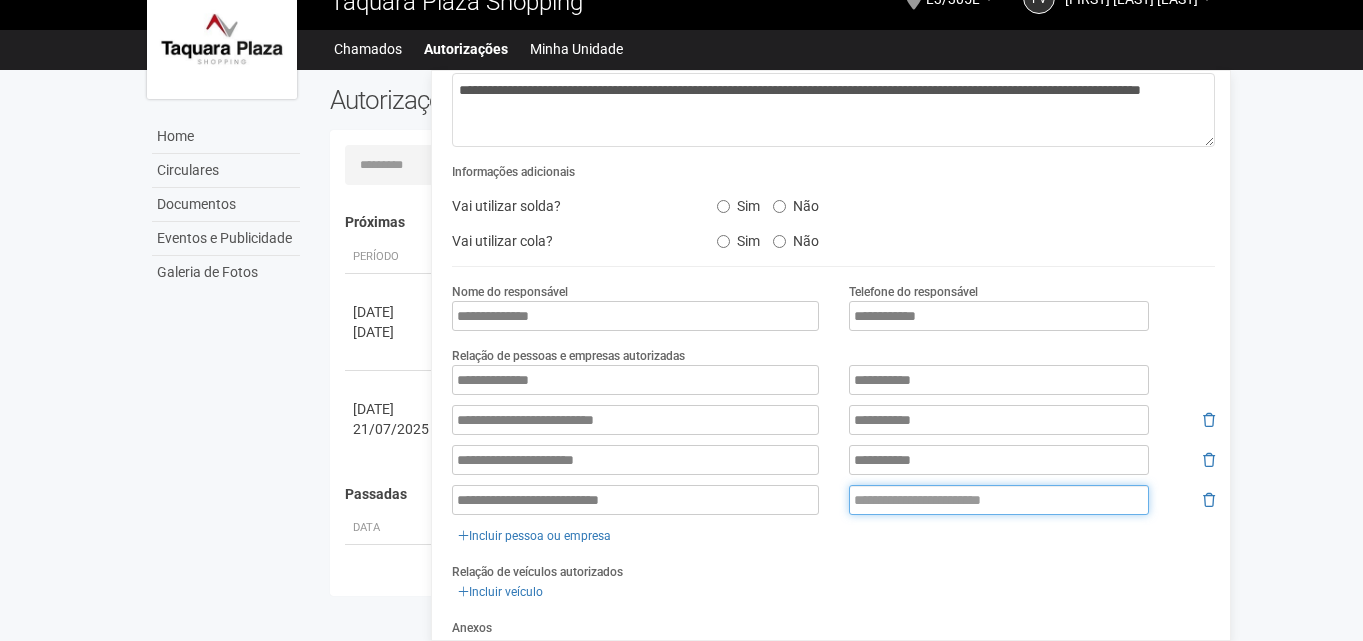click at bounding box center [999, 500] 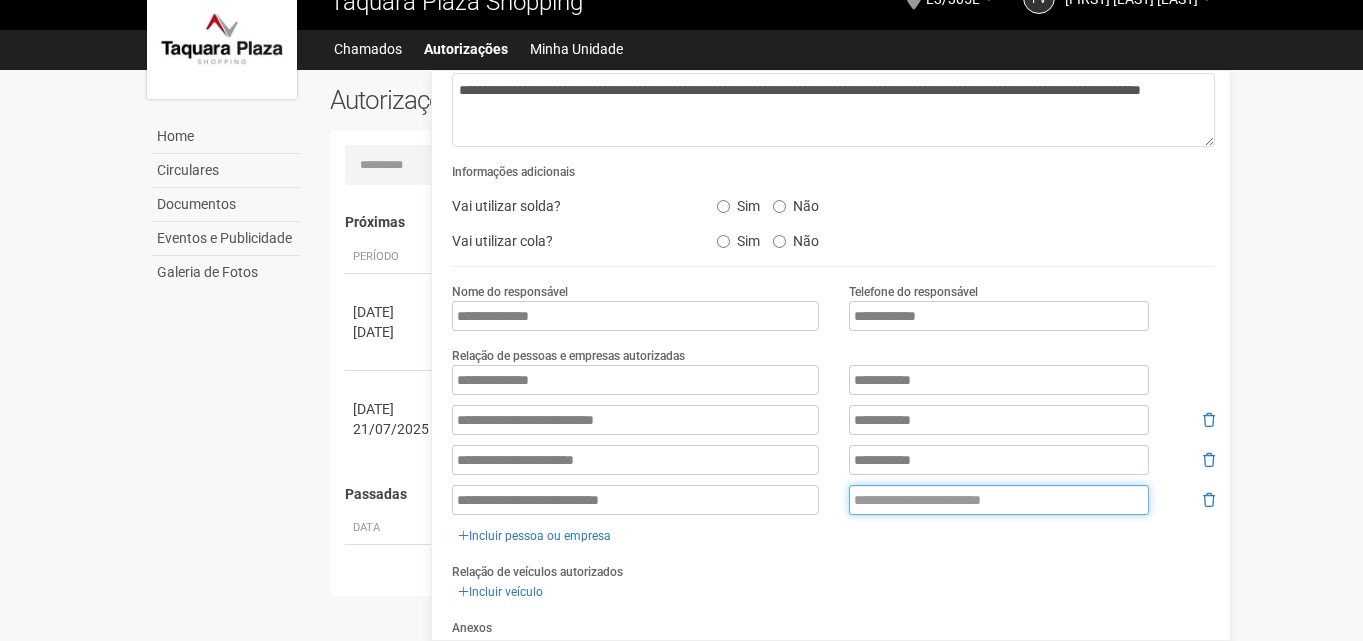 paste on "*********" 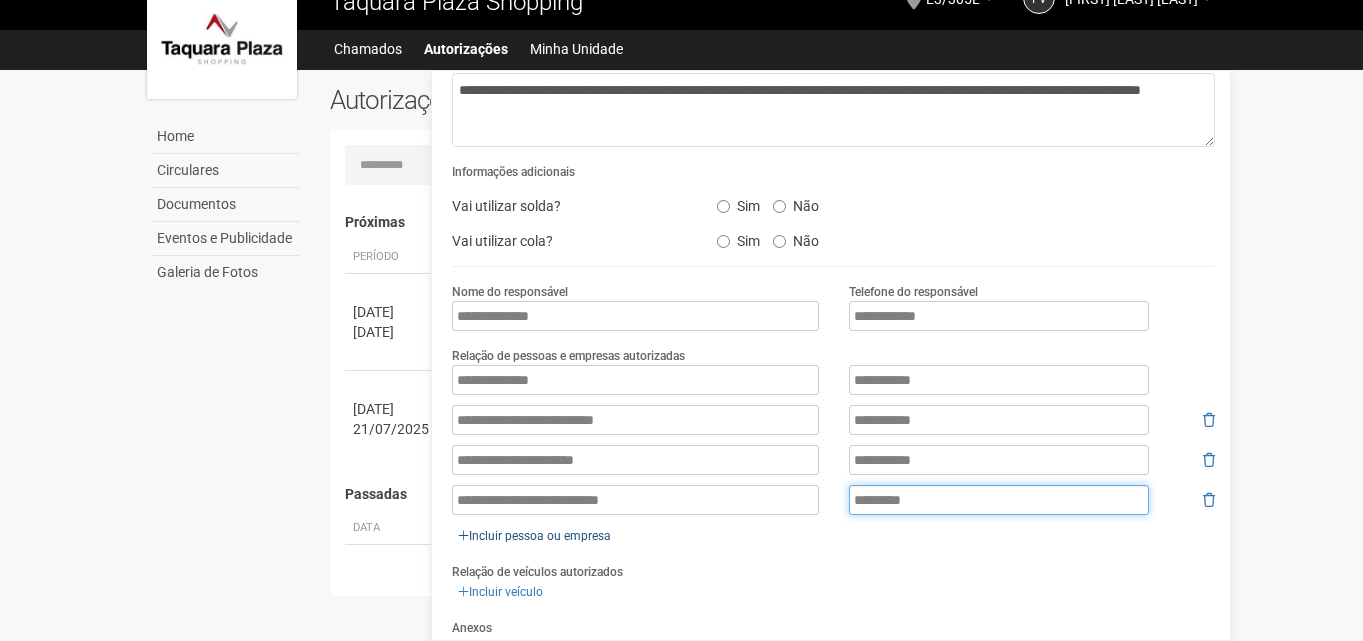 type on "*********" 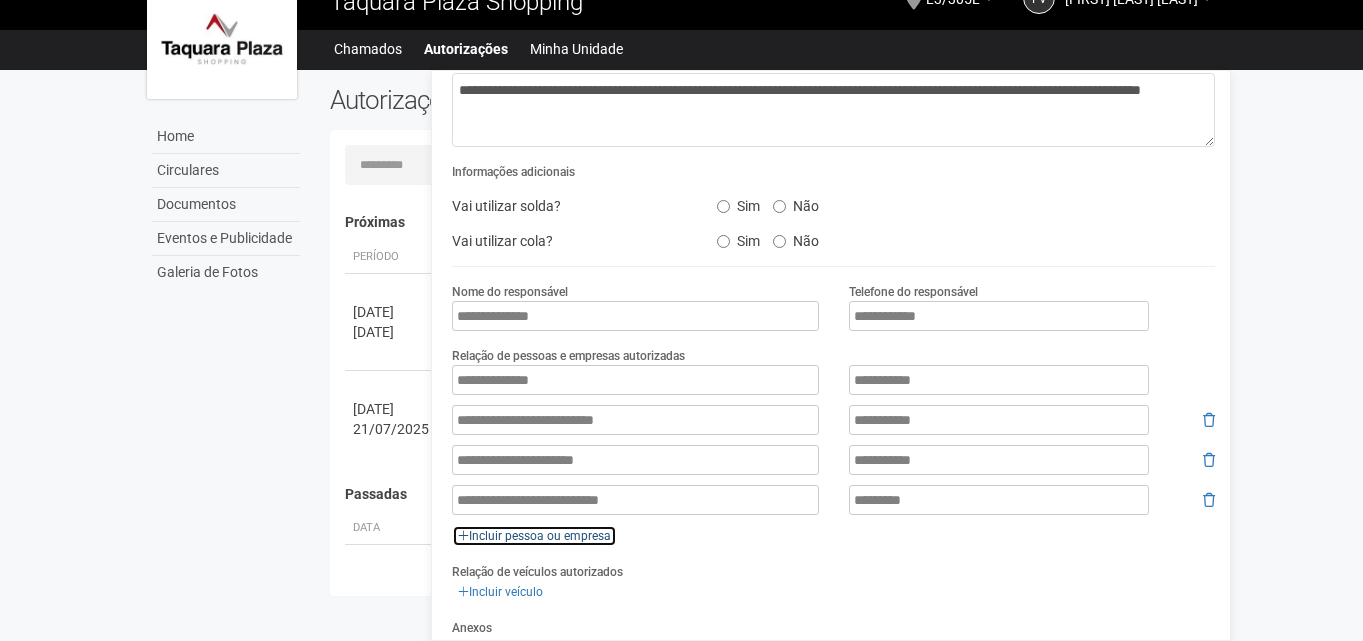click on "Incluir pessoa ou empresa" at bounding box center (534, 536) 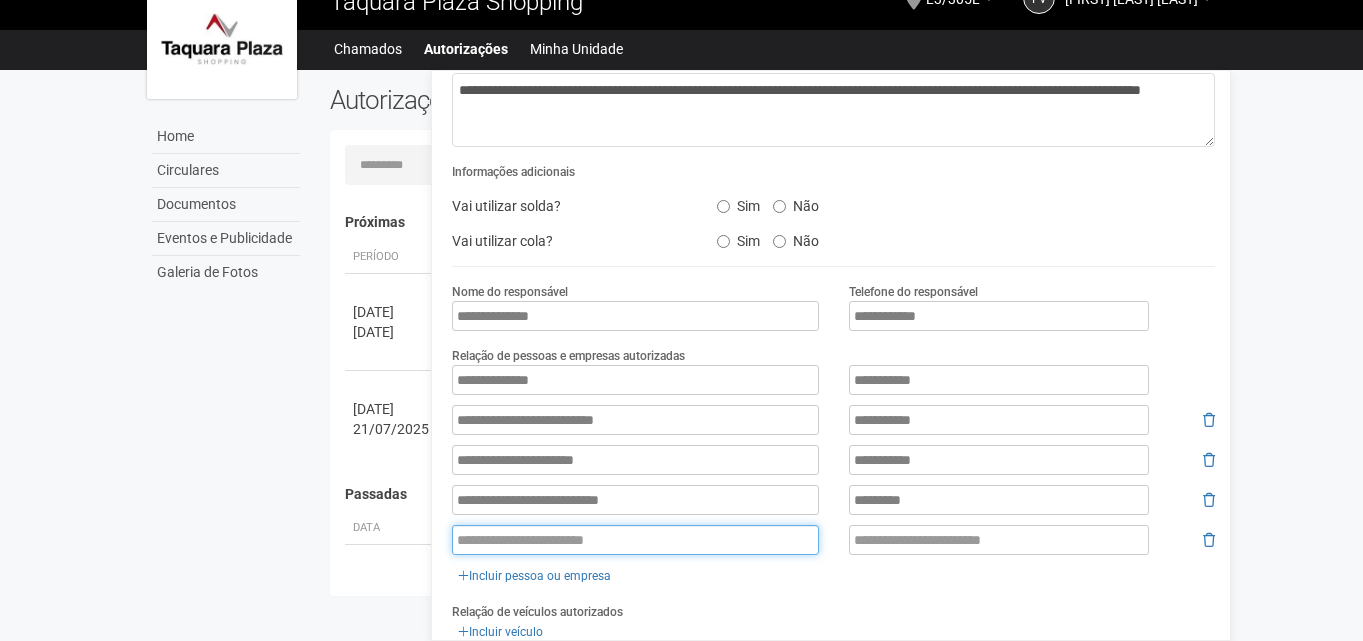 click at bounding box center (635, 540) 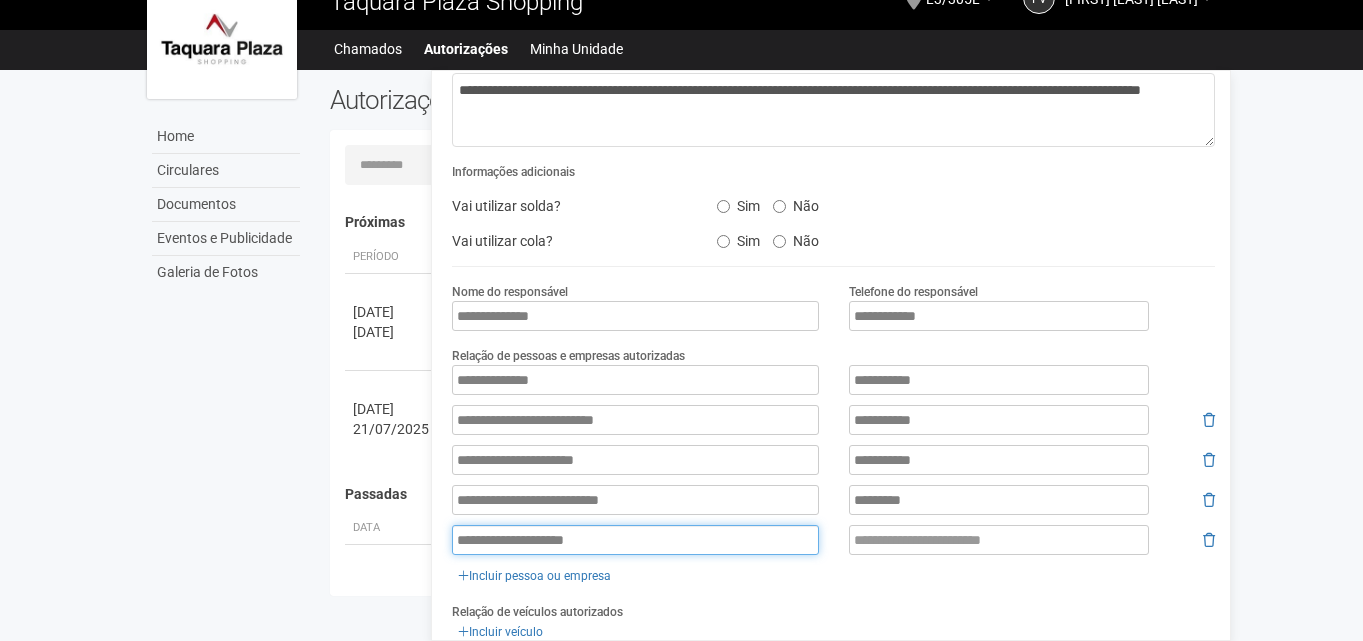 type on "**********" 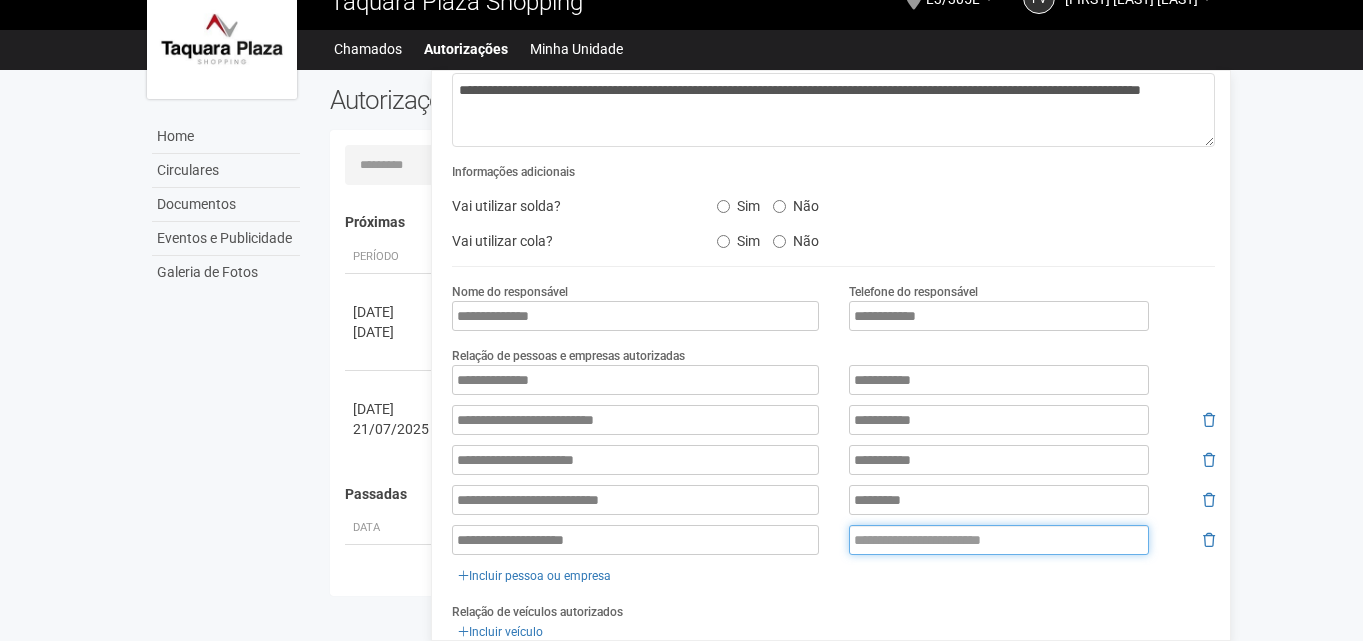 paste on "*********" 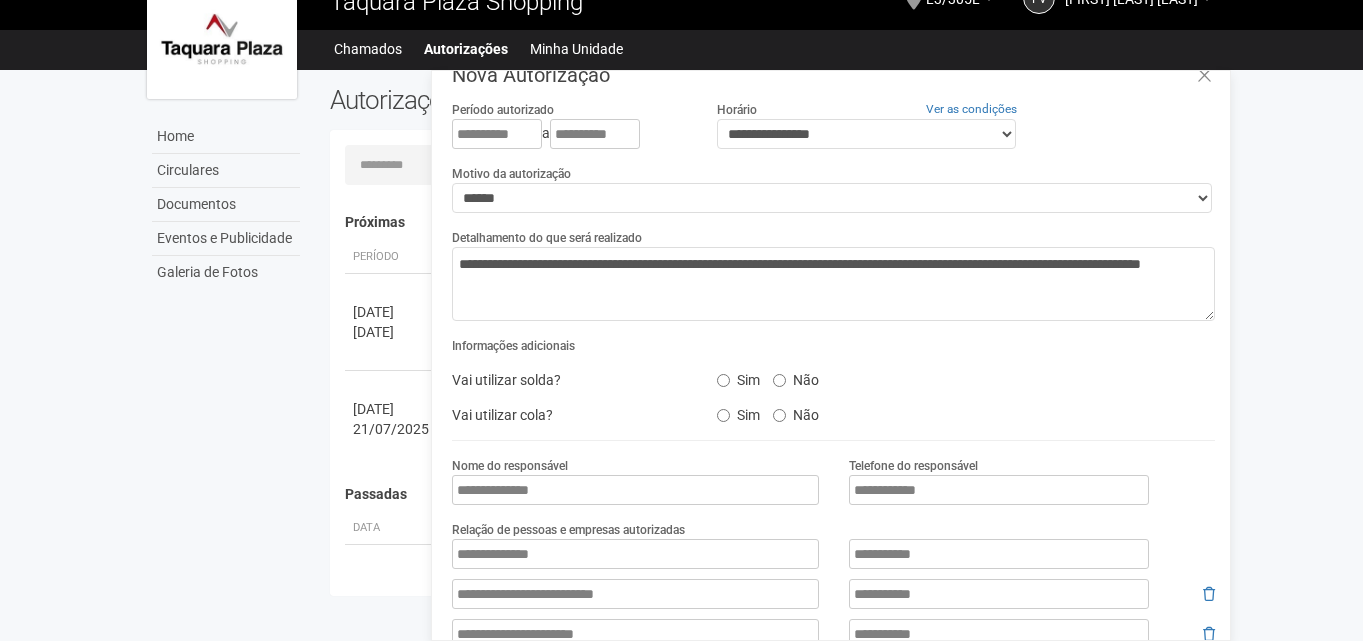 scroll, scrollTop: 0, scrollLeft: 0, axis: both 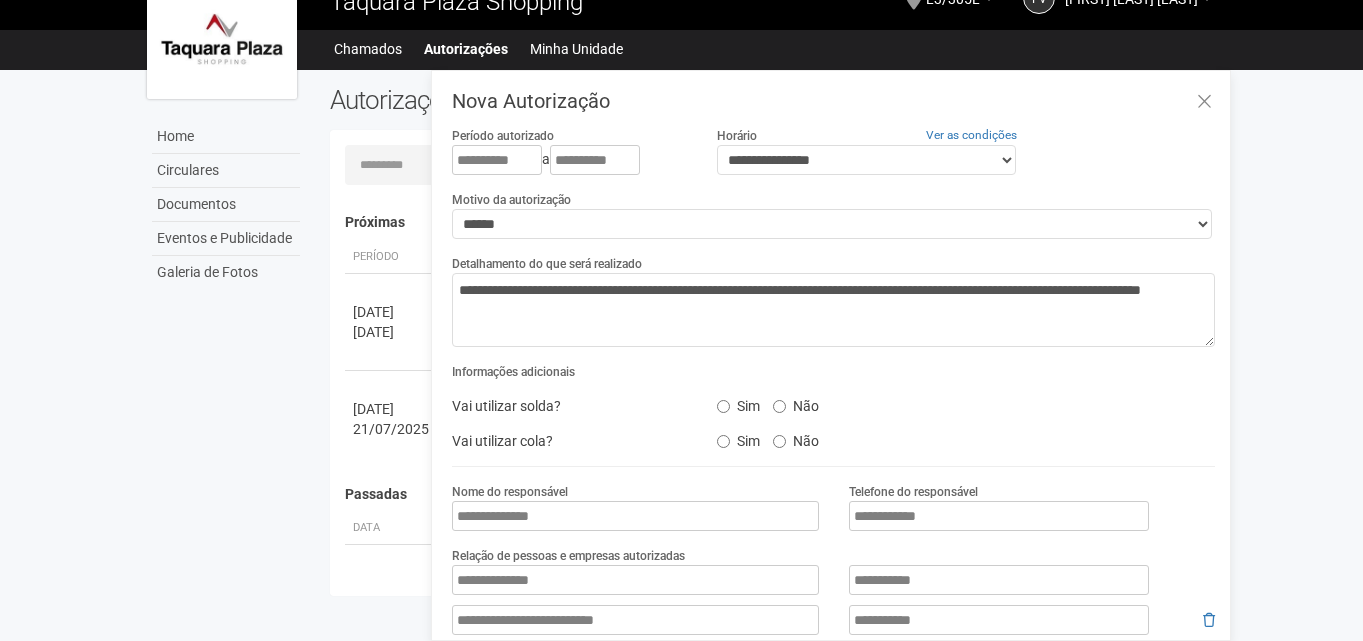 type on "*********" 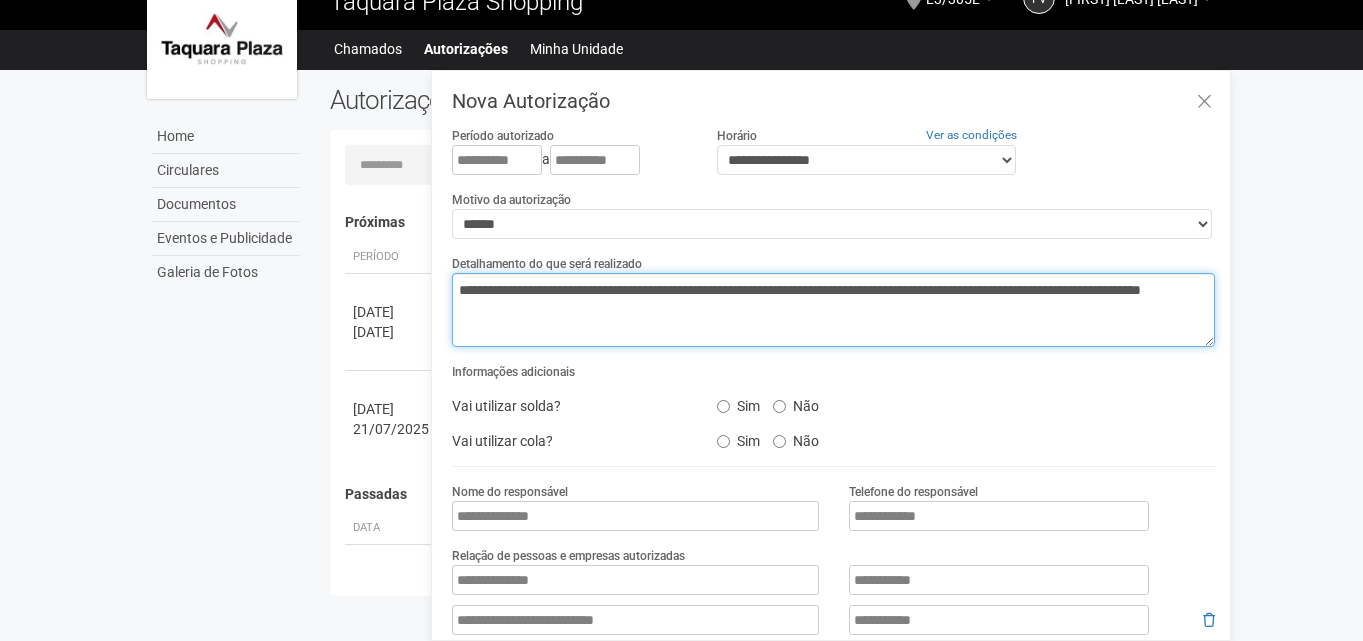 click on "**********" at bounding box center (833, 310) 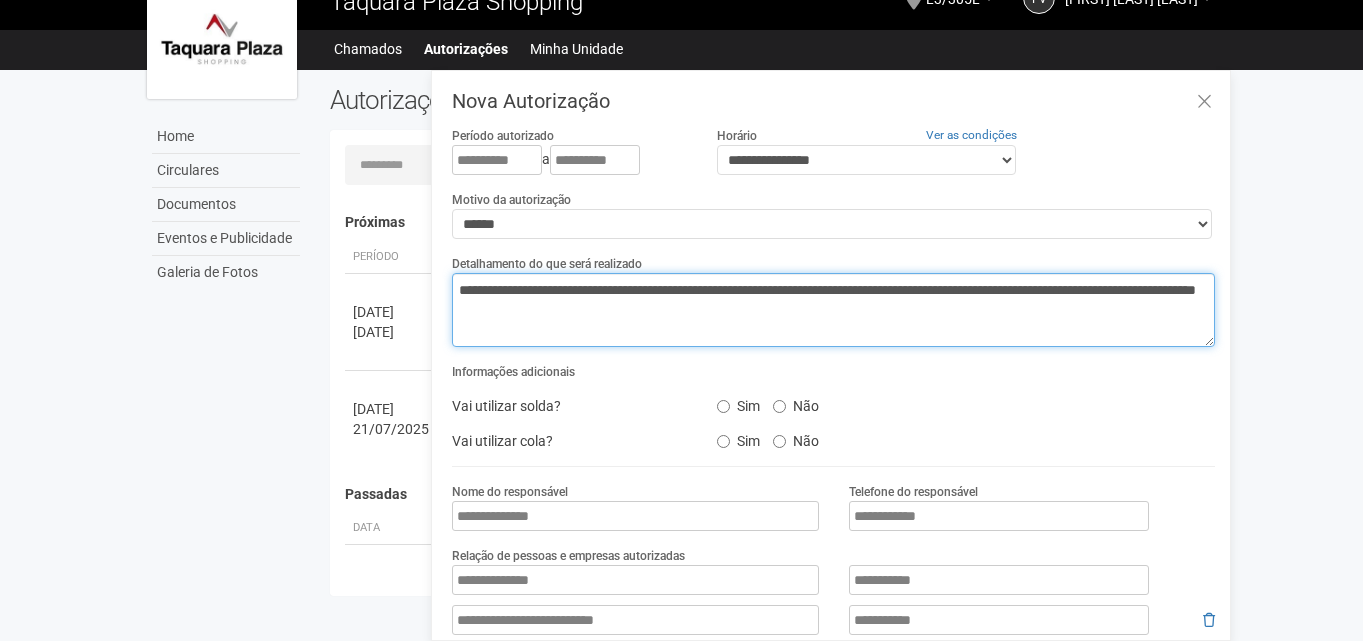 paste on "**********" 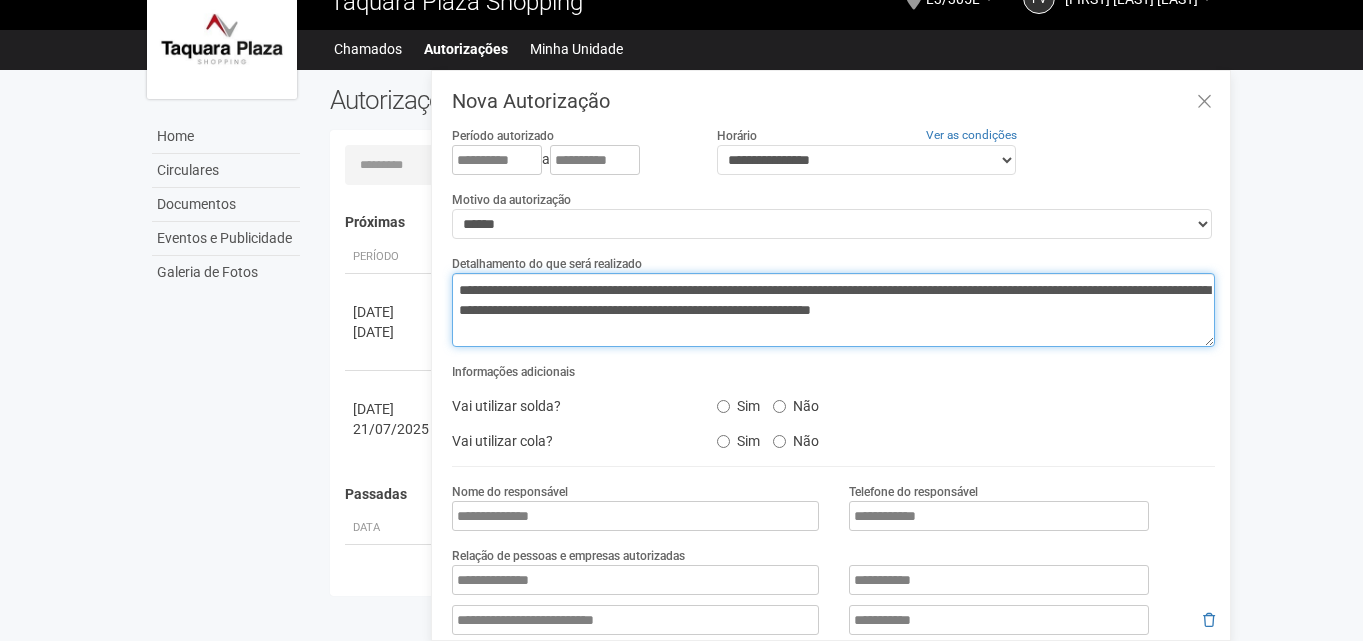 drag, startPoint x: 1072, startPoint y: 287, endPoint x: 1085, endPoint y: 286, distance: 13.038404 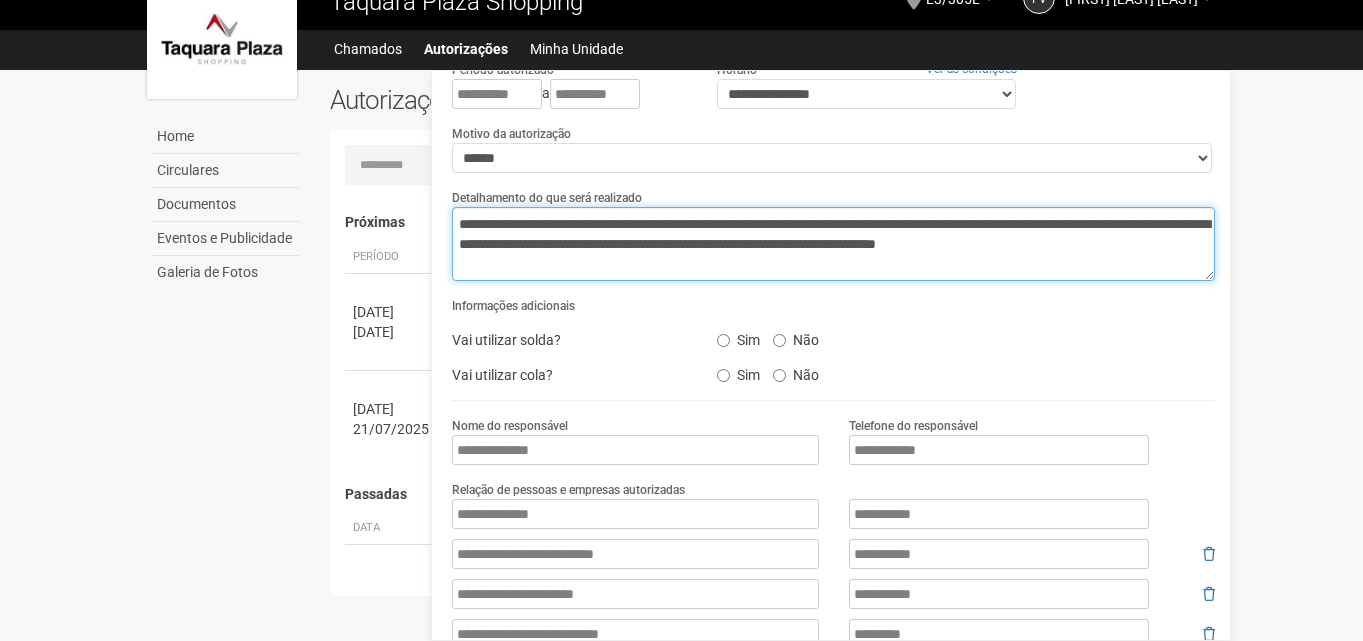 scroll, scrollTop: 100, scrollLeft: 0, axis: vertical 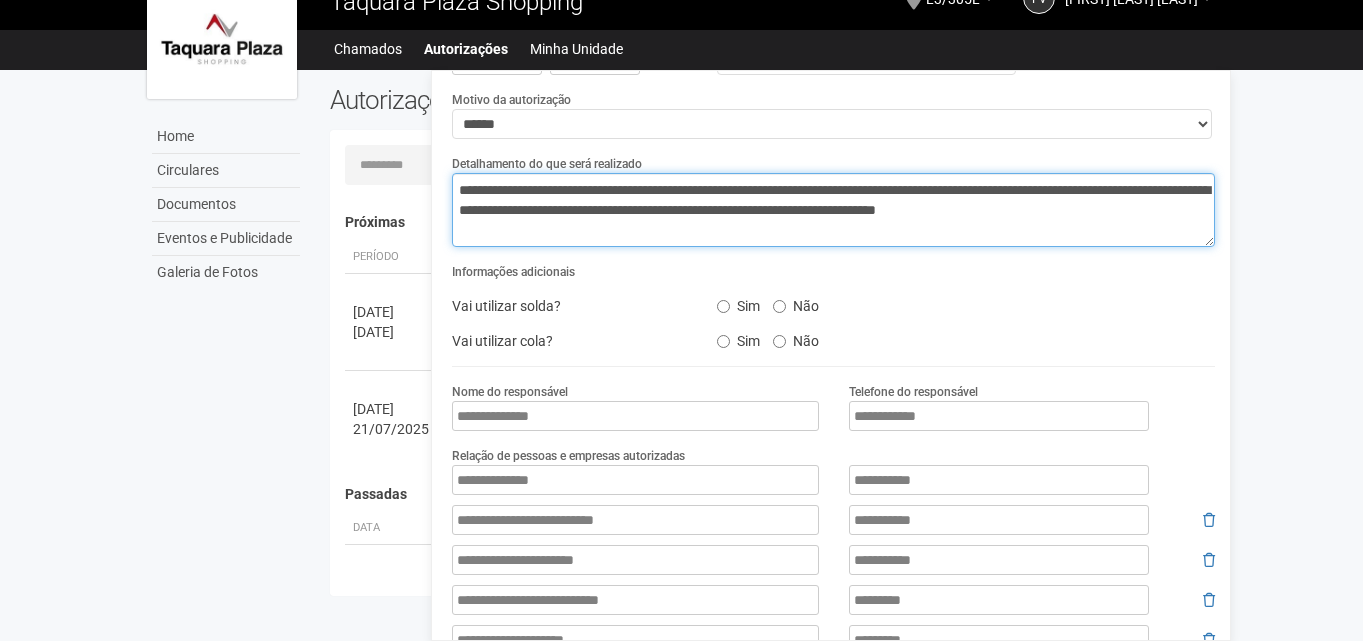 click on "**********" at bounding box center (833, 210) 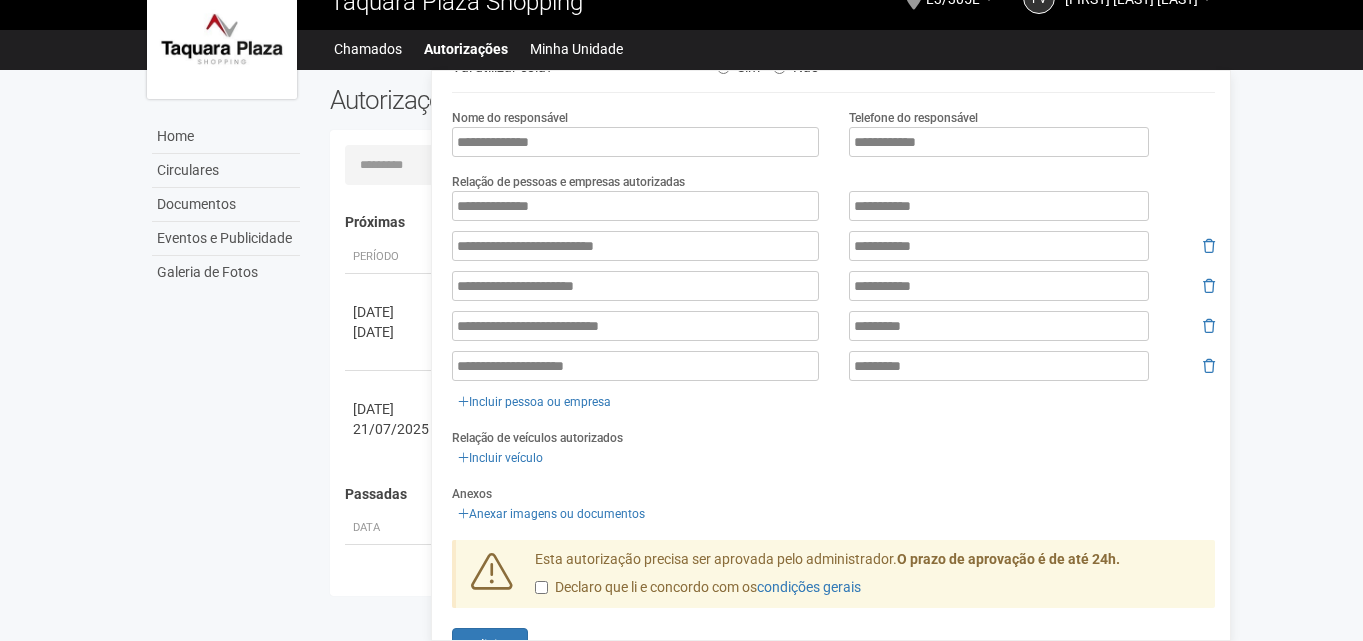 scroll, scrollTop: 400, scrollLeft: 0, axis: vertical 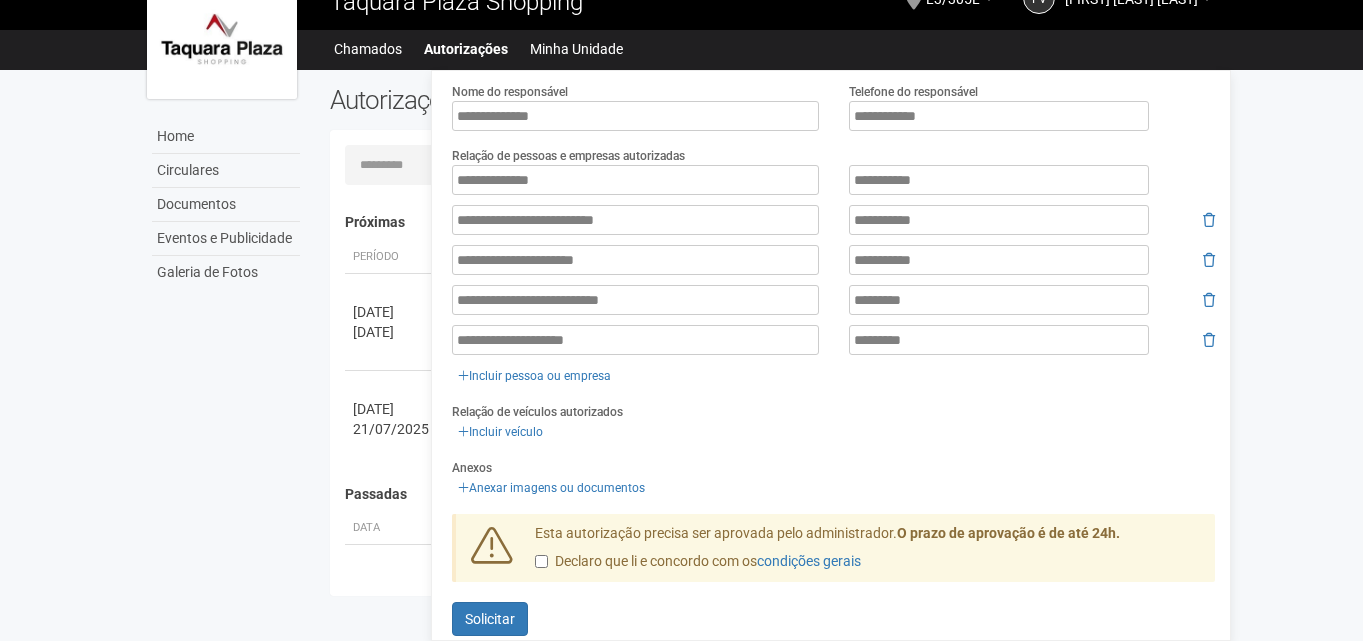 type on "**********" 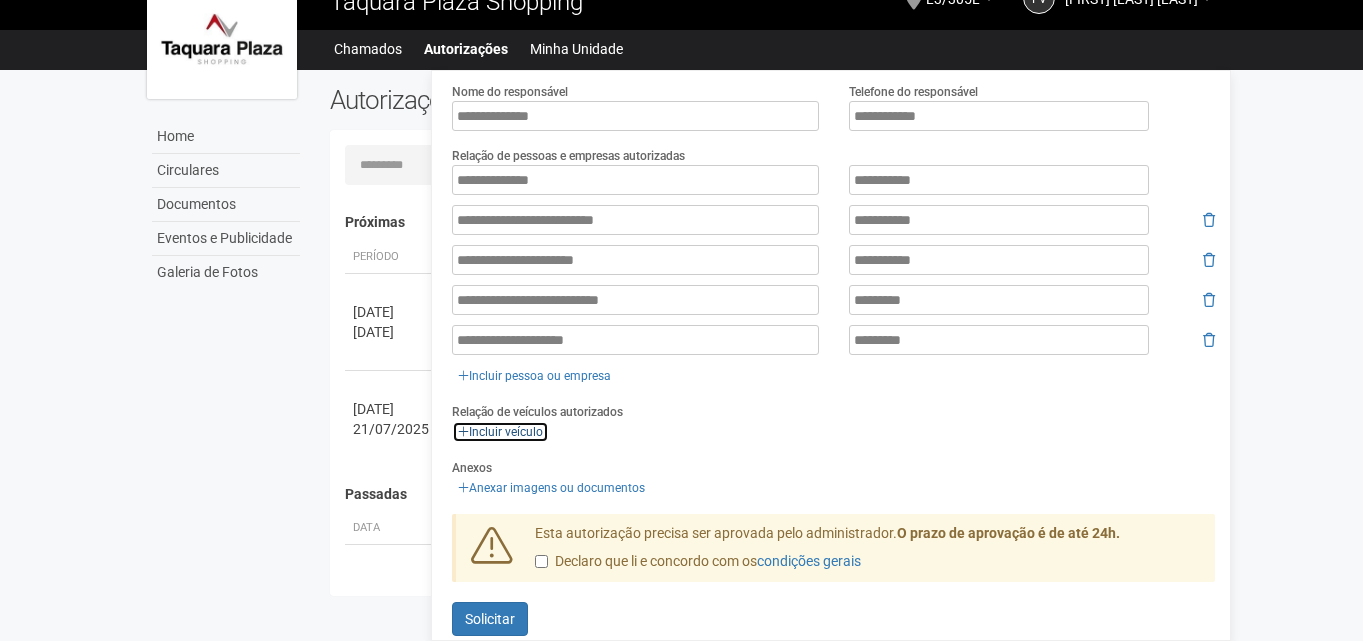 click on "Incluir veículo" at bounding box center [500, 432] 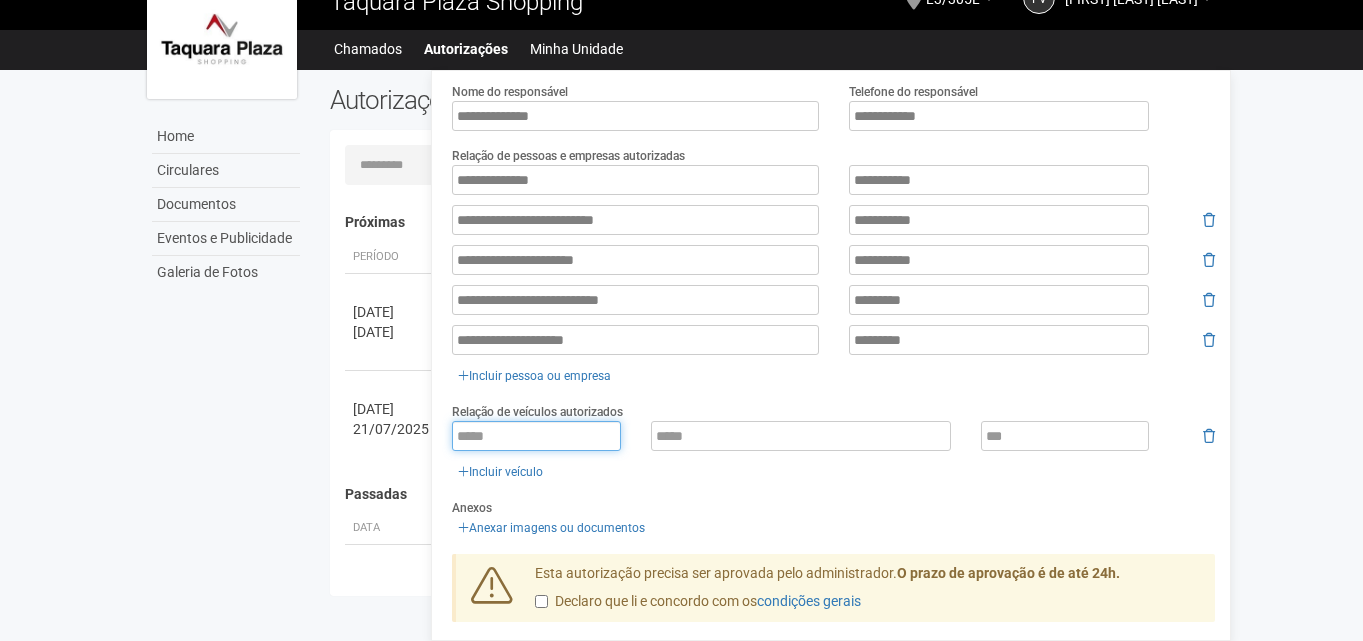 click at bounding box center (536, 436) 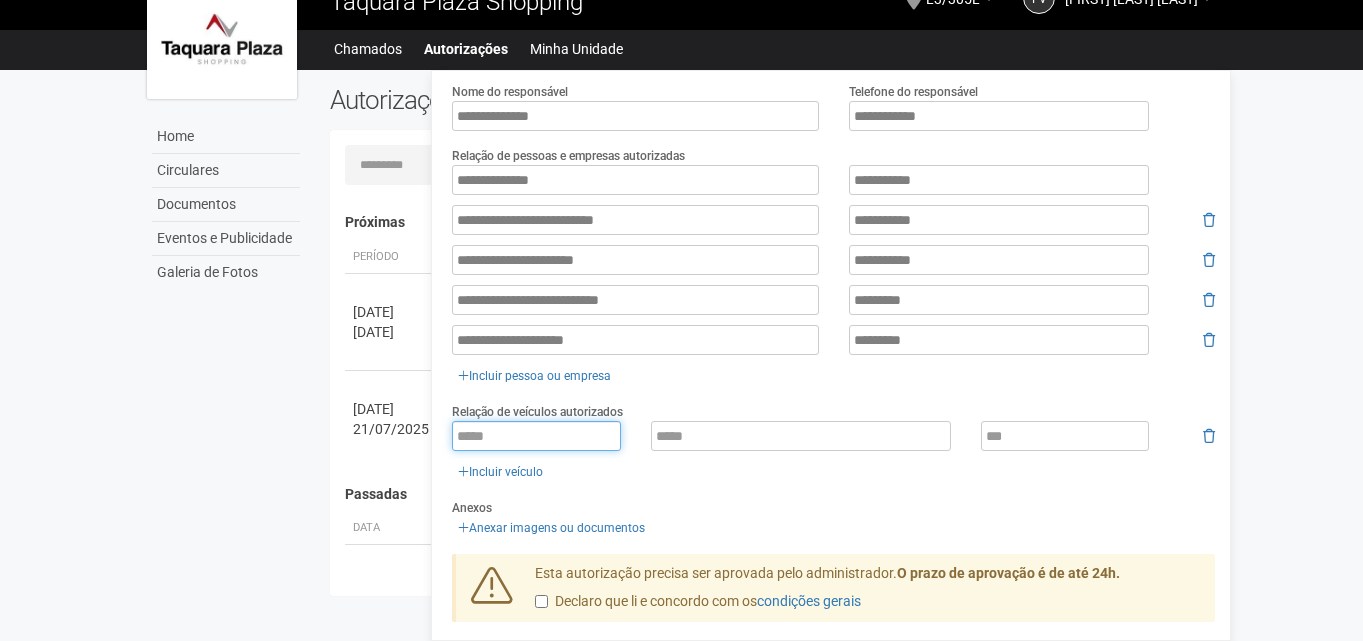 paste on "*******" 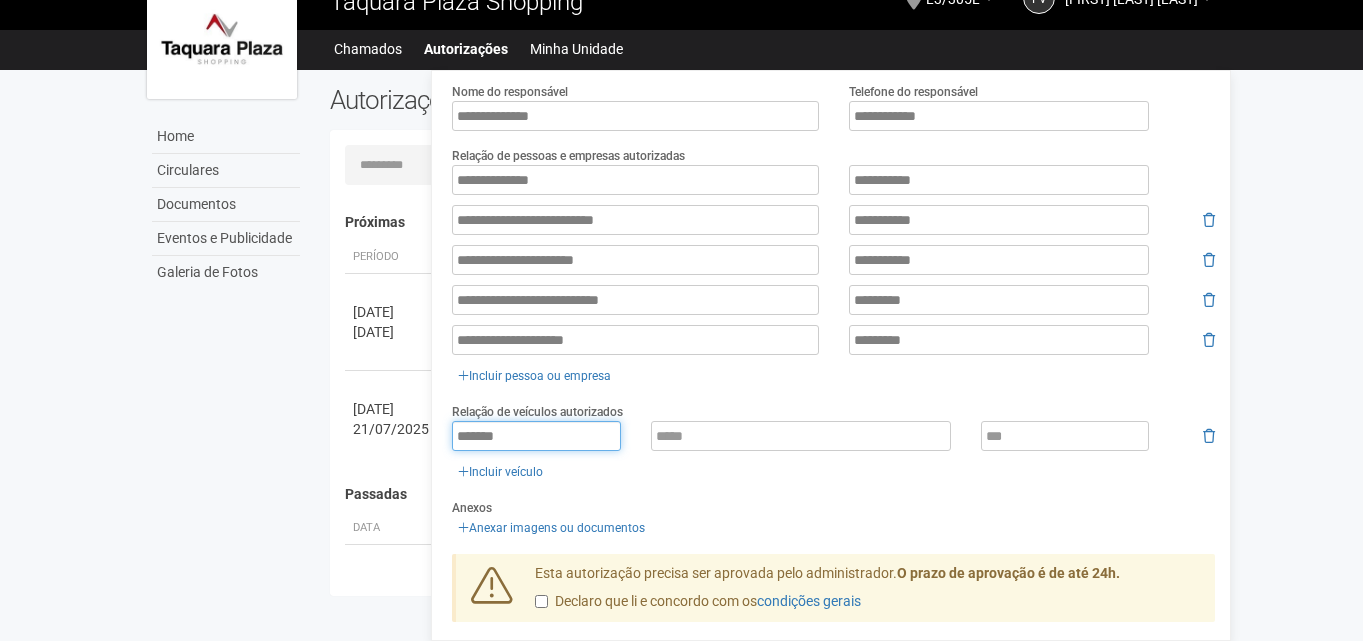 type on "*******" 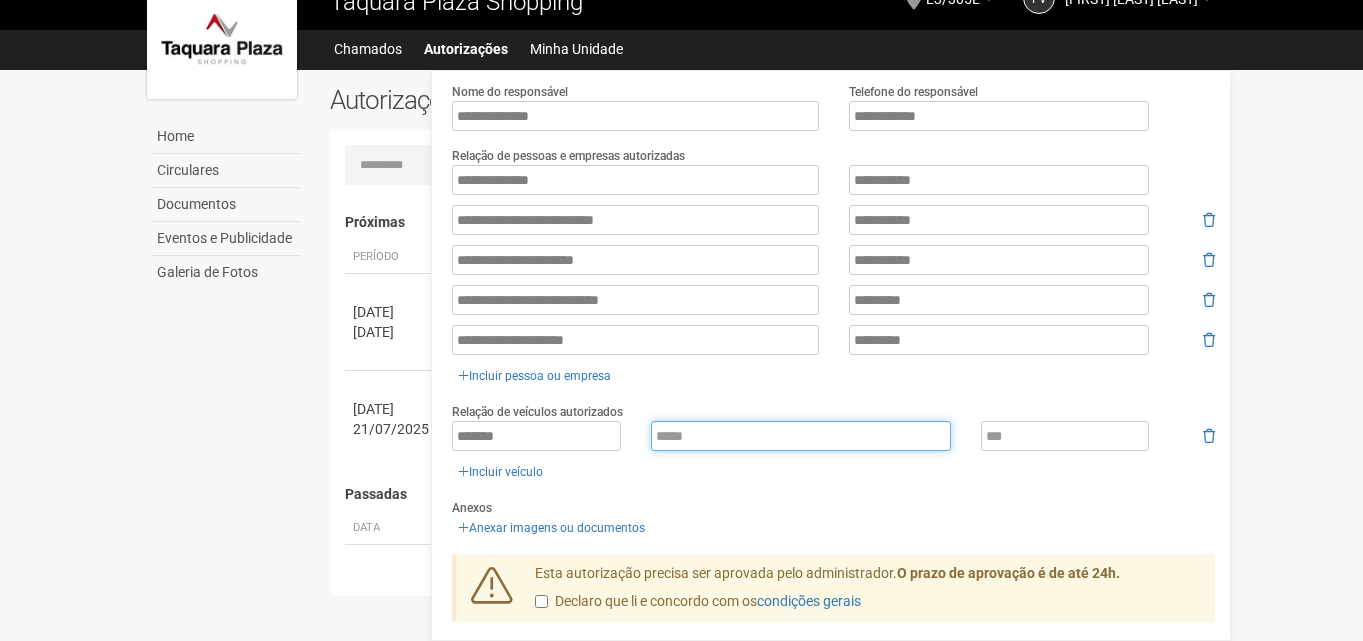 click at bounding box center [801, 436] 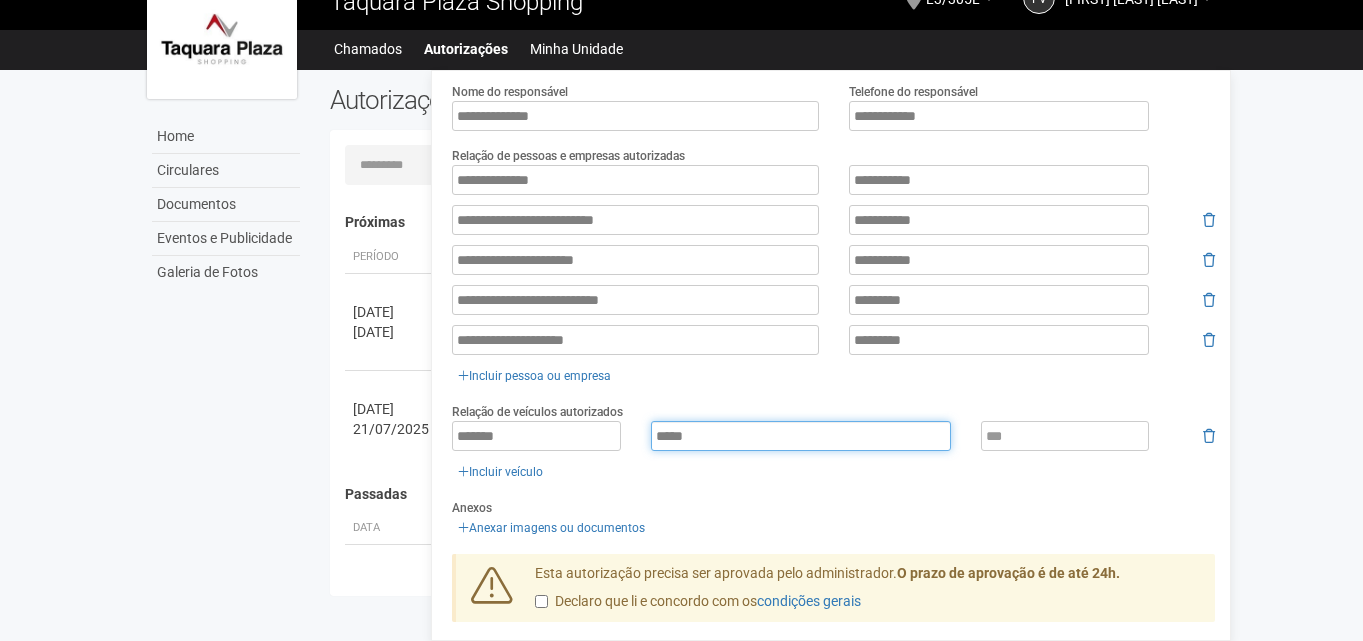 type on "*****" 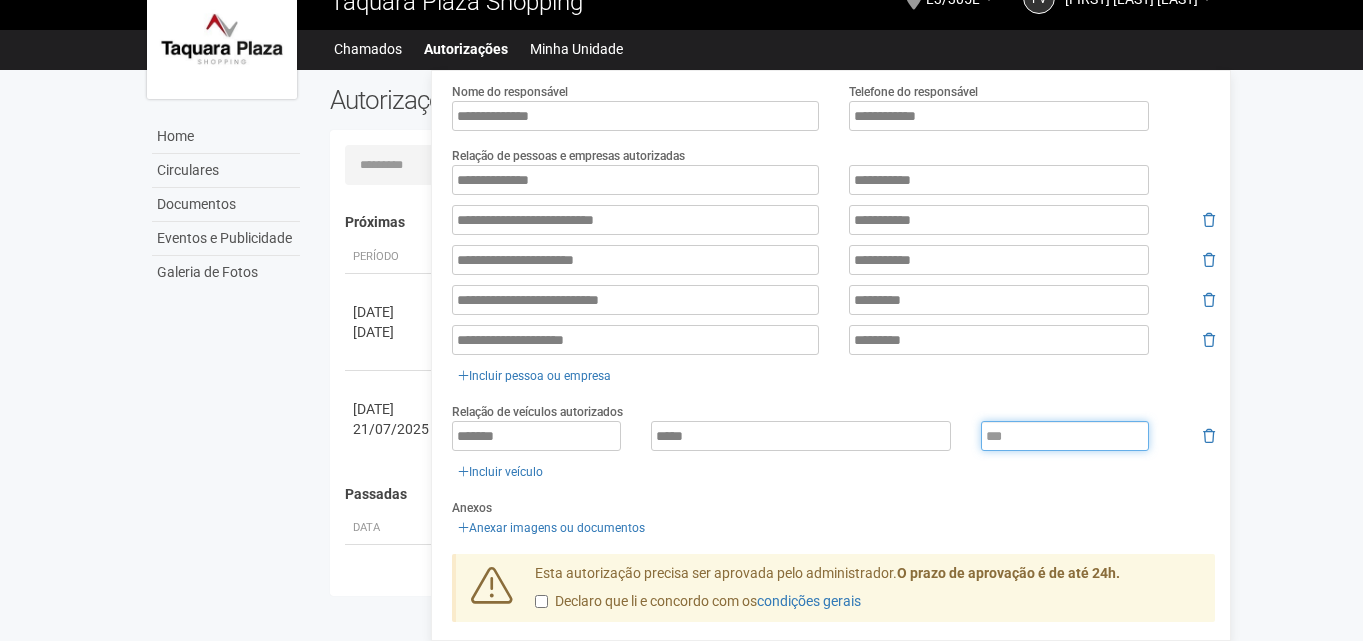 click at bounding box center [1065, 436] 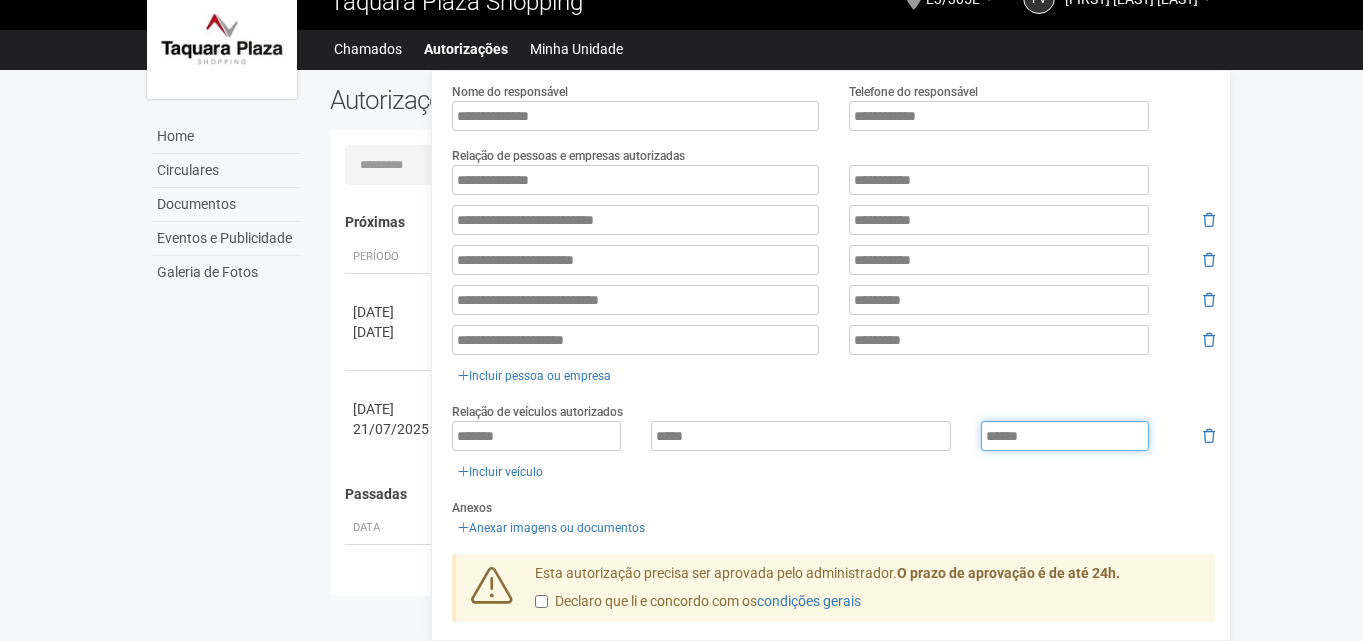 type on "******" 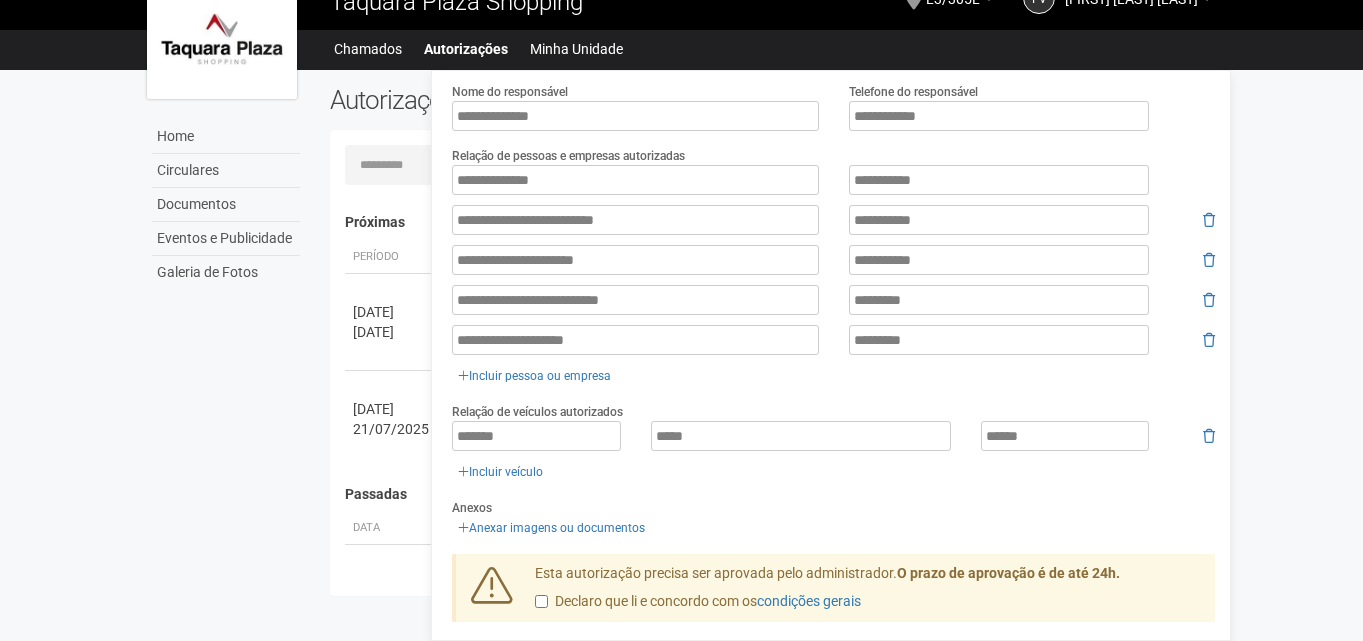 click on "*******
*****
******
Incluir veículo" at bounding box center [833, 452] 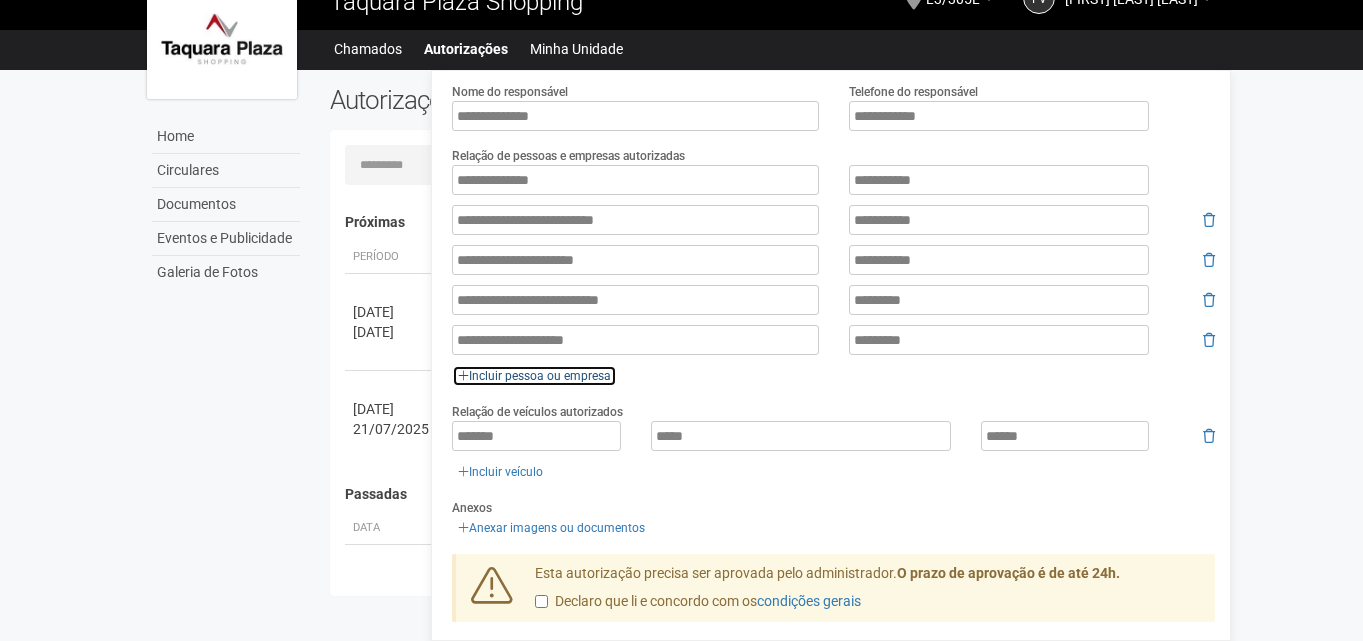 click on "Incluir pessoa ou empresa" at bounding box center (534, 376) 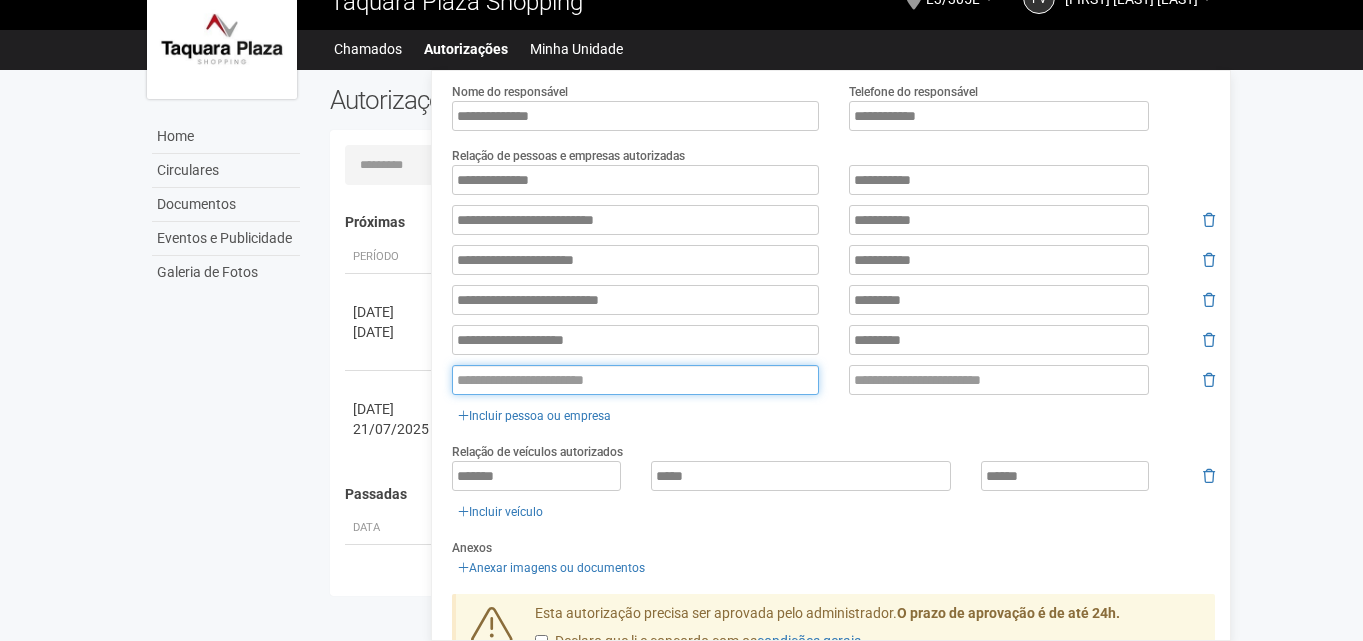 paste on "**********" 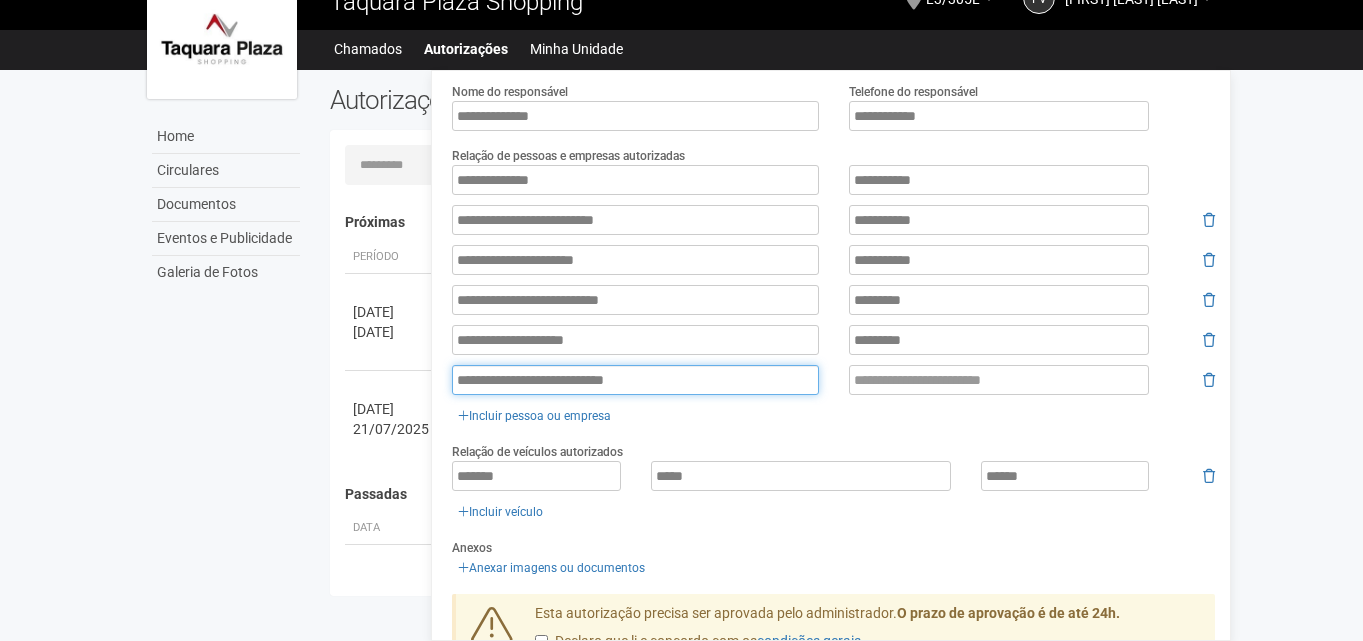 type on "**********" 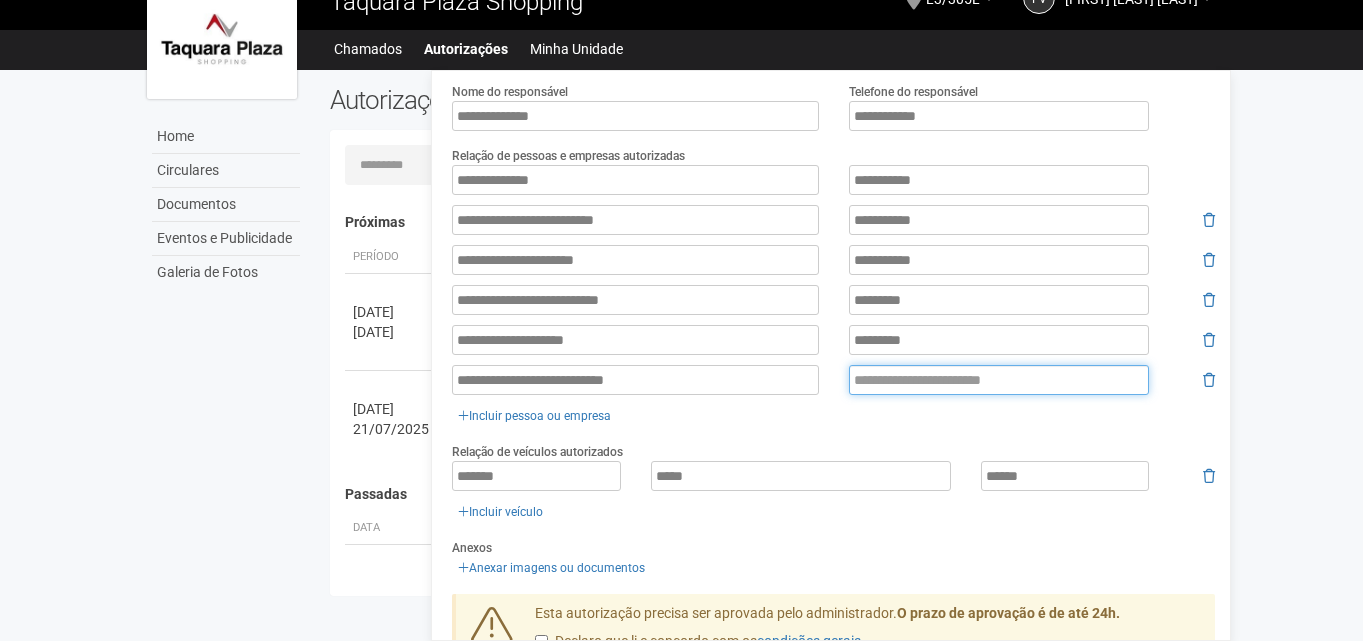 click at bounding box center [999, 380] 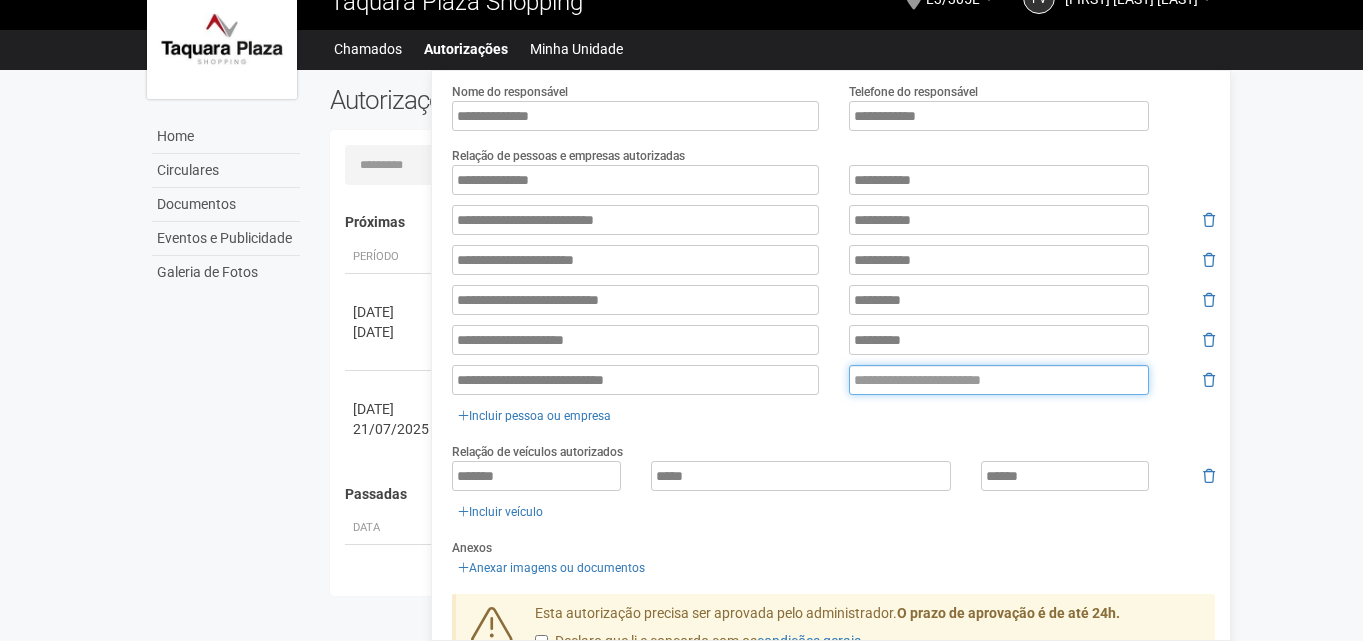 paste on "**********" 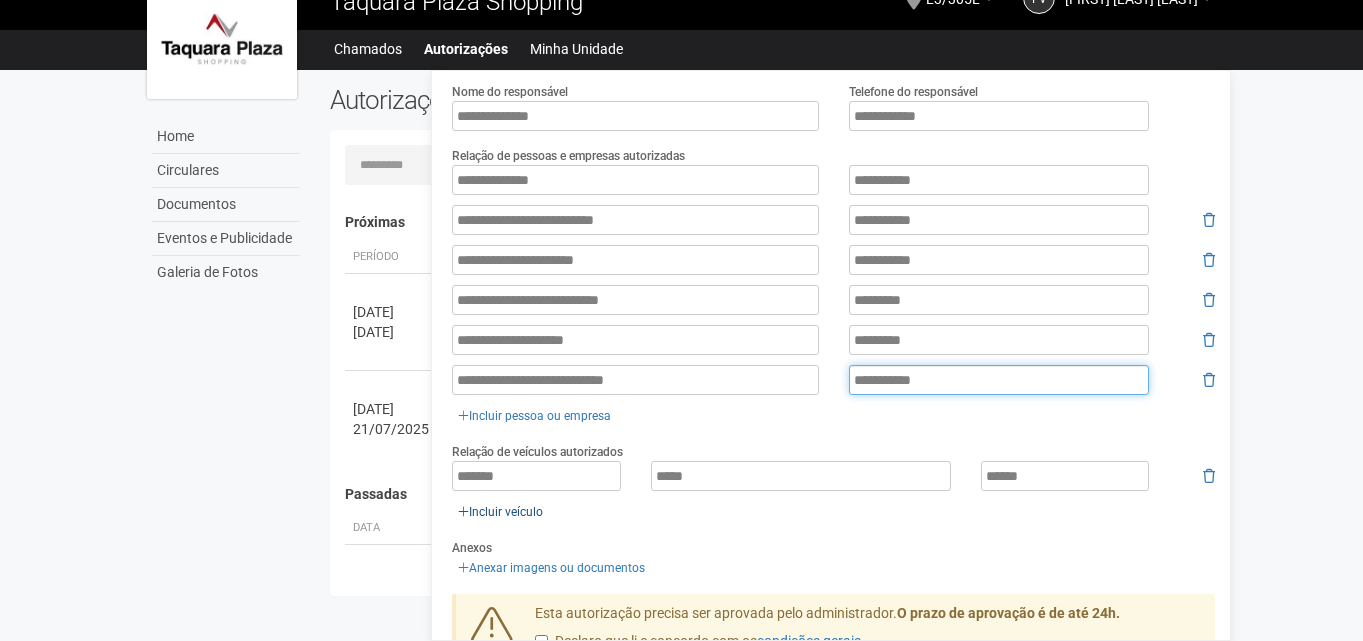 type on "**********" 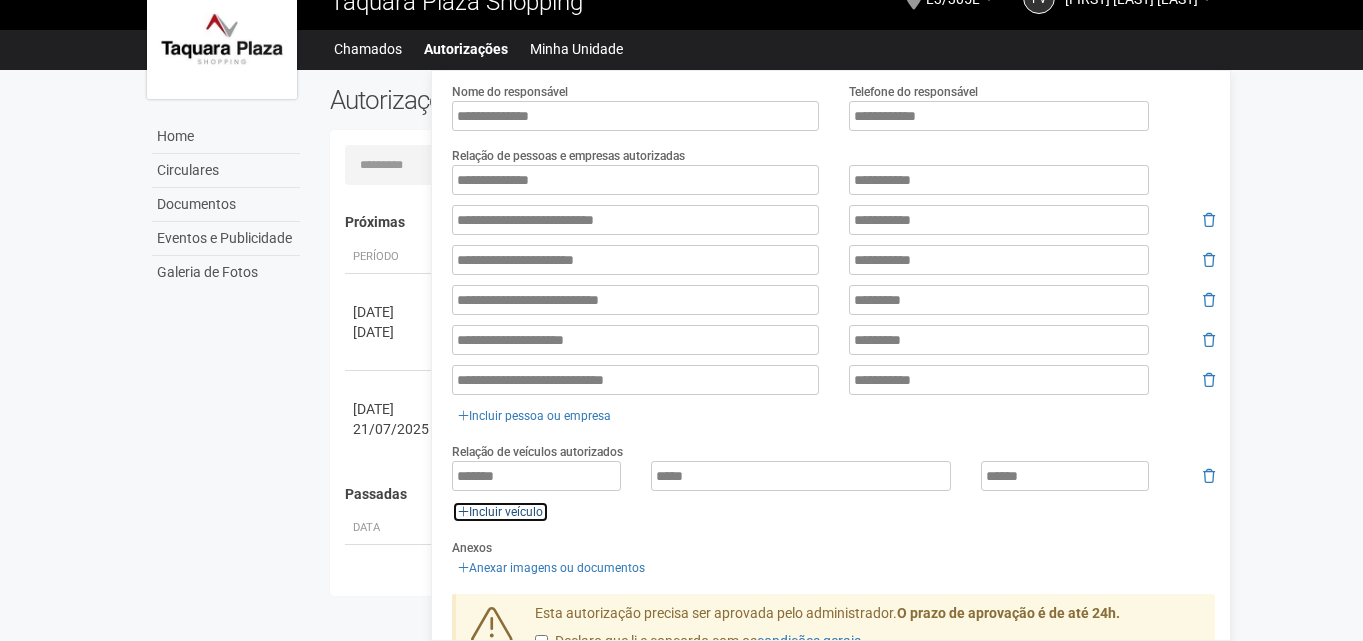 click on "Incluir veículo" at bounding box center [500, 512] 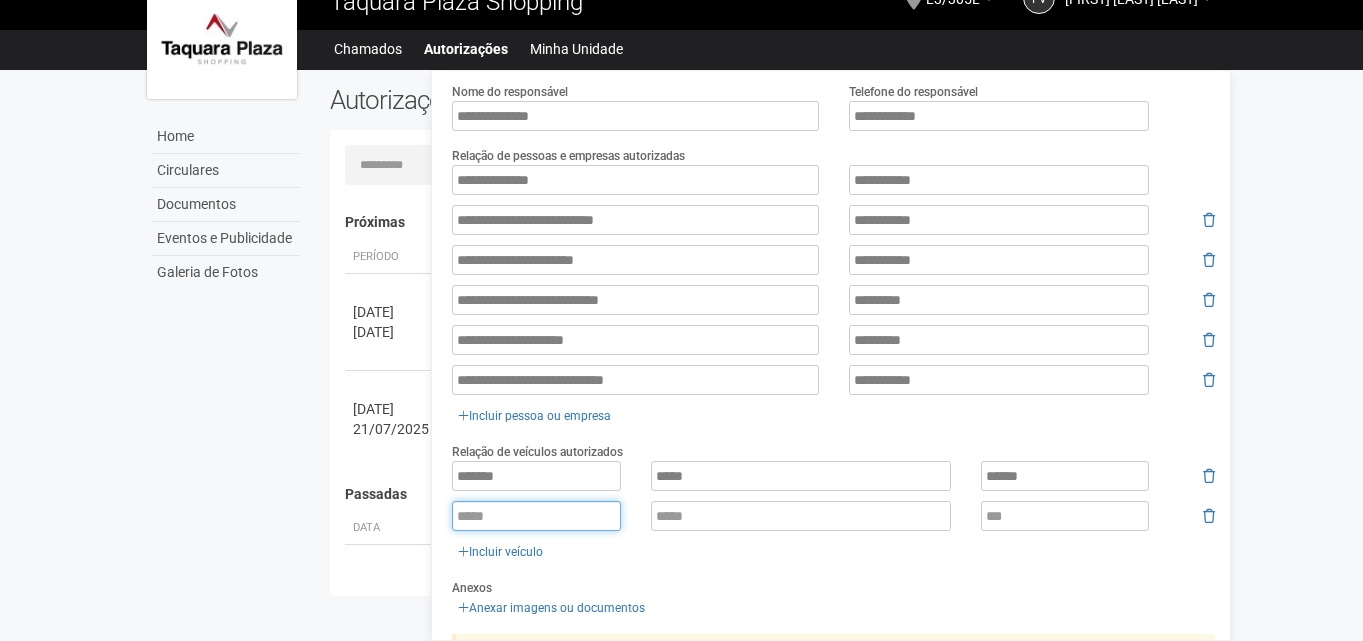 click at bounding box center (536, 516) 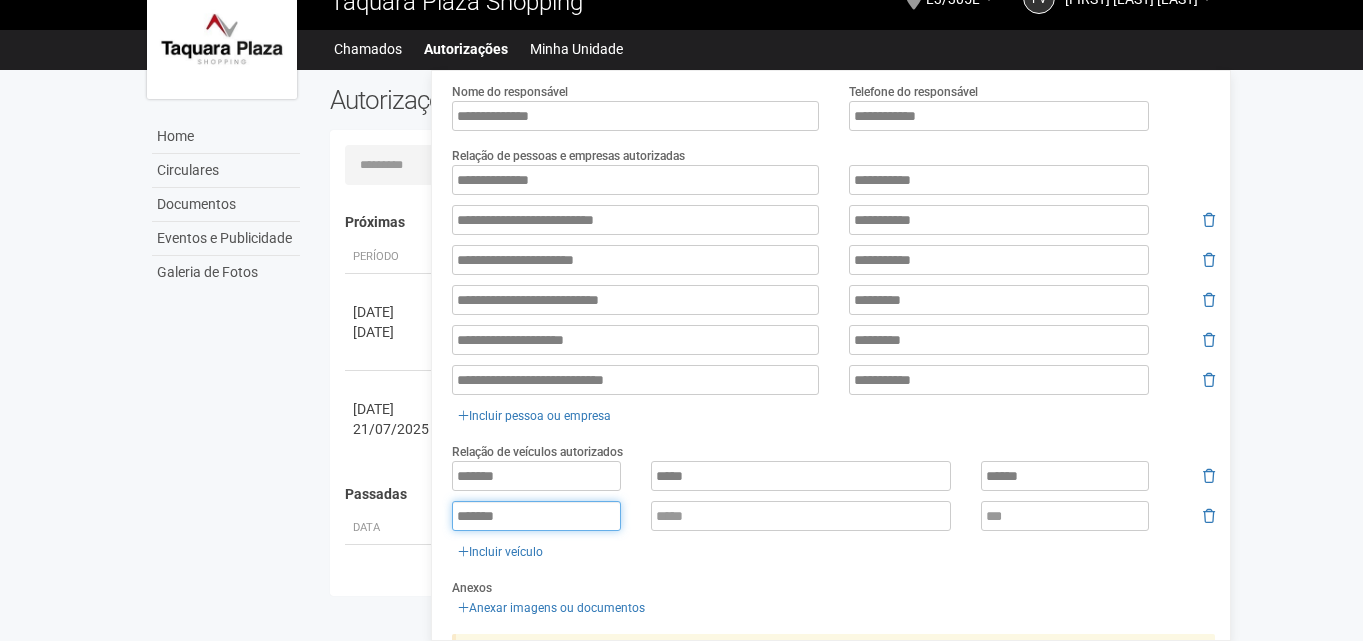 type on "*******" 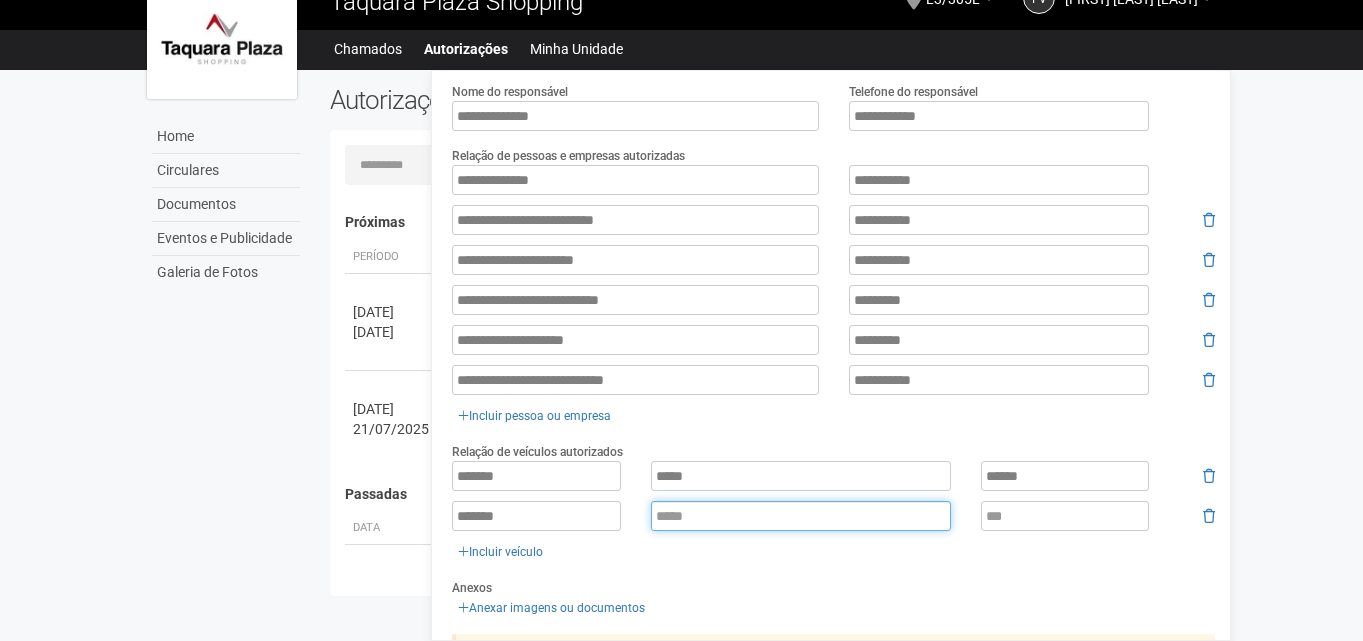 click at bounding box center [801, 516] 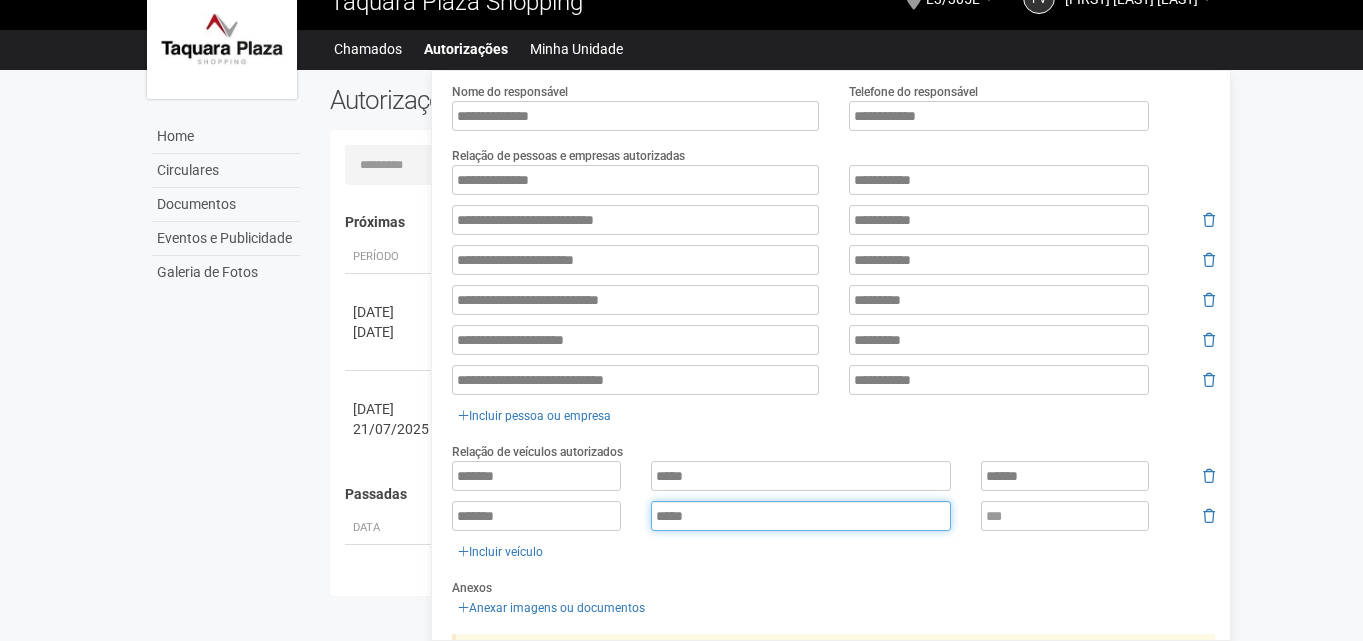 type on "*****" 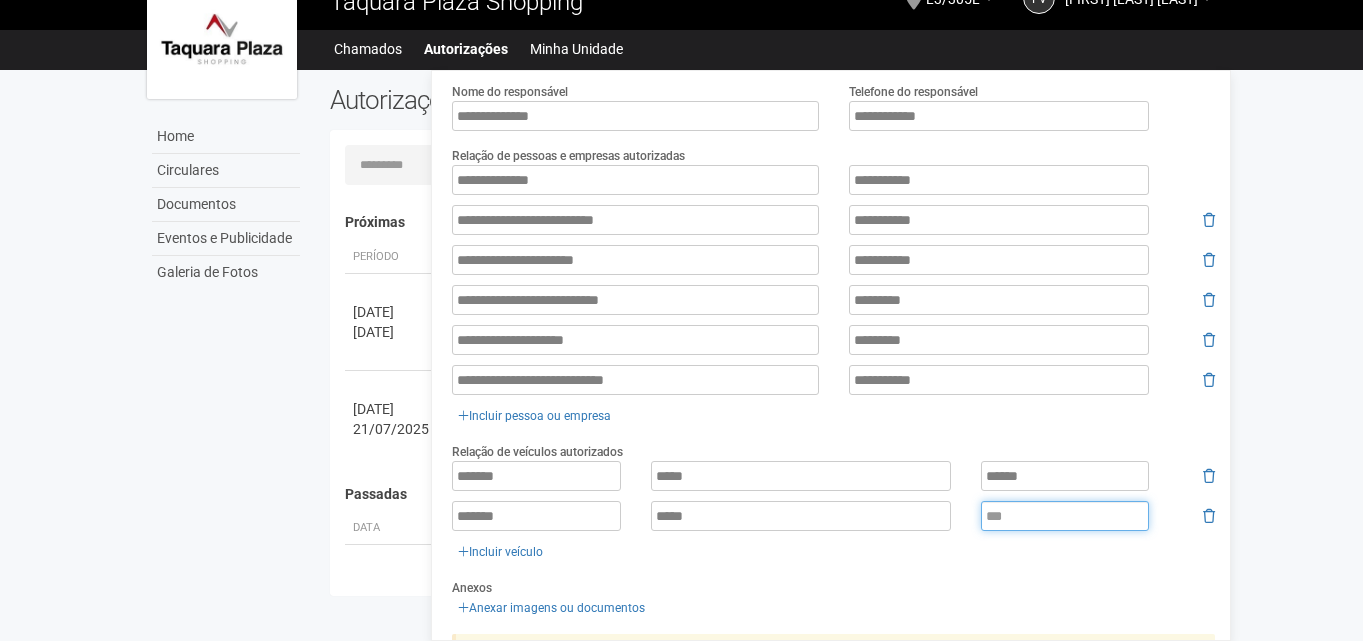 click at bounding box center [1065, 516] 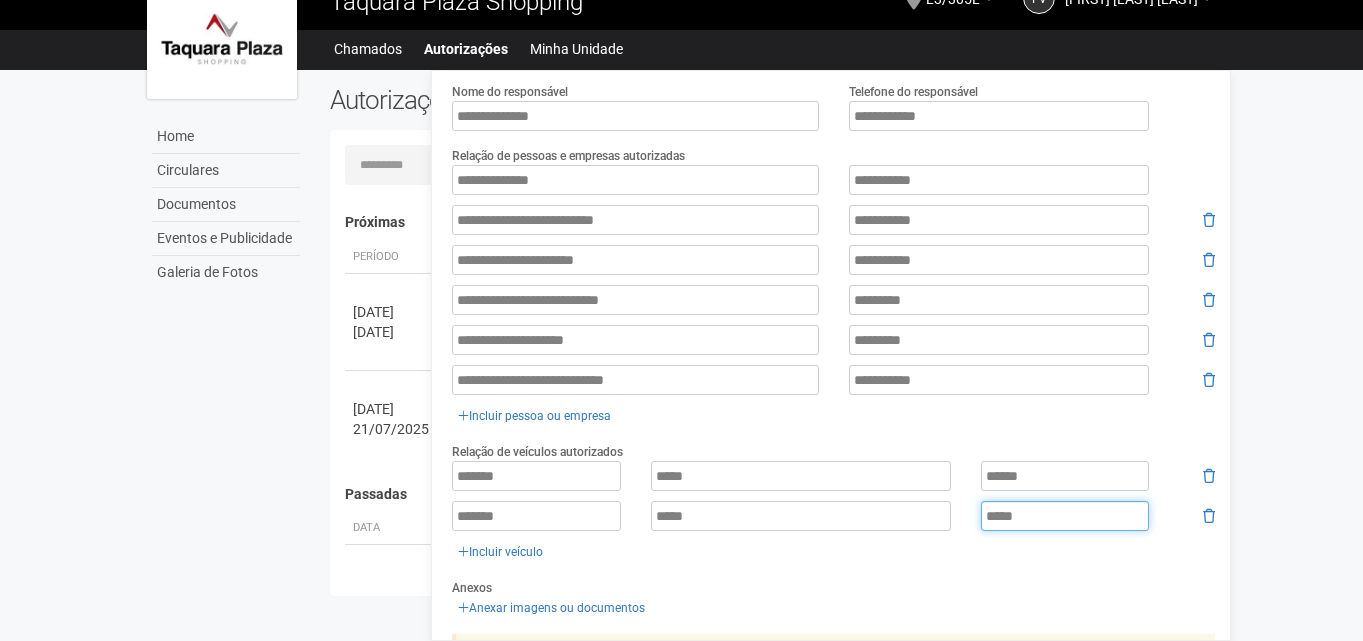 type on "*****" 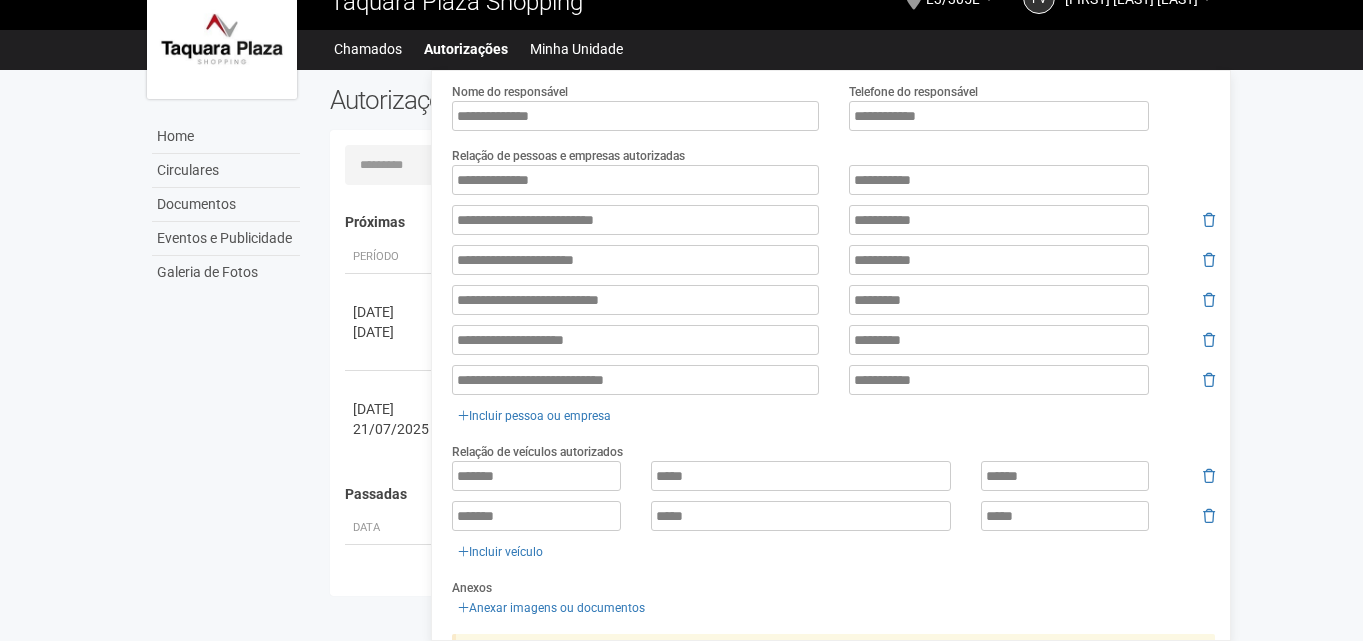 click on "**********" at bounding box center (833, 240) 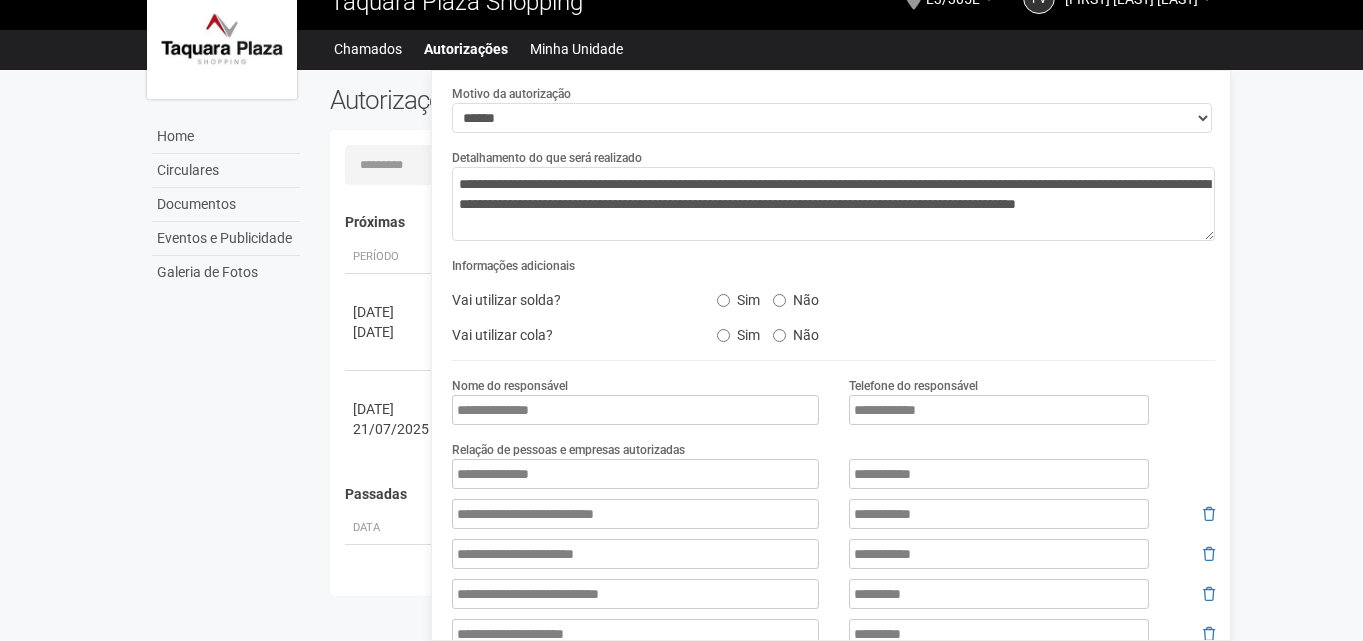 scroll, scrollTop: 0, scrollLeft: 0, axis: both 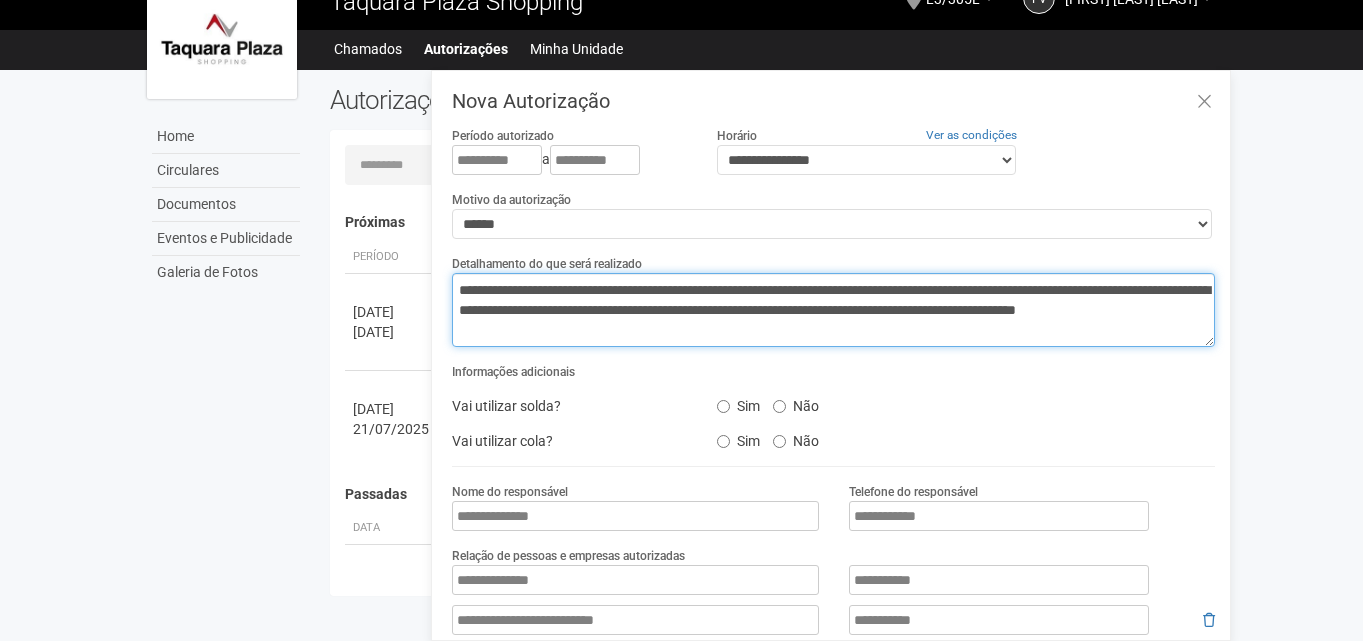 click on "**********" at bounding box center (833, 310) 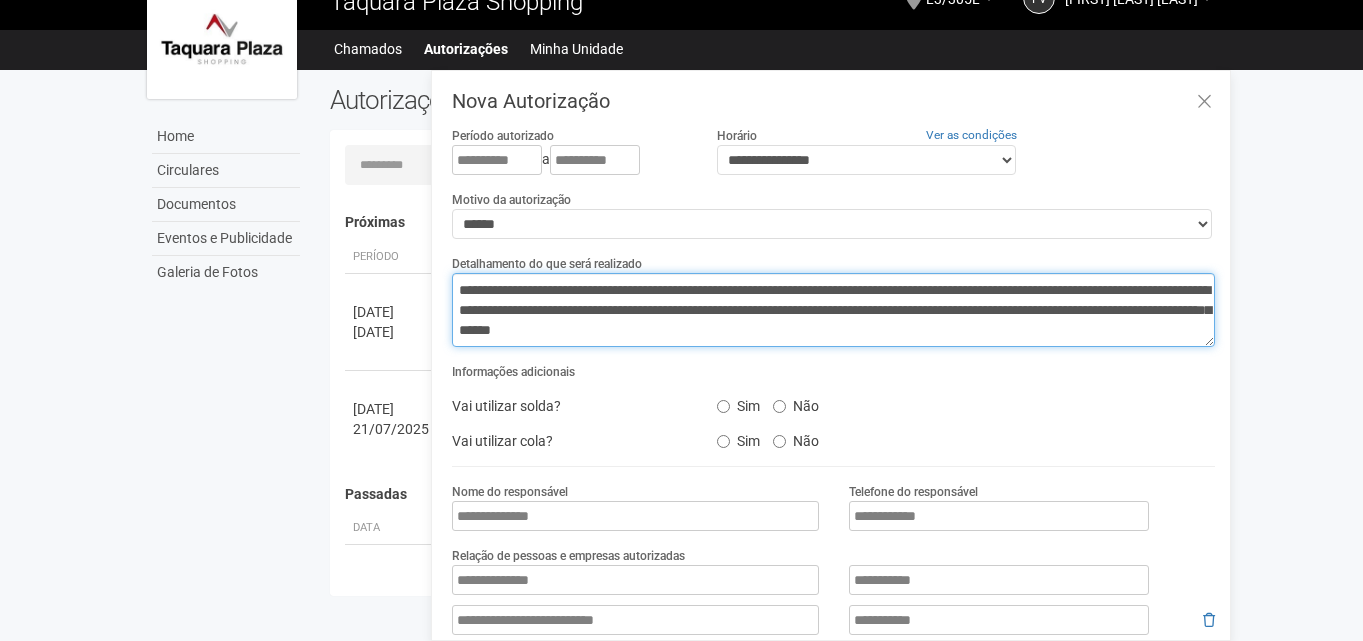 drag, startPoint x: 458, startPoint y: 307, endPoint x: 1077, endPoint y: 312, distance: 619.0202 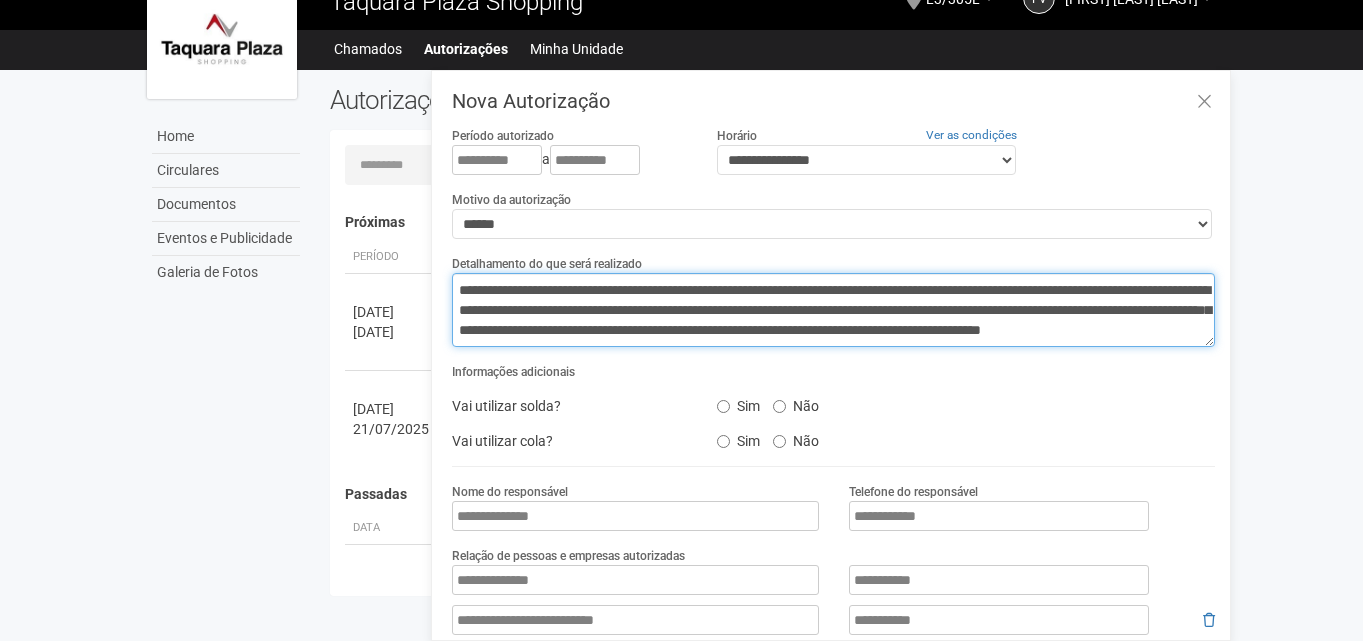 scroll, scrollTop: 13, scrollLeft: 0, axis: vertical 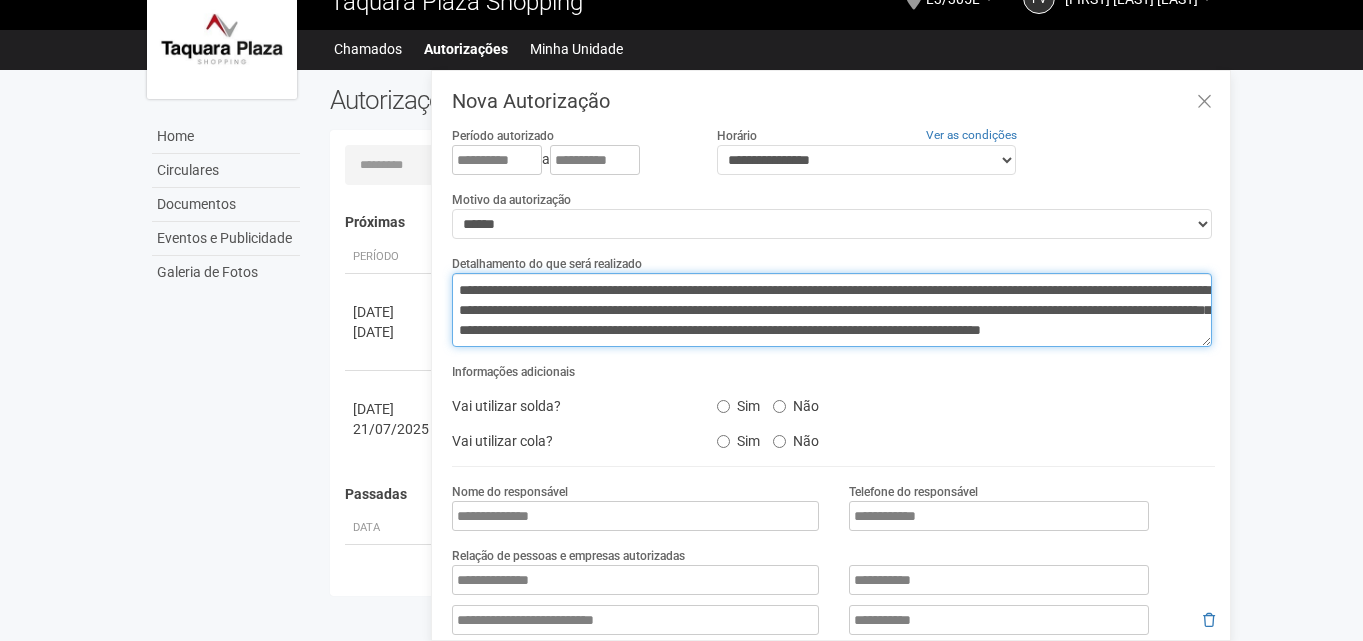 drag, startPoint x: 651, startPoint y: 333, endPoint x: 682, endPoint y: 321, distance: 33.24154 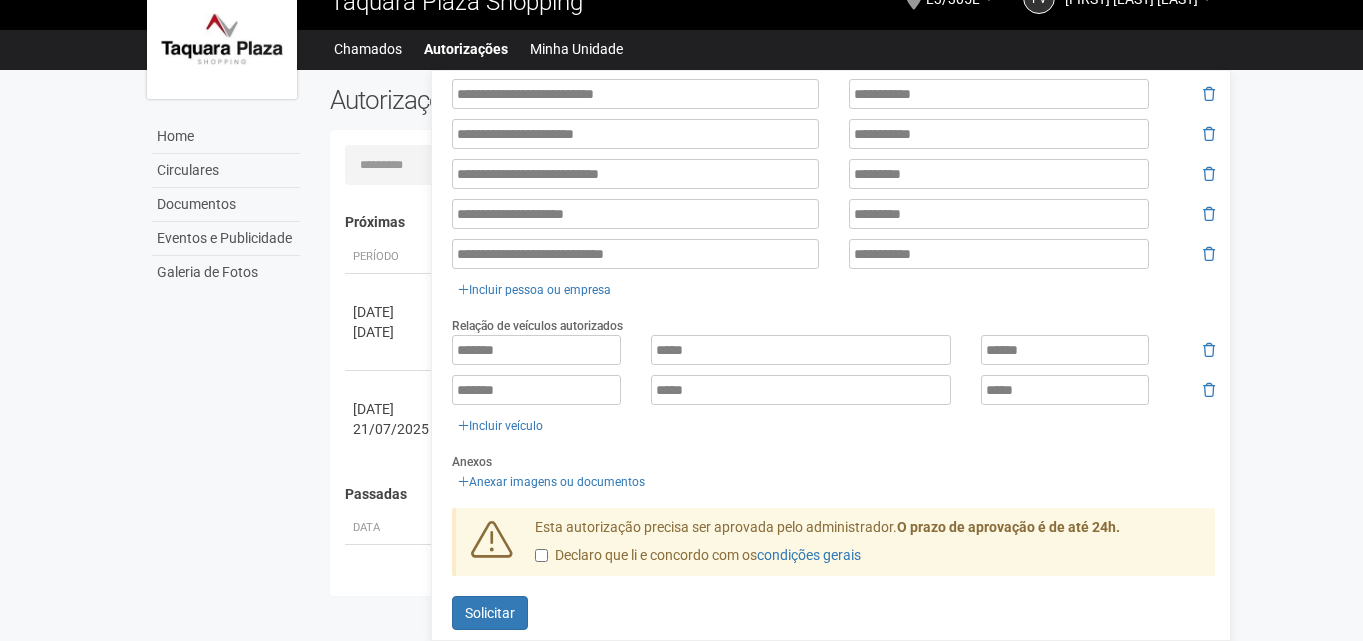 scroll, scrollTop: 541, scrollLeft: 0, axis: vertical 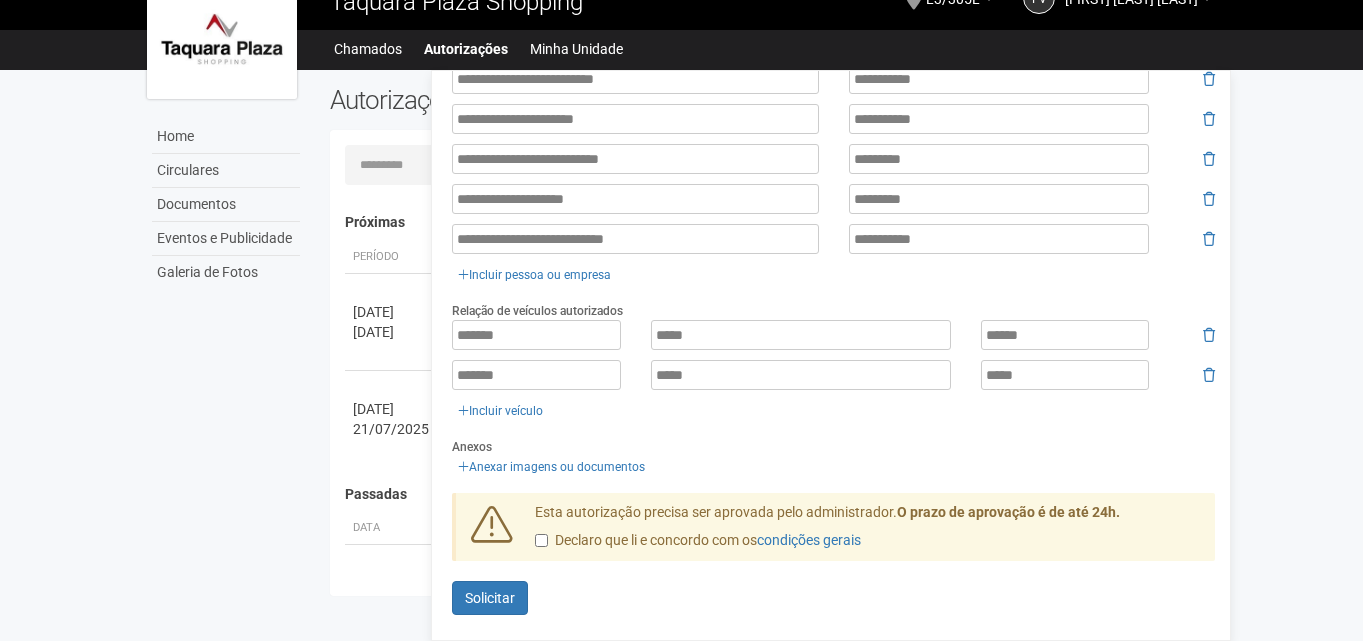 type on "**********" 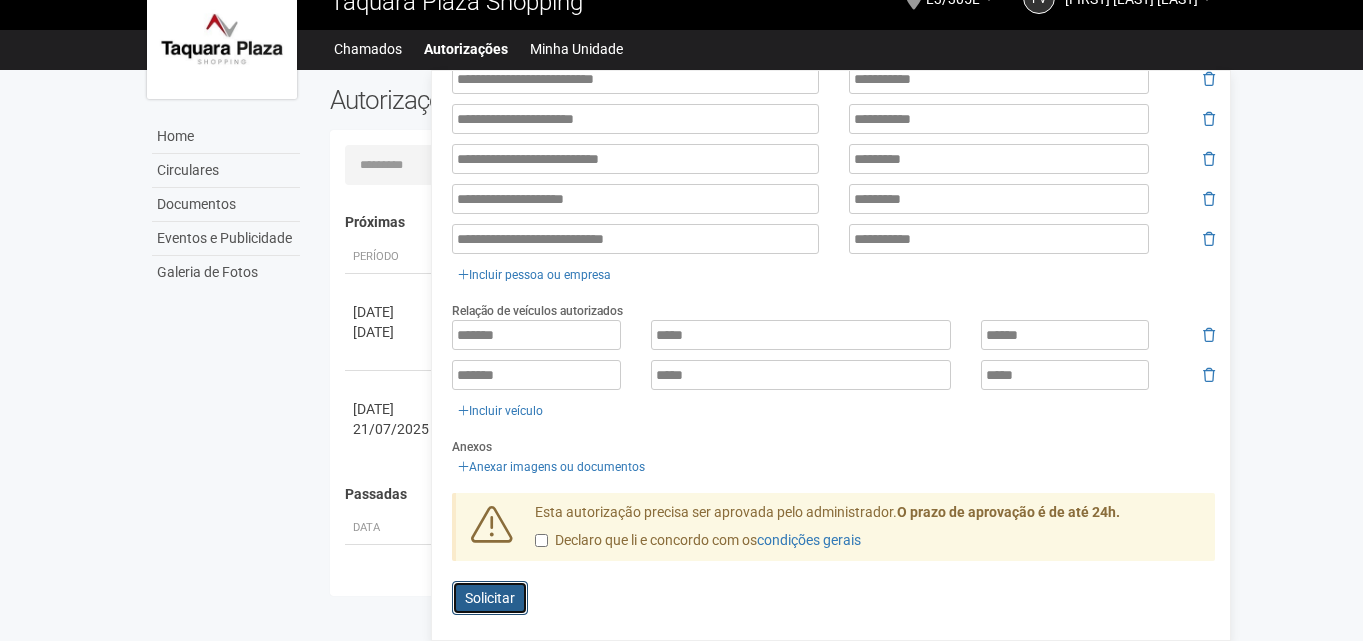 click on "Solicitar" at bounding box center (490, 598) 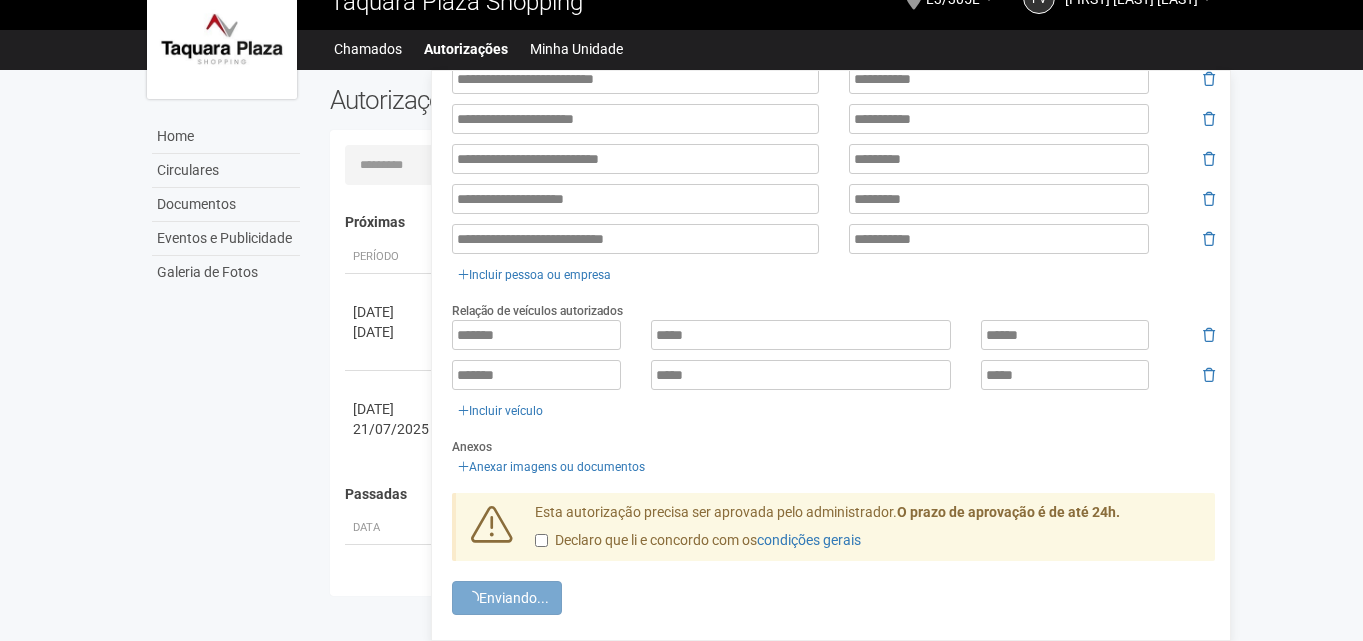 scroll, scrollTop: 0, scrollLeft: 0, axis: both 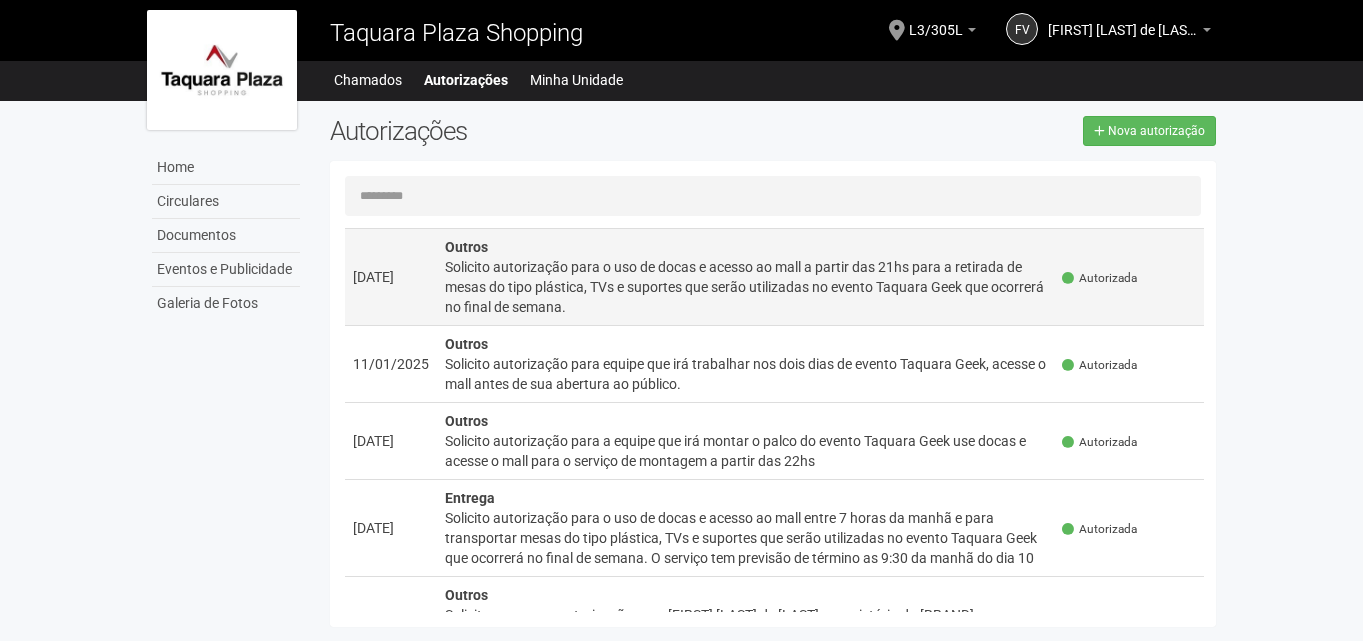 click on "Solicito autorização para o uso de docas e acesso ao mall a partir das 21hs  para a retirada de mesas do tipo plástica, TVs e suportes que serão utilizadas no evento Taquara Geek que ocorrerá no final de semana." at bounding box center [746, 287] 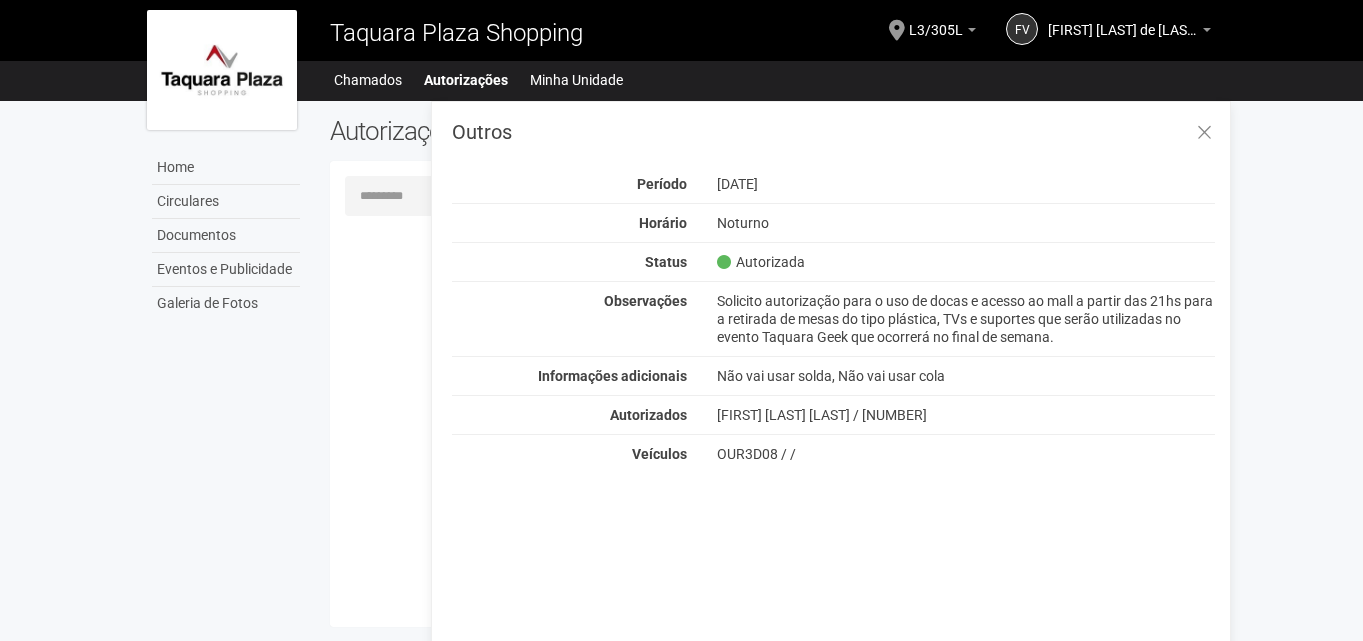 scroll, scrollTop: 0, scrollLeft: 0, axis: both 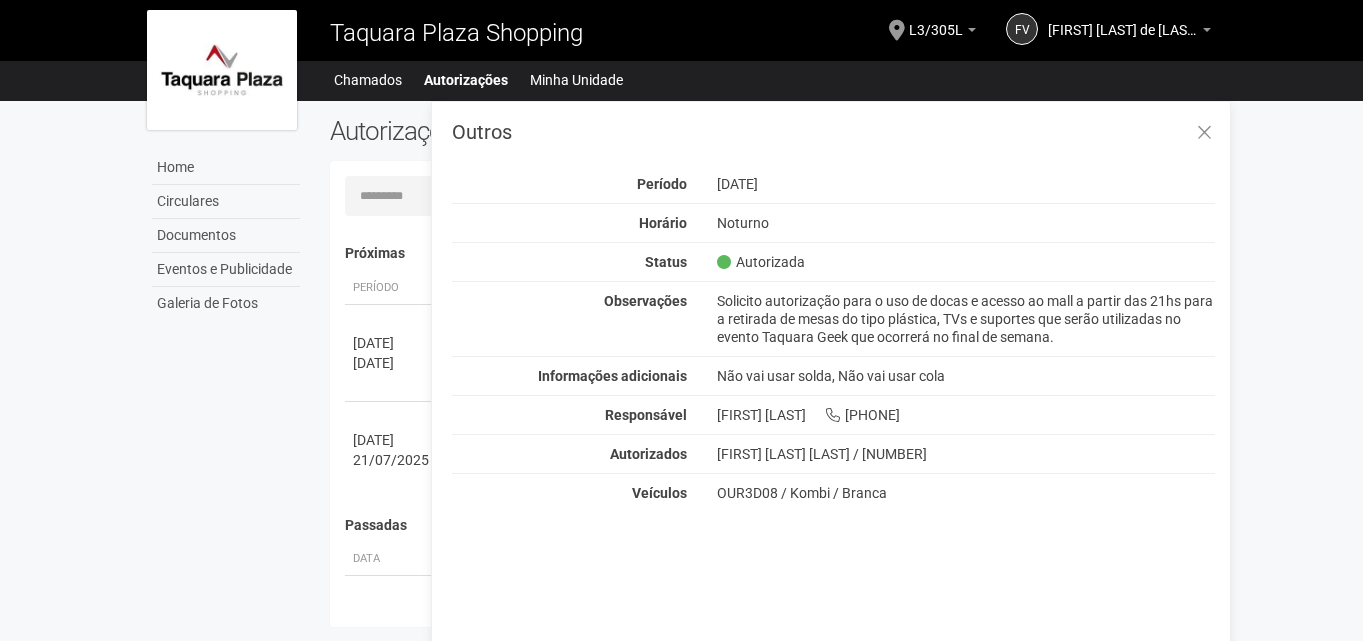 drag, startPoint x: 717, startPoint y: 453, endPoint x: 847, endPoint y: 458, distance: 130.09612 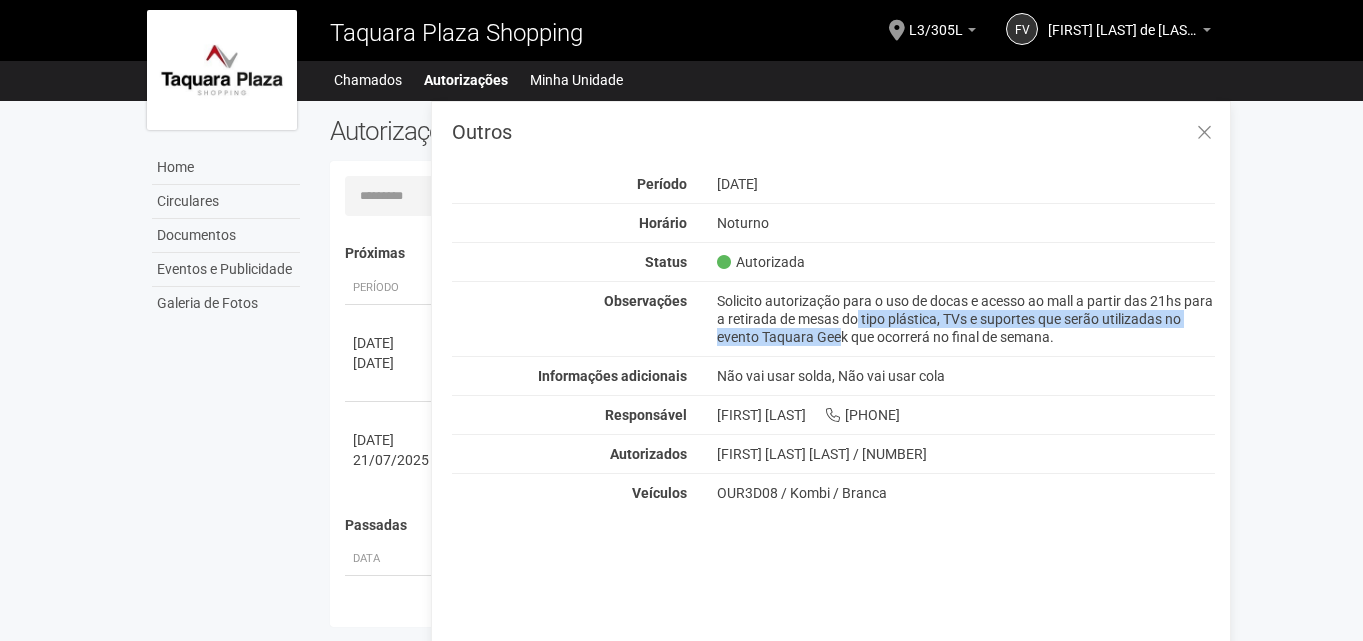 drag, startPoint x: 810, startPoint y: 317, endPoint x: 780, endPoint y: 343, distance: 39.698868 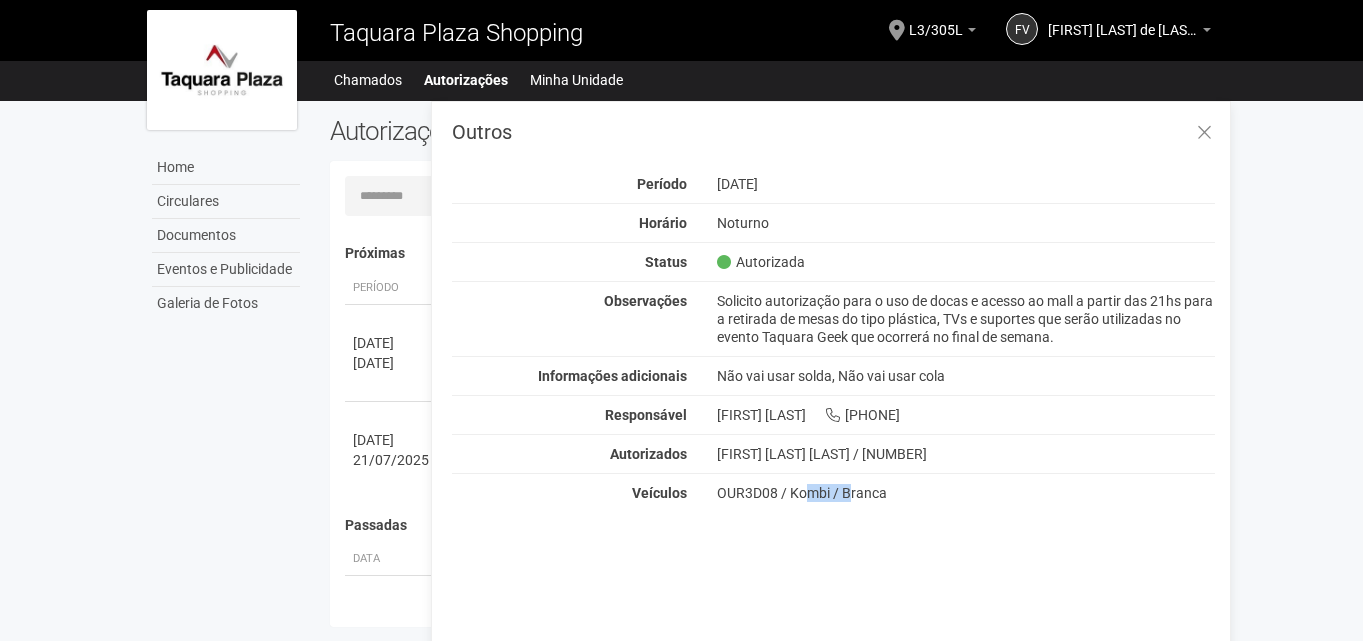 drag, startPoint x: 721, startPoint y: 492, endPoint x: 778, endPoint y: 493, distance: 57.00877 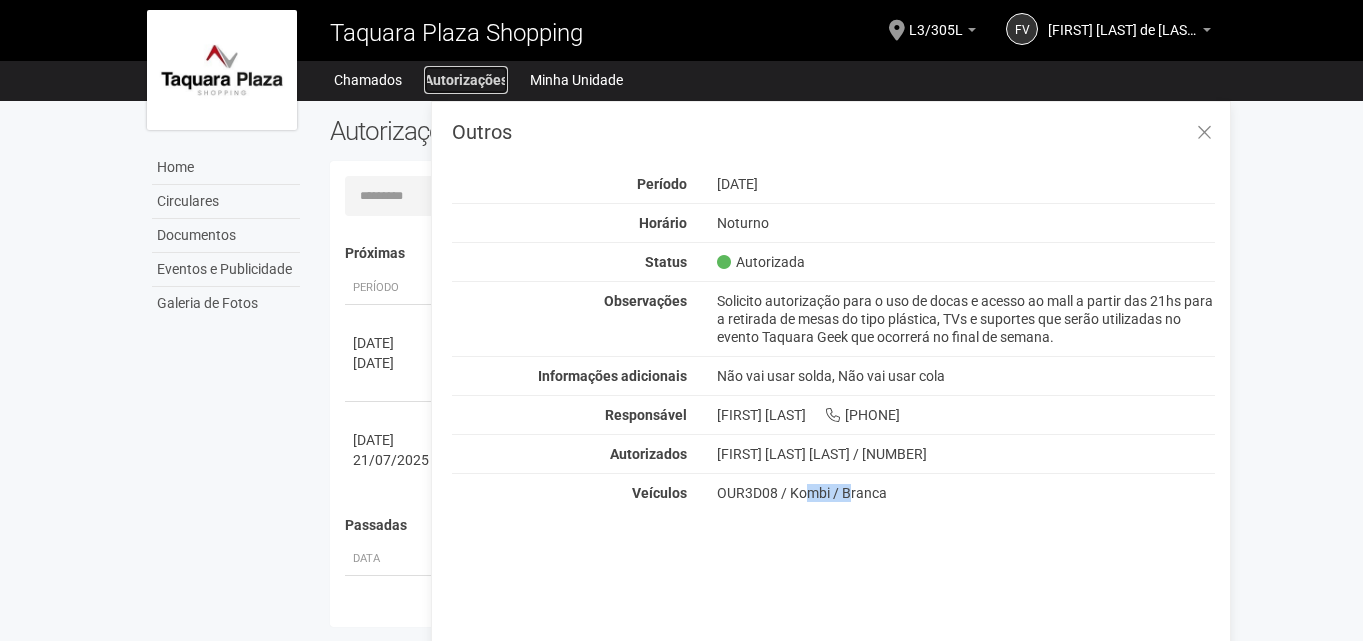 click on "Autorizações" at bounding box center [466, 80] 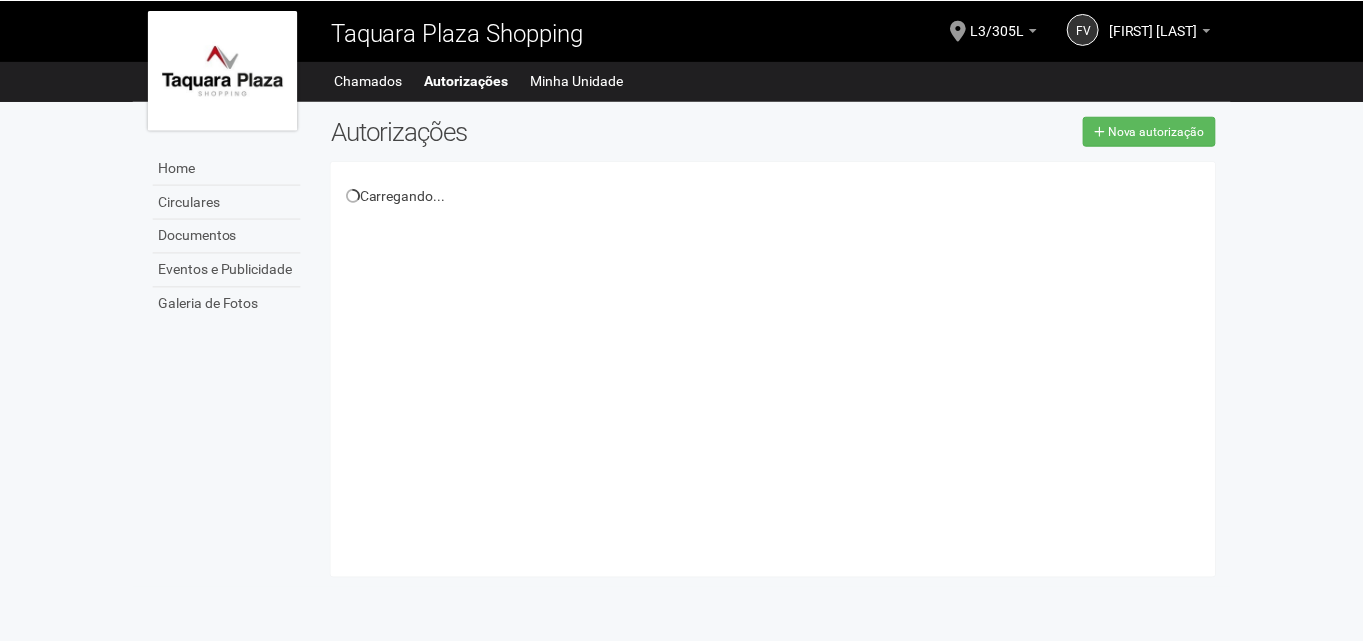 scroll, scrollTop: 0, scrollLeft: 0, axis: both 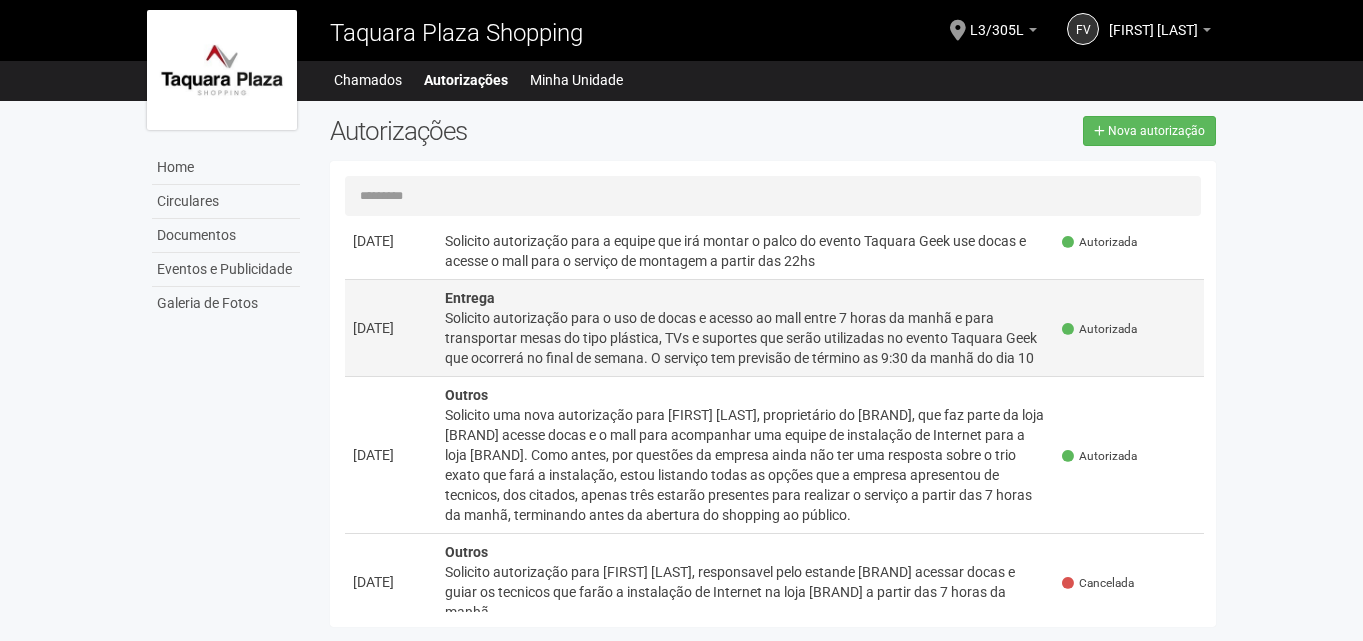 click on "Solicito autorização para o uso de docas e acesso ao mall entre 7 horas da manhã e  para transportar mesas do tipo plástica, TVs e suportes que serão utilizadas no evento Taquara Geek que ocorrerá no final de semana. O serviço tem previsão de término as 9:30 da manhã do dia 10" at bounding box center [746, 338] 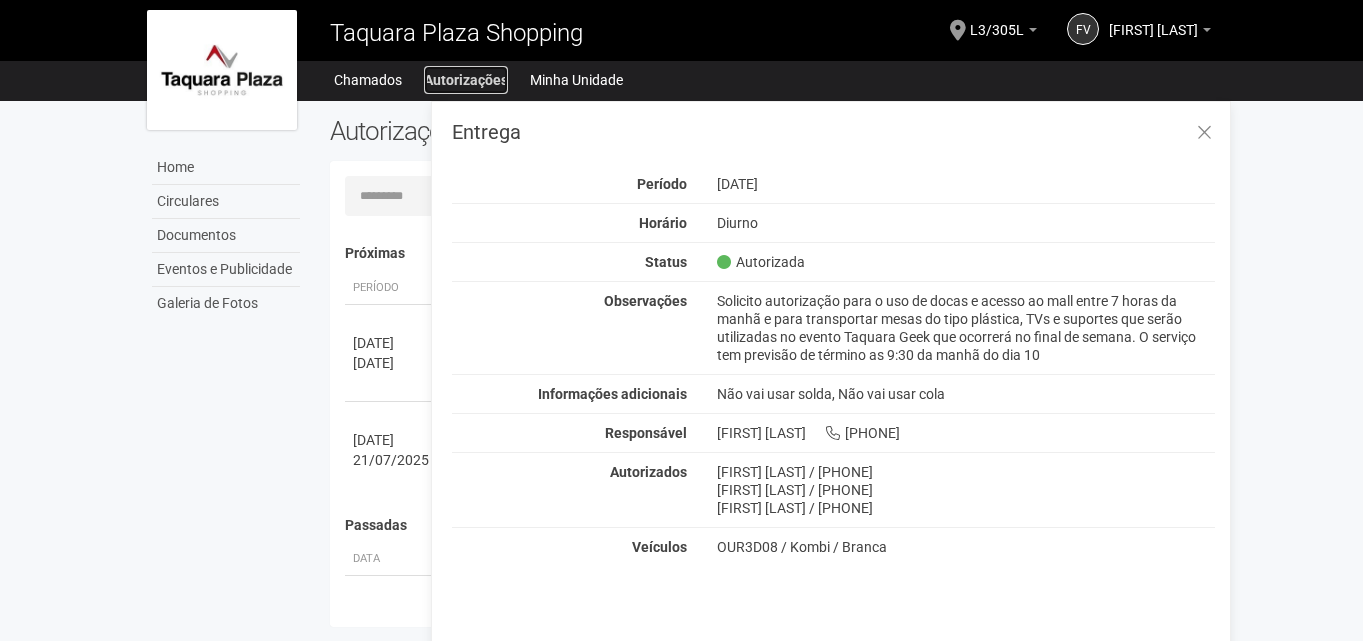 click on "Autorizações" at bounding box center [466, 80] 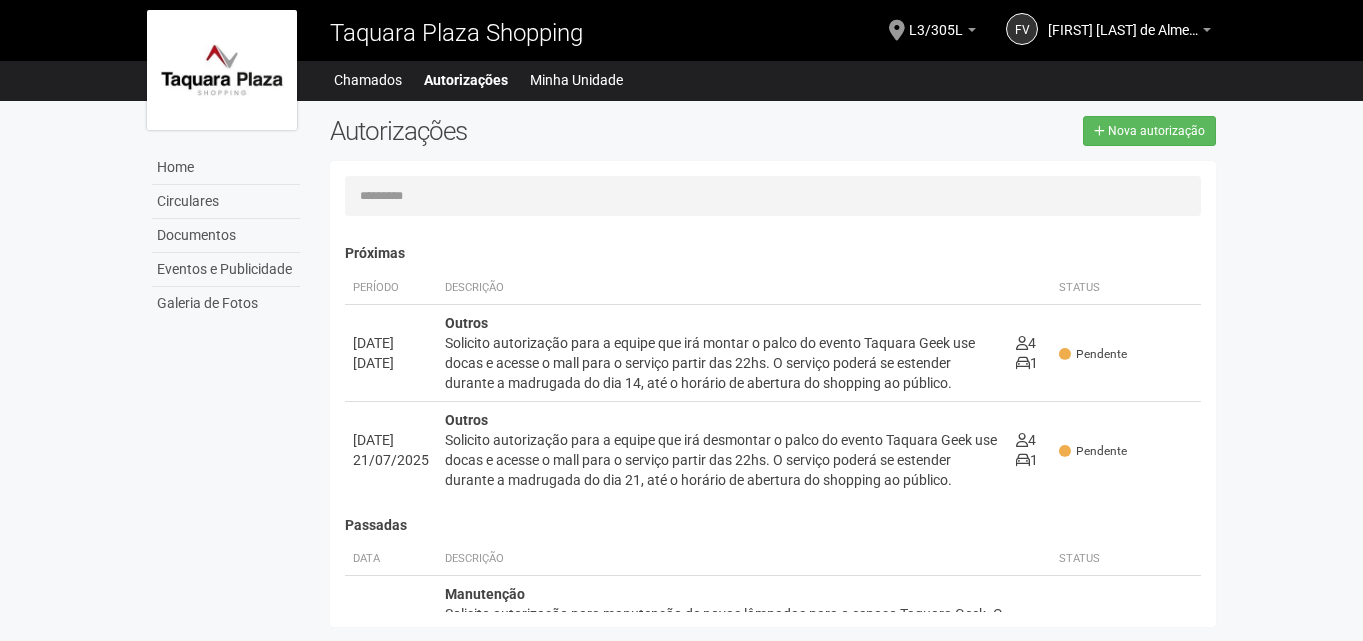 scroll, scrollTop: 0, scrollLeft: 0, axis: both 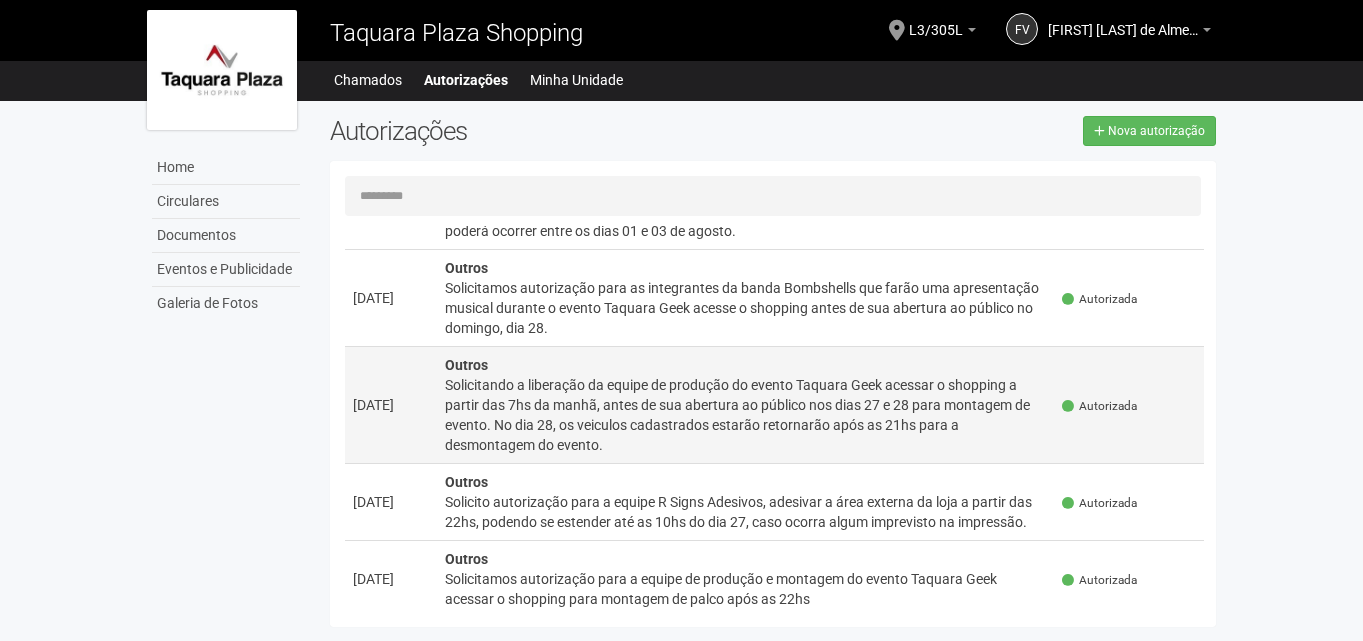 click on "Solicitando a liberação da equipe de produção do evento Taquara Geek acessar o shopping a partir das 7hs da manhã, antes de sua abertura ao público nos dias 27 e 28 para montagem de evento.
No dia 28, os veiculos cadastrados estarão retornarão após as 21hs para a desmontagem do evento." at bounding box center (746, 415) 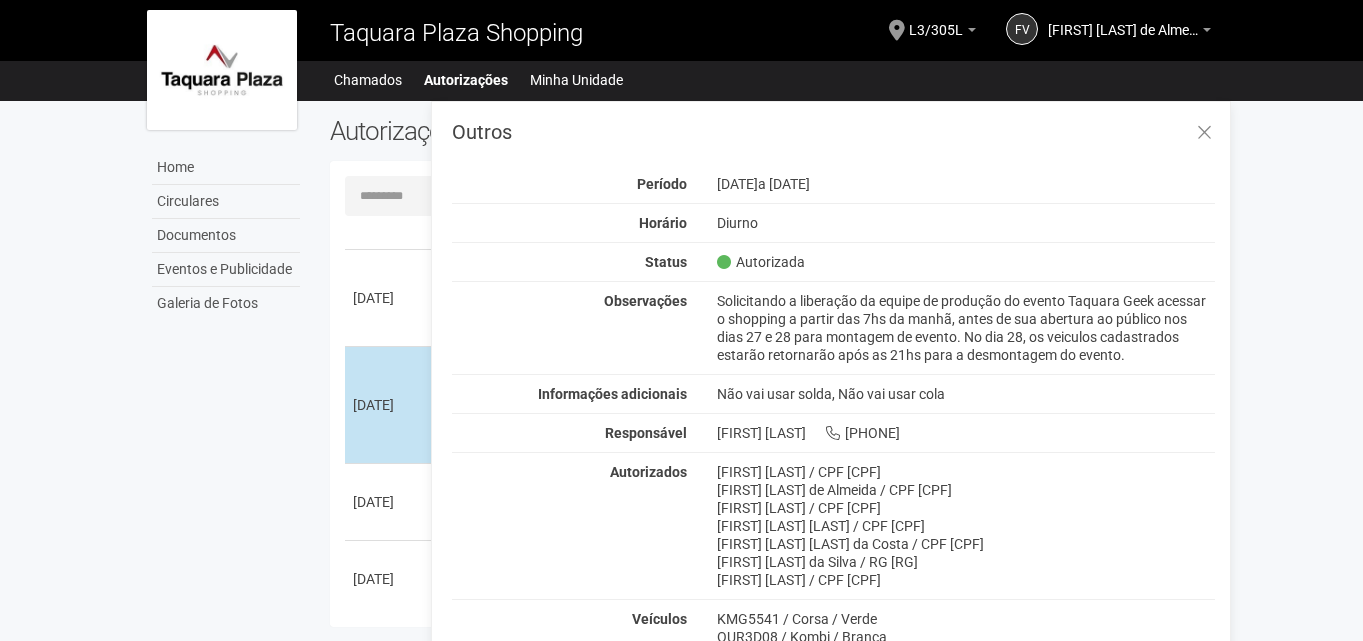 scroll, scrollTop: 0, scrollLeft: 0, axis: both 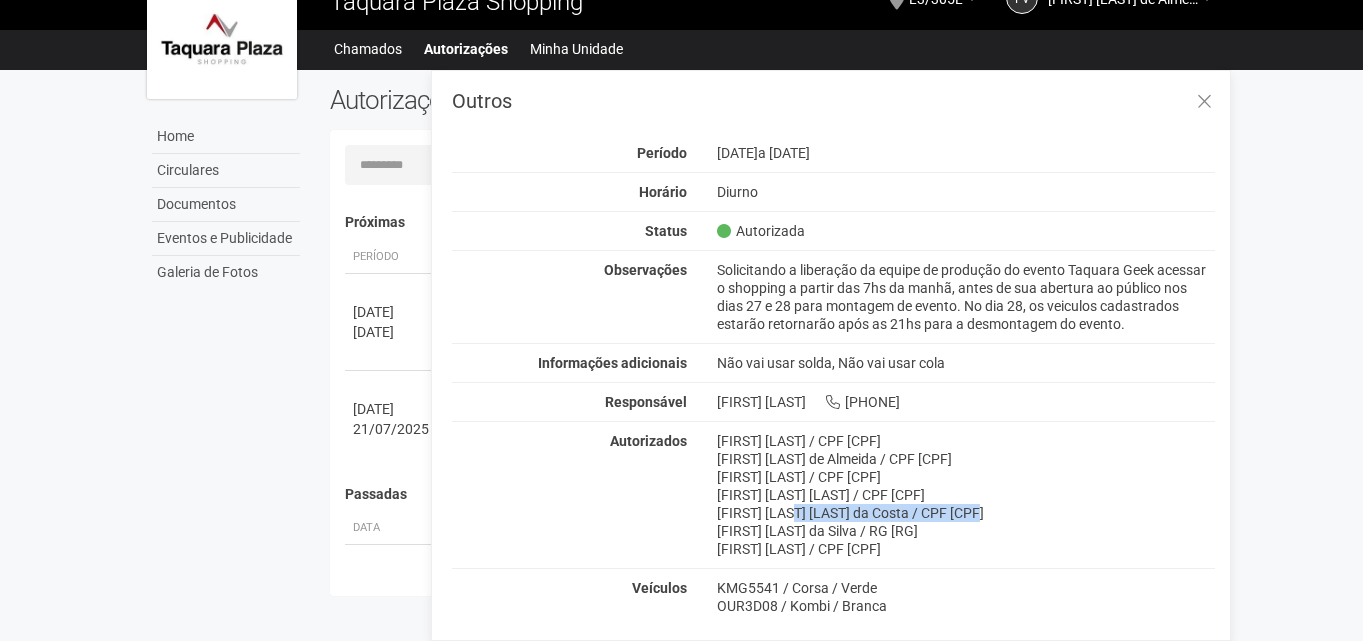 drag, startPoint x: 717, startPoint y: 512, endPoint x: 906, endPoint y: 519, distance: 189.12958 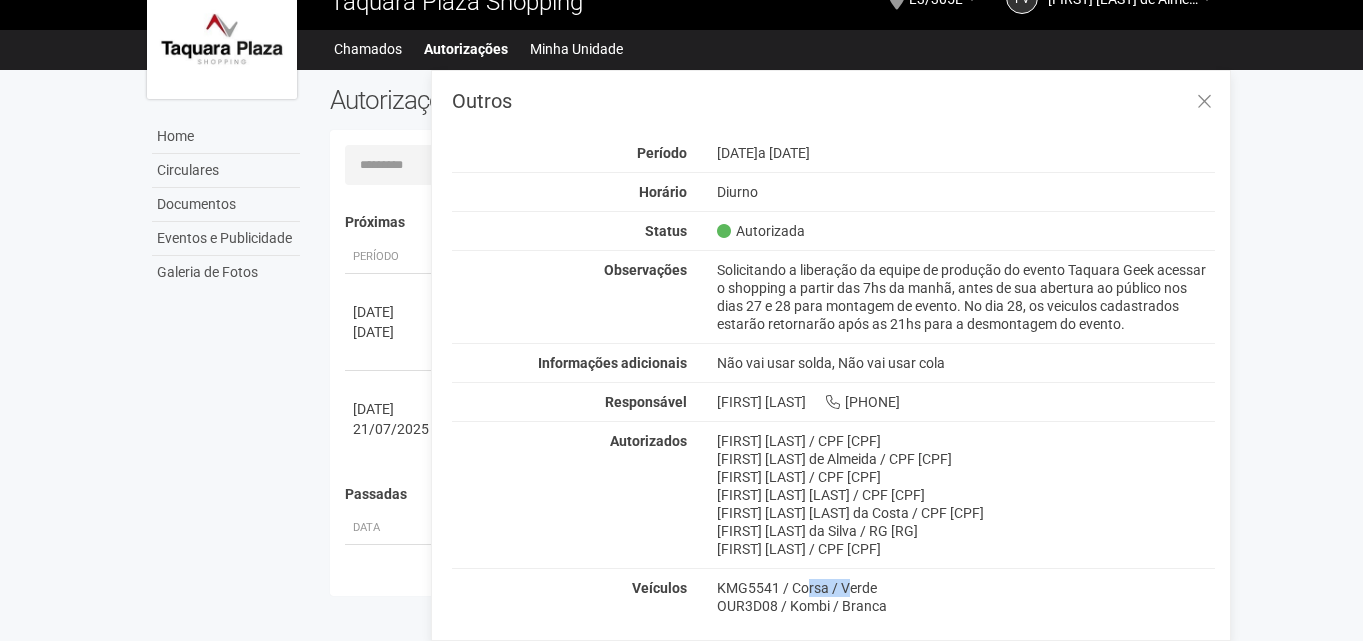 drag, startPoint x: 719, startPoint y: 588, endPoint x: 778, endPoint y: 588, distance: 59 